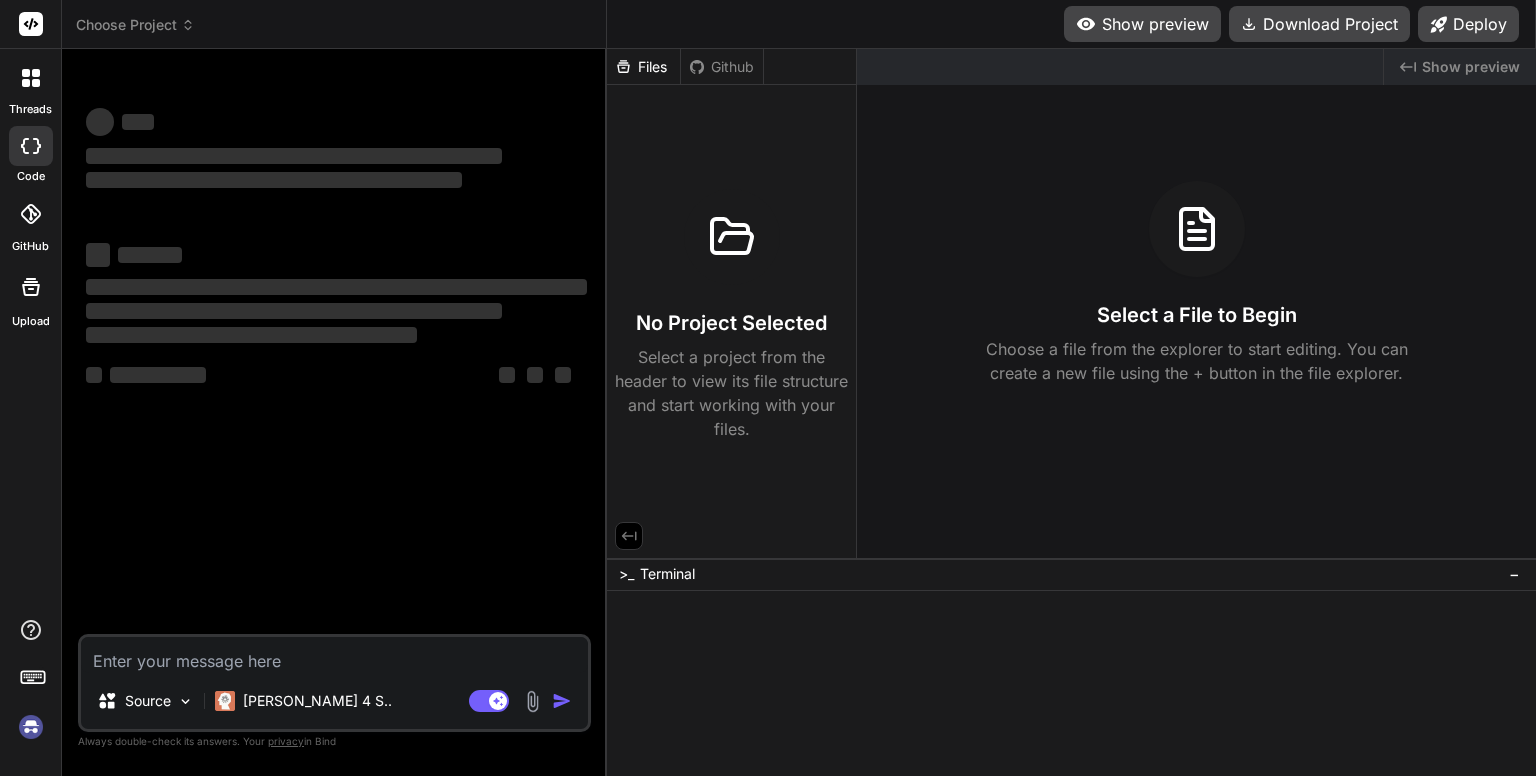 scroll, scrollTop: 0, scrollLeft: 0, axis: both 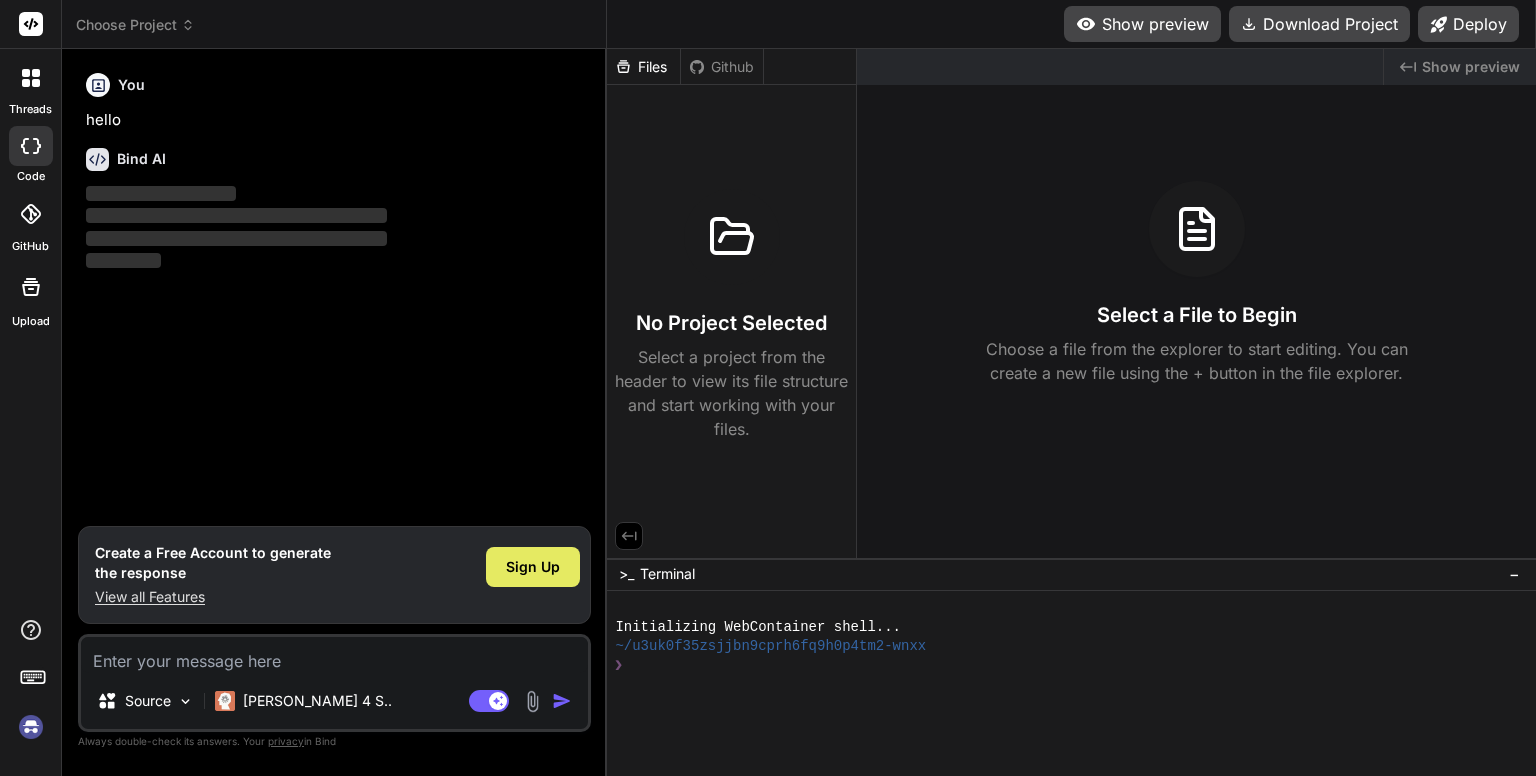 click on "Sign Up" at bounding box center [533, 567] 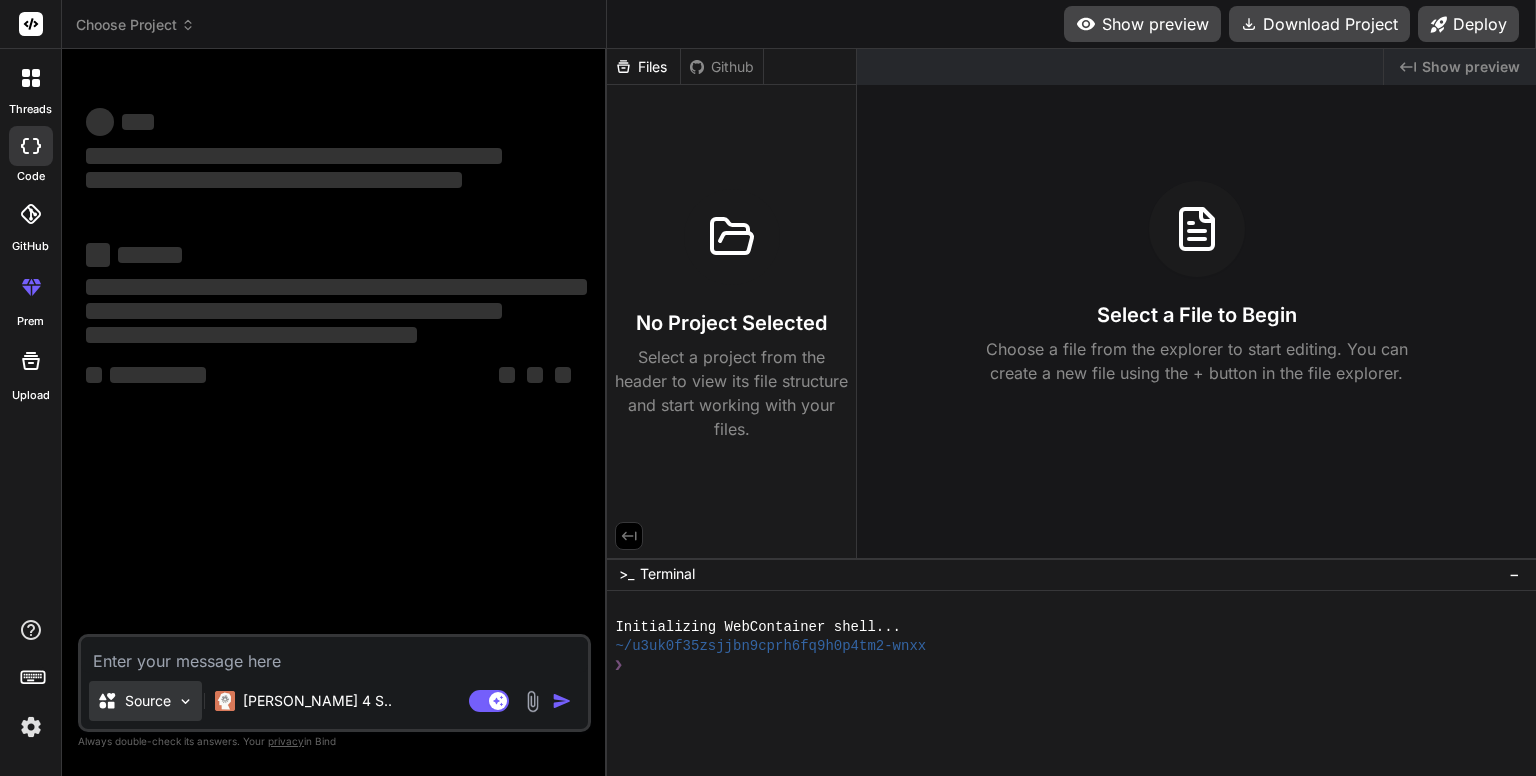 click on "Source" at bounding box center (145, 701) 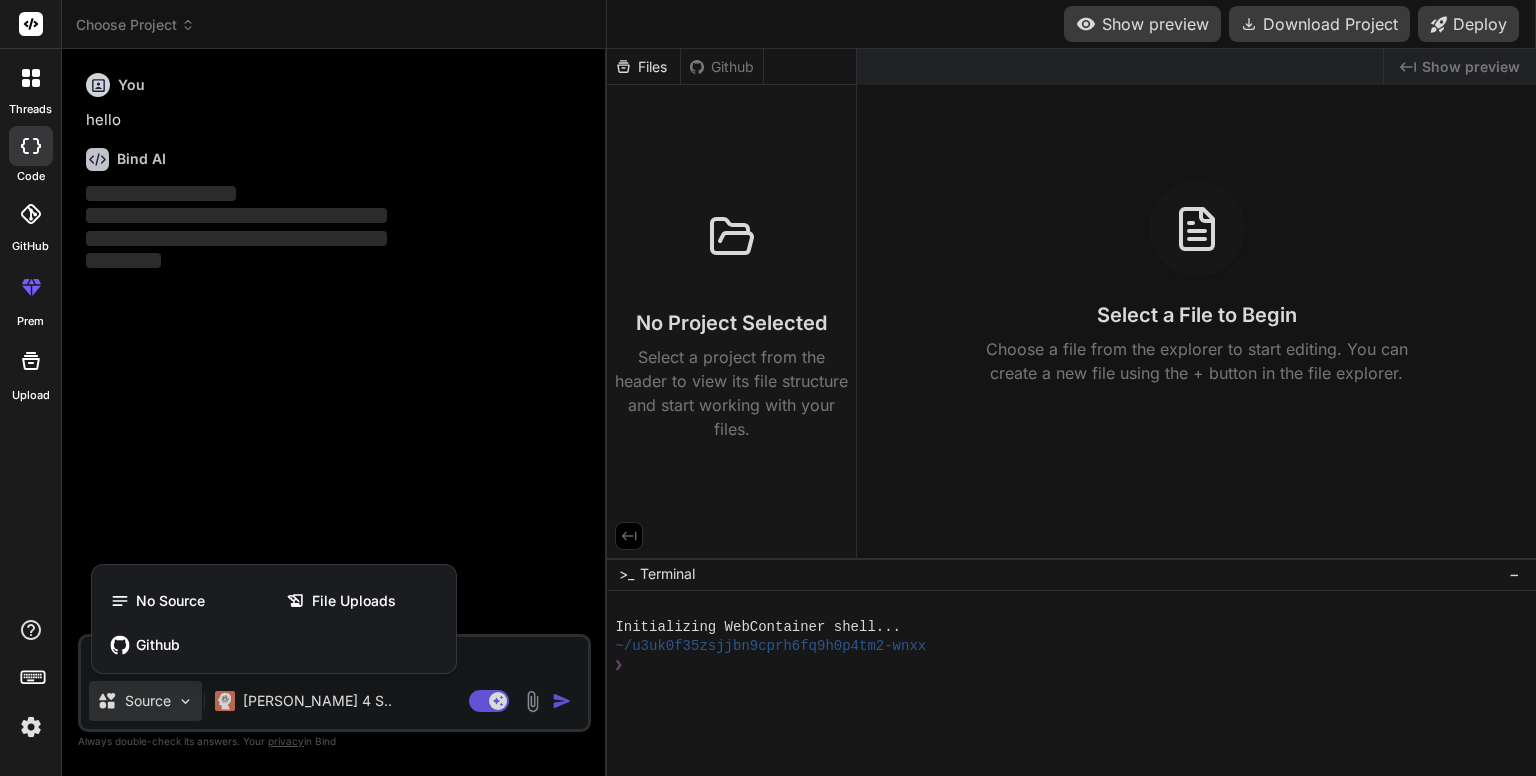 click at bounding box center (768, 388) 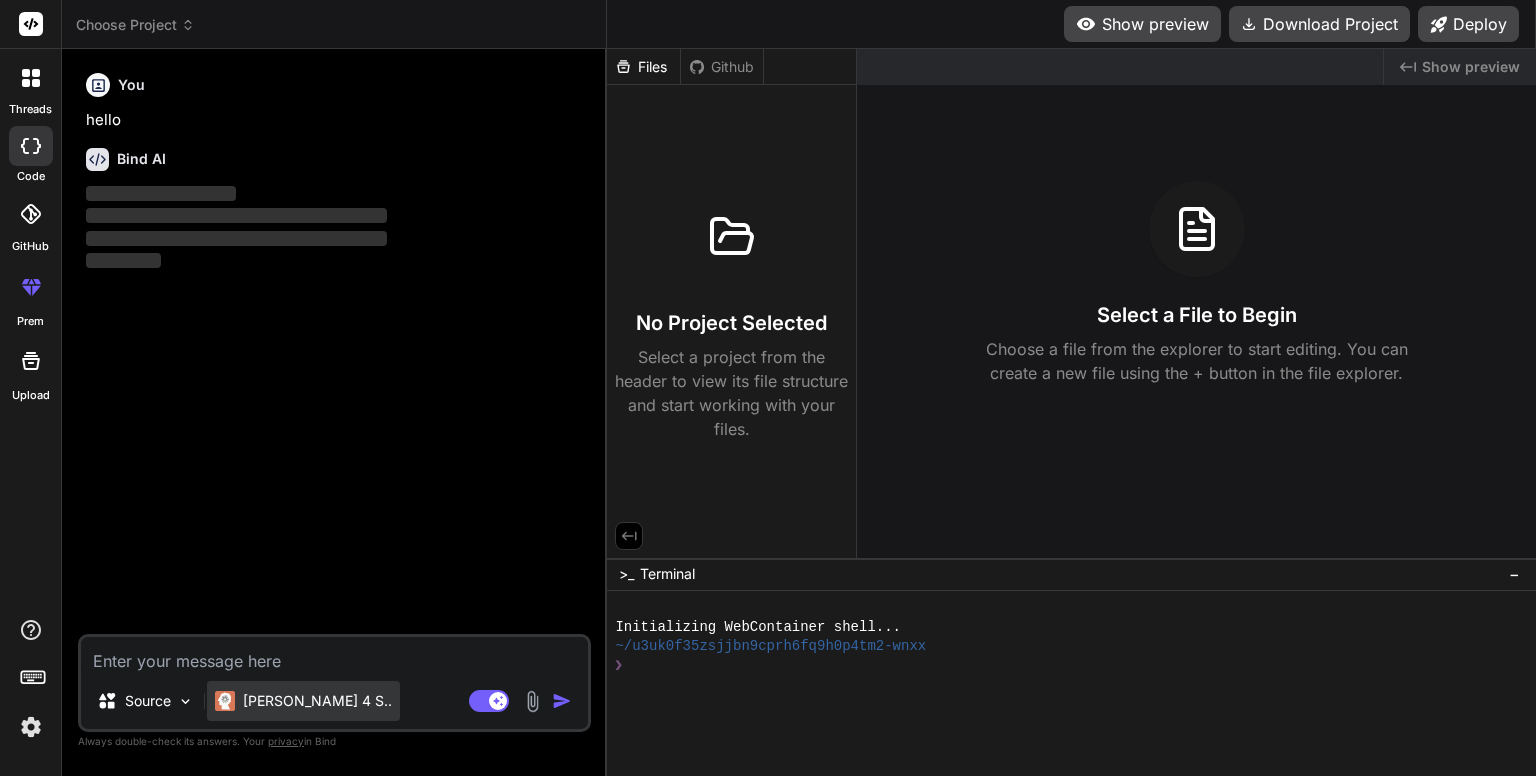 click on "[PERSON_NAME] 4 S.." at bounding box center (303, 701) 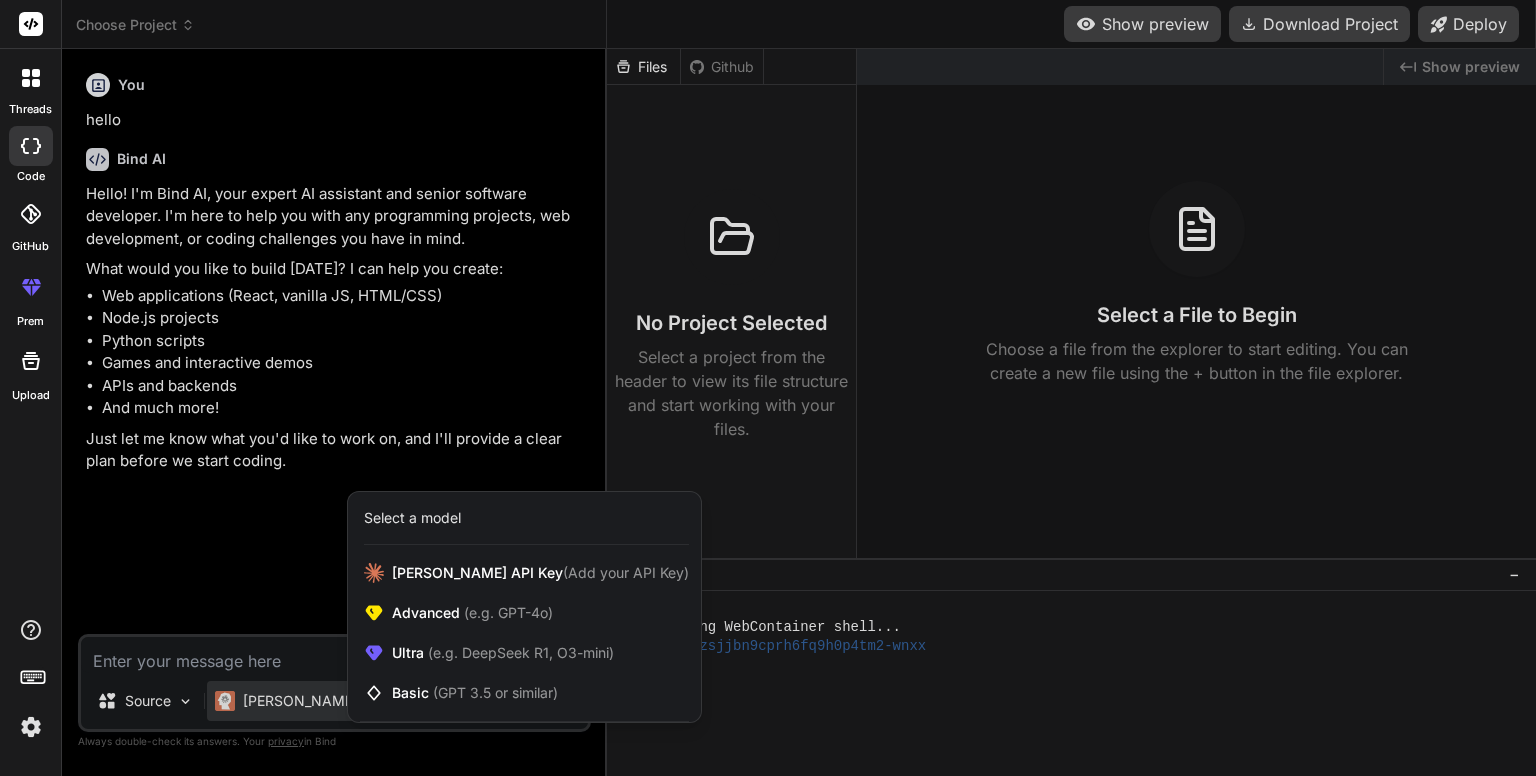 click at bounding box center (768, 388) 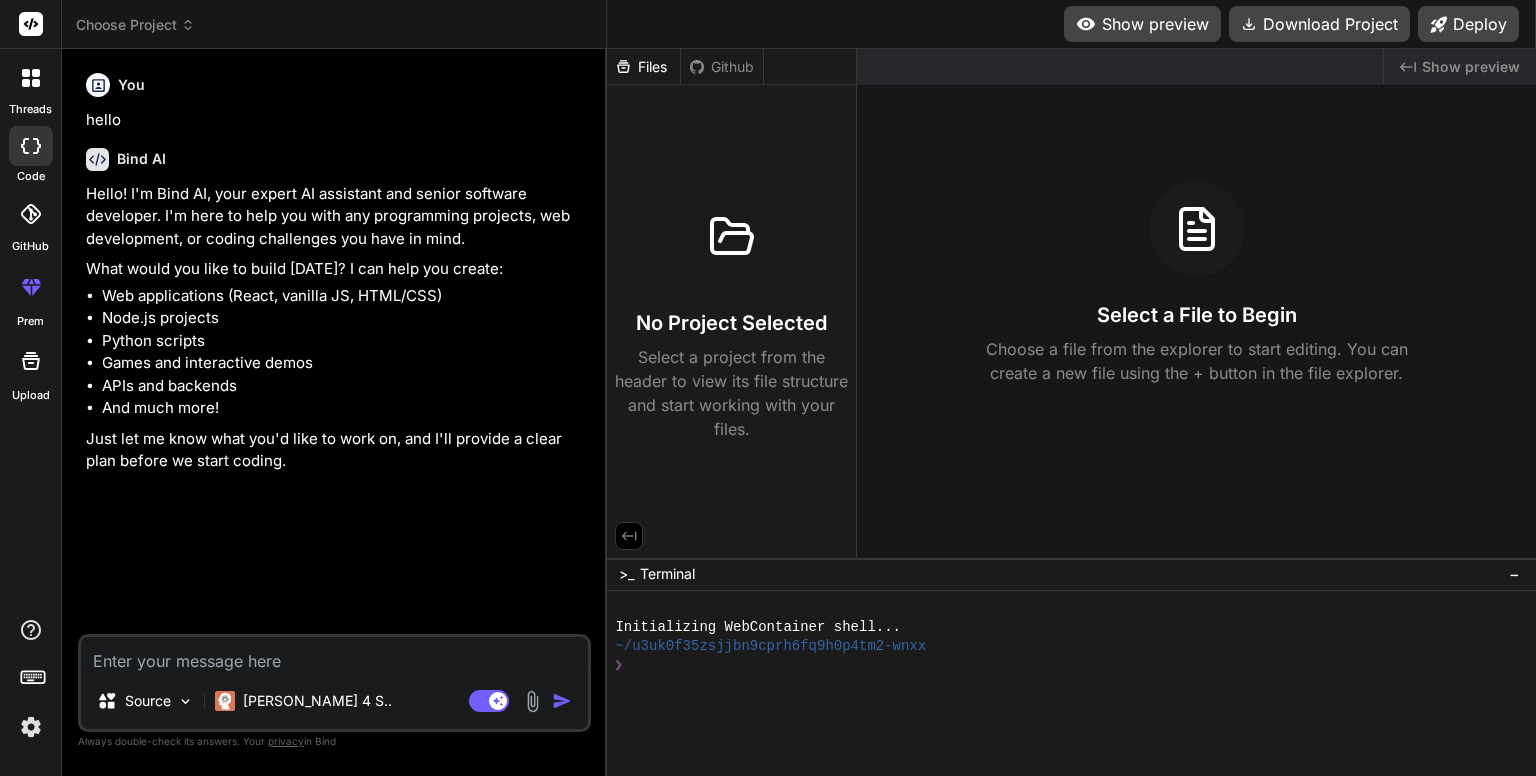 click at bounding box center (334, 655) 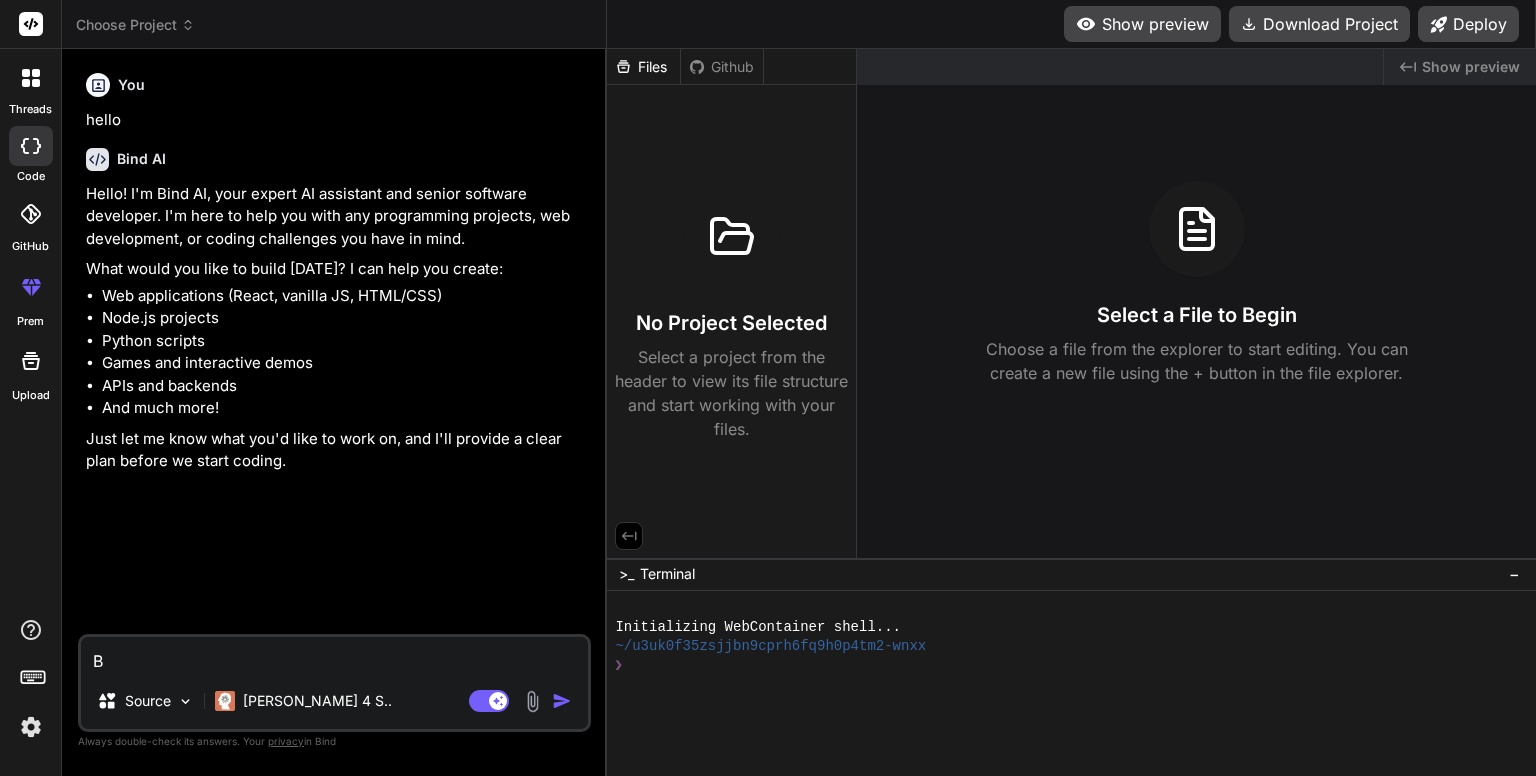 type on "Bu" 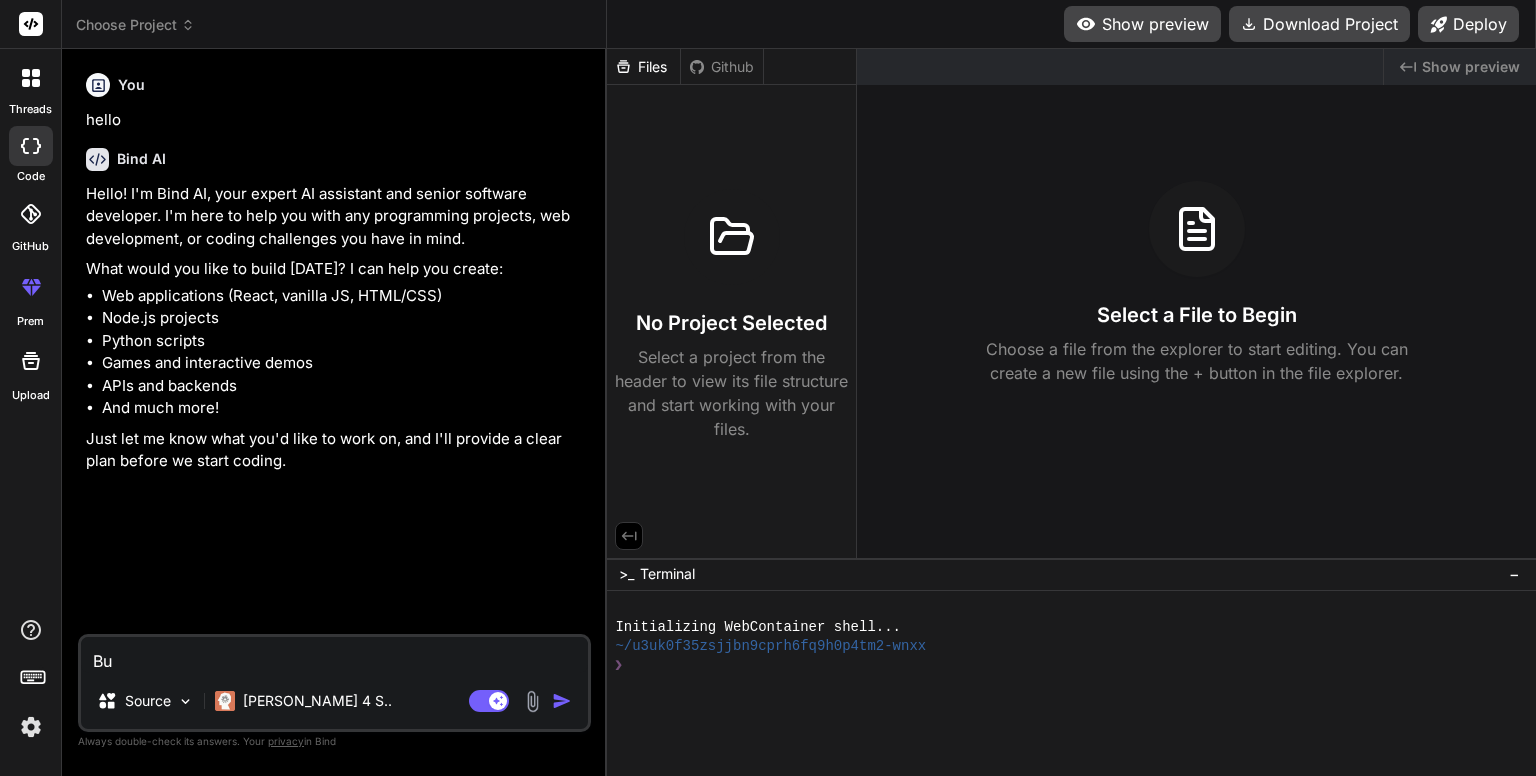 type on "[PERSON_NAME]" 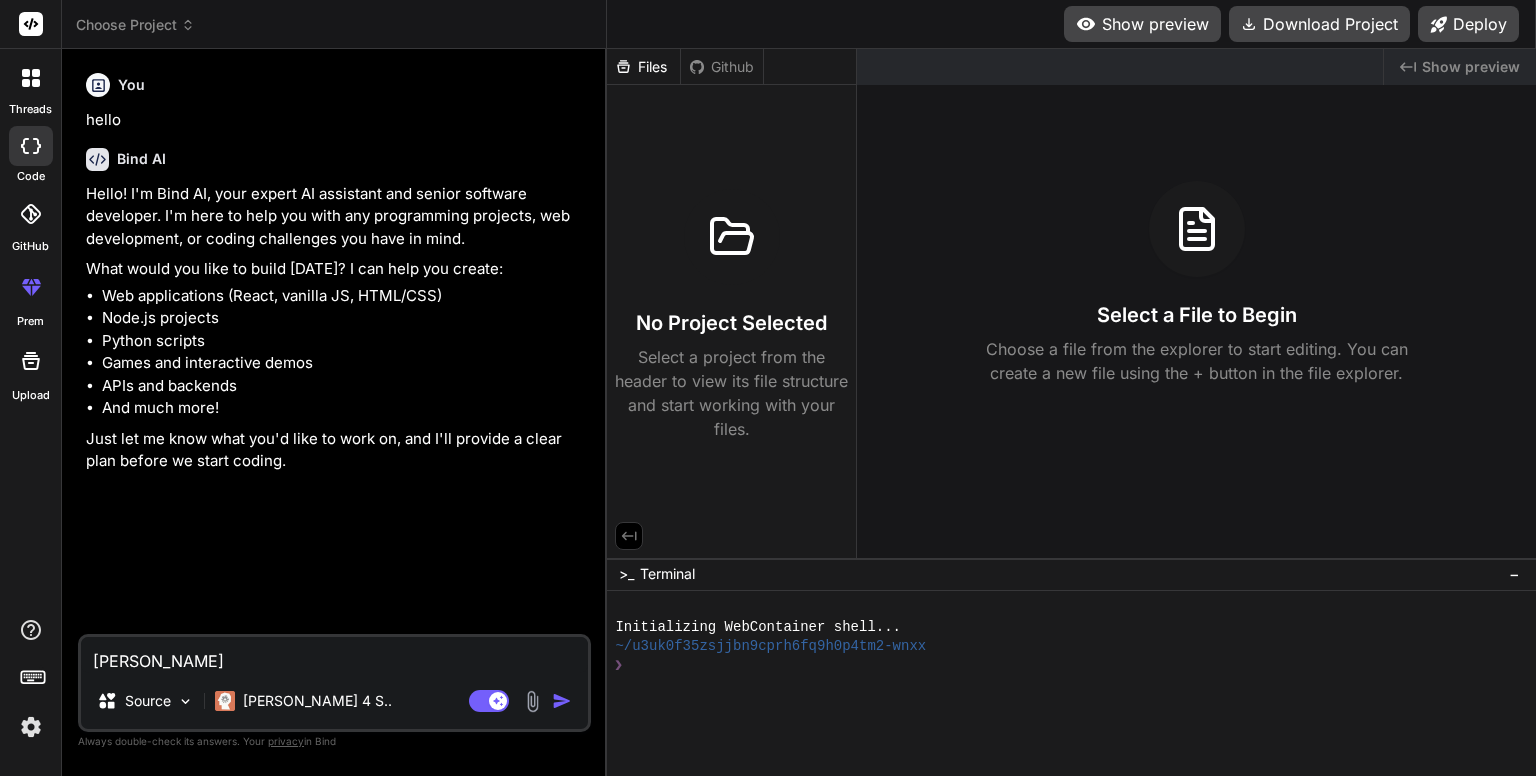 type on "Buil" 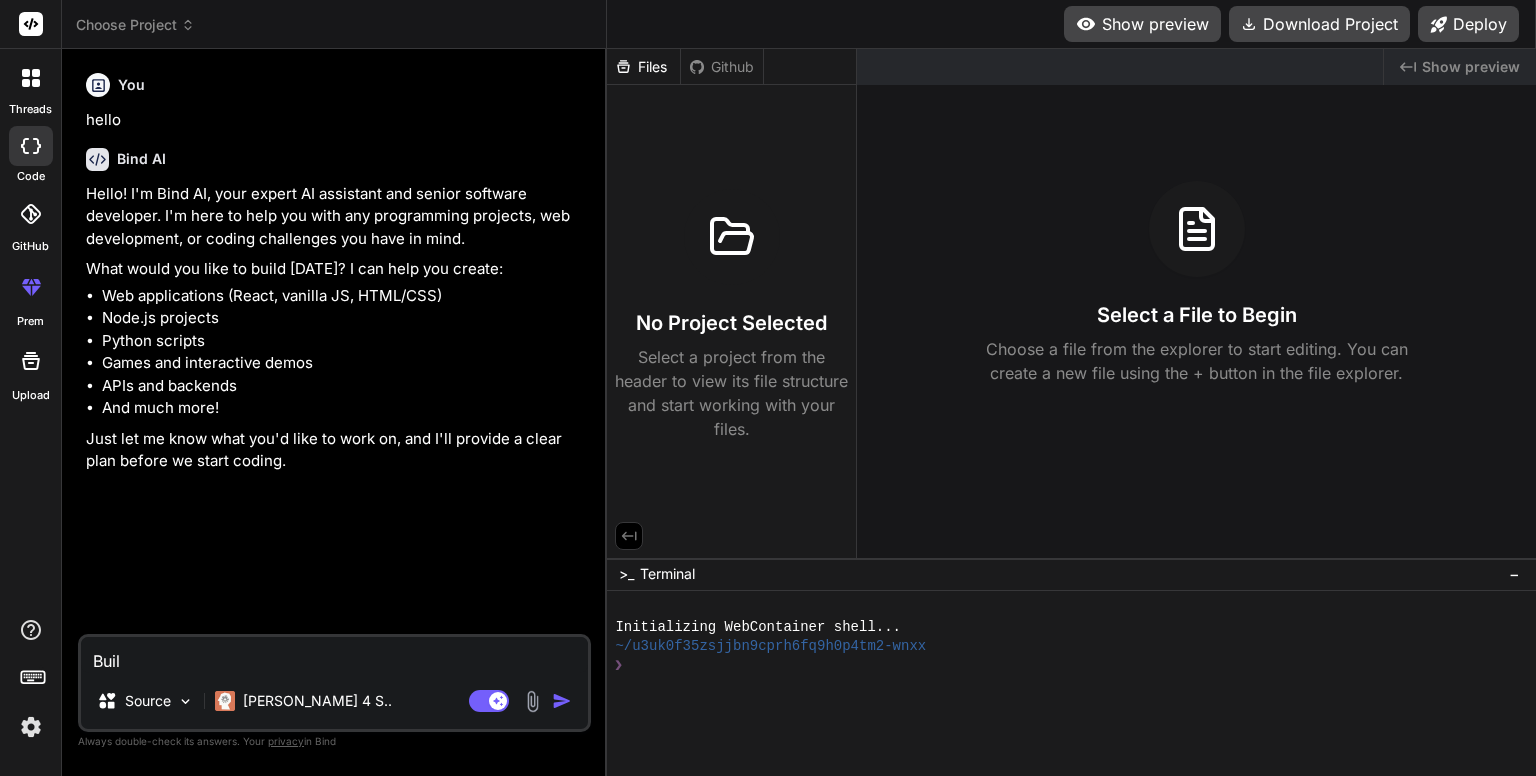type on "x" 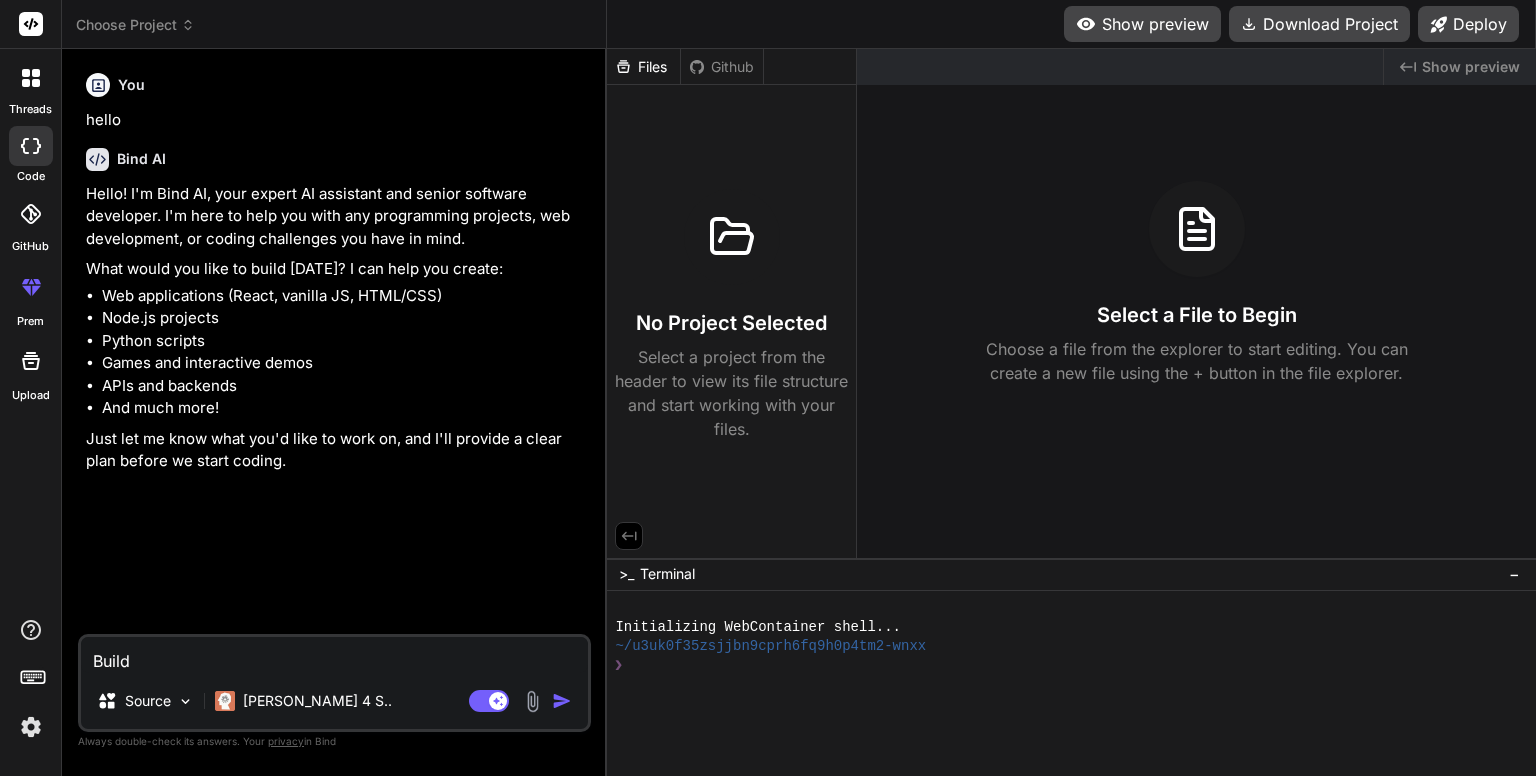type on "Build" 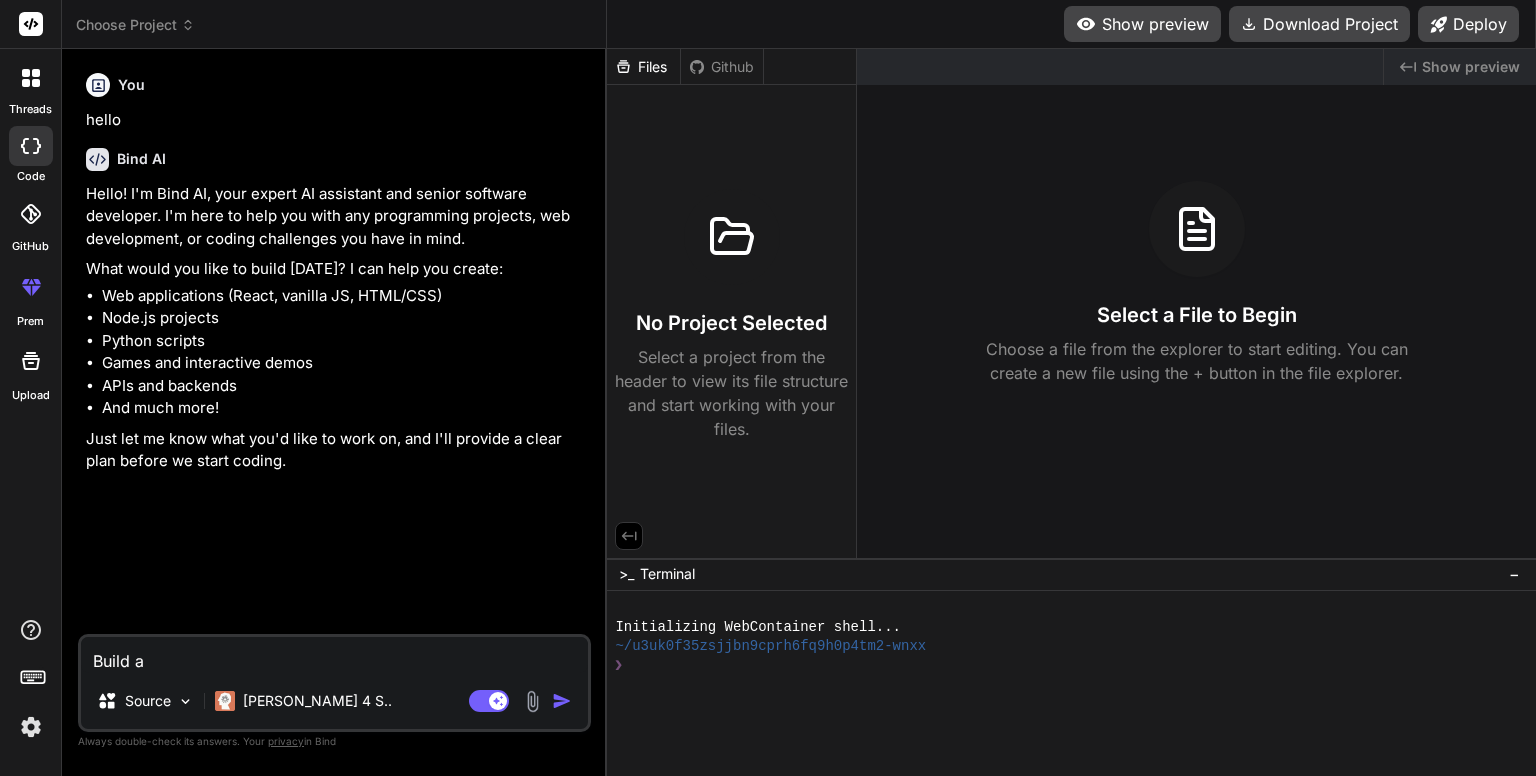 type on "Build an" 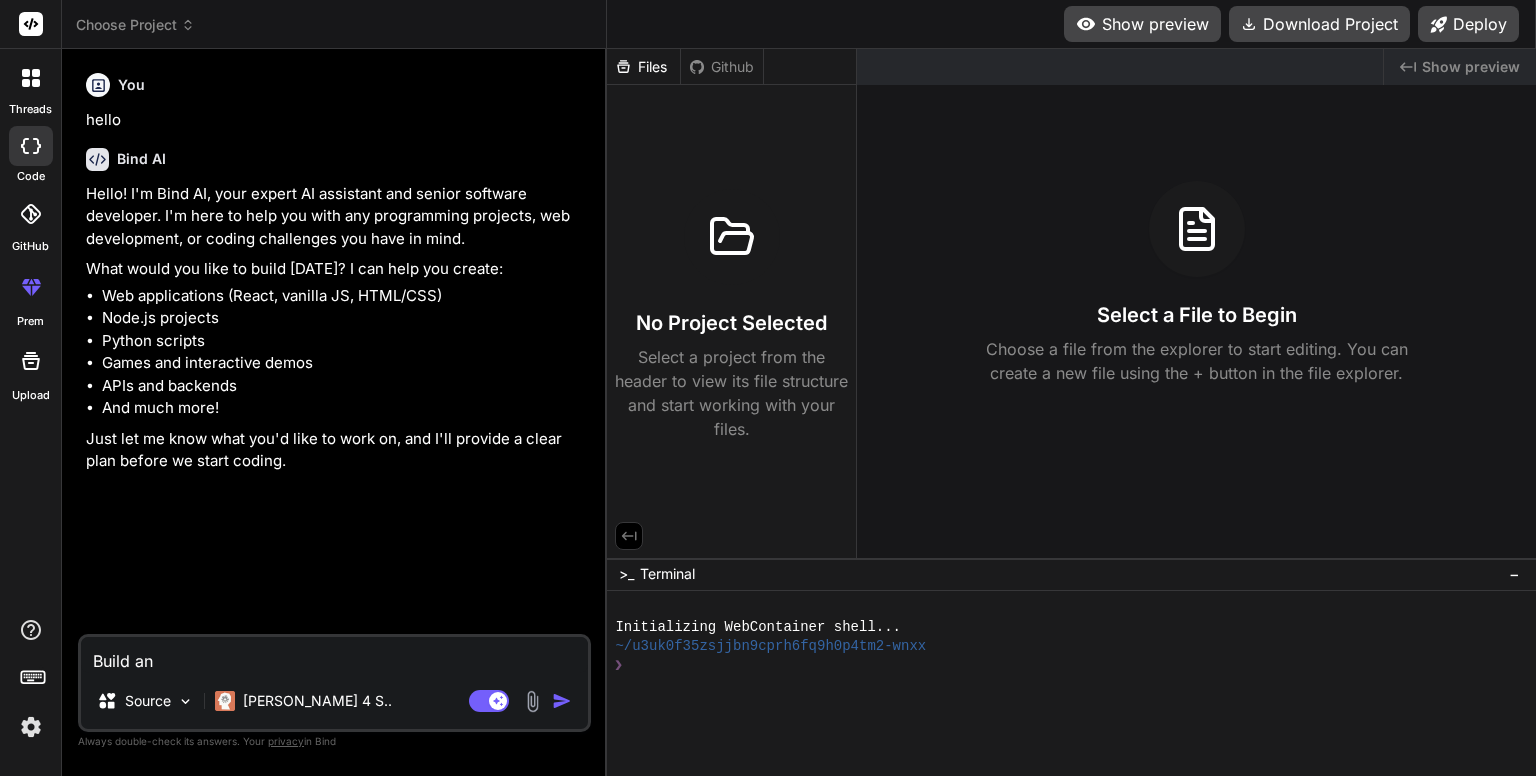 type on "Build an" 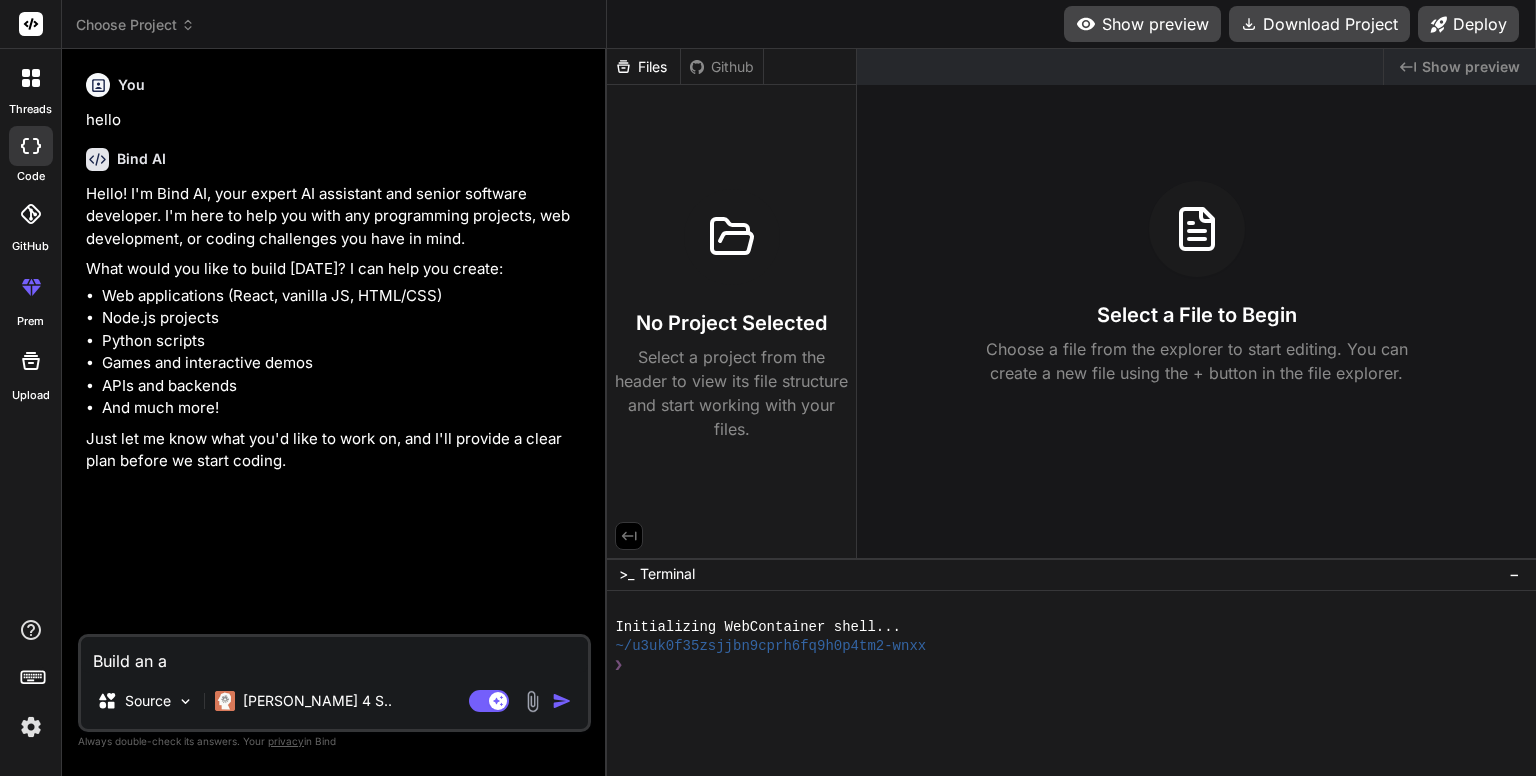 type on "Build an ap" 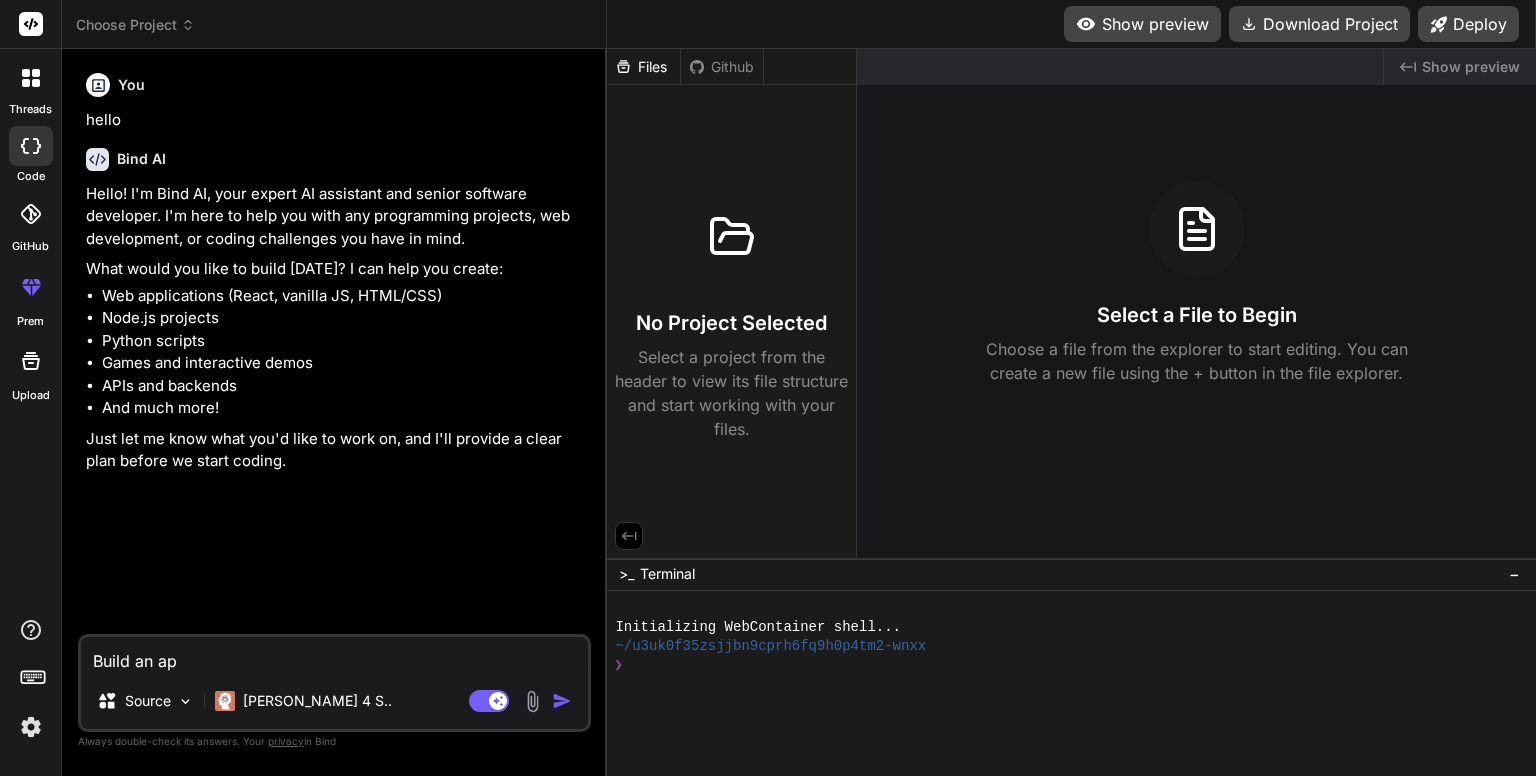 type on "Build an app" 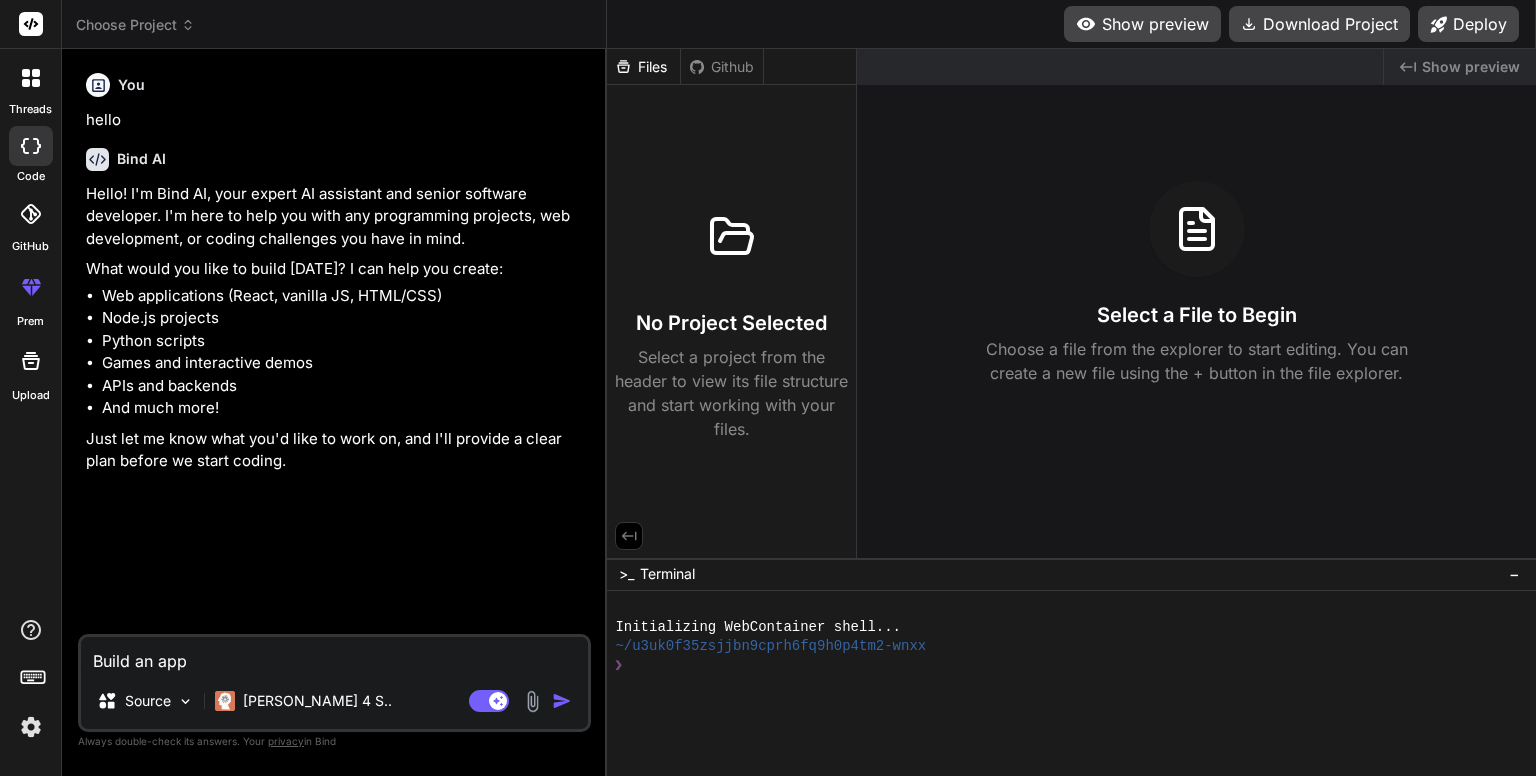type on "Build an app" 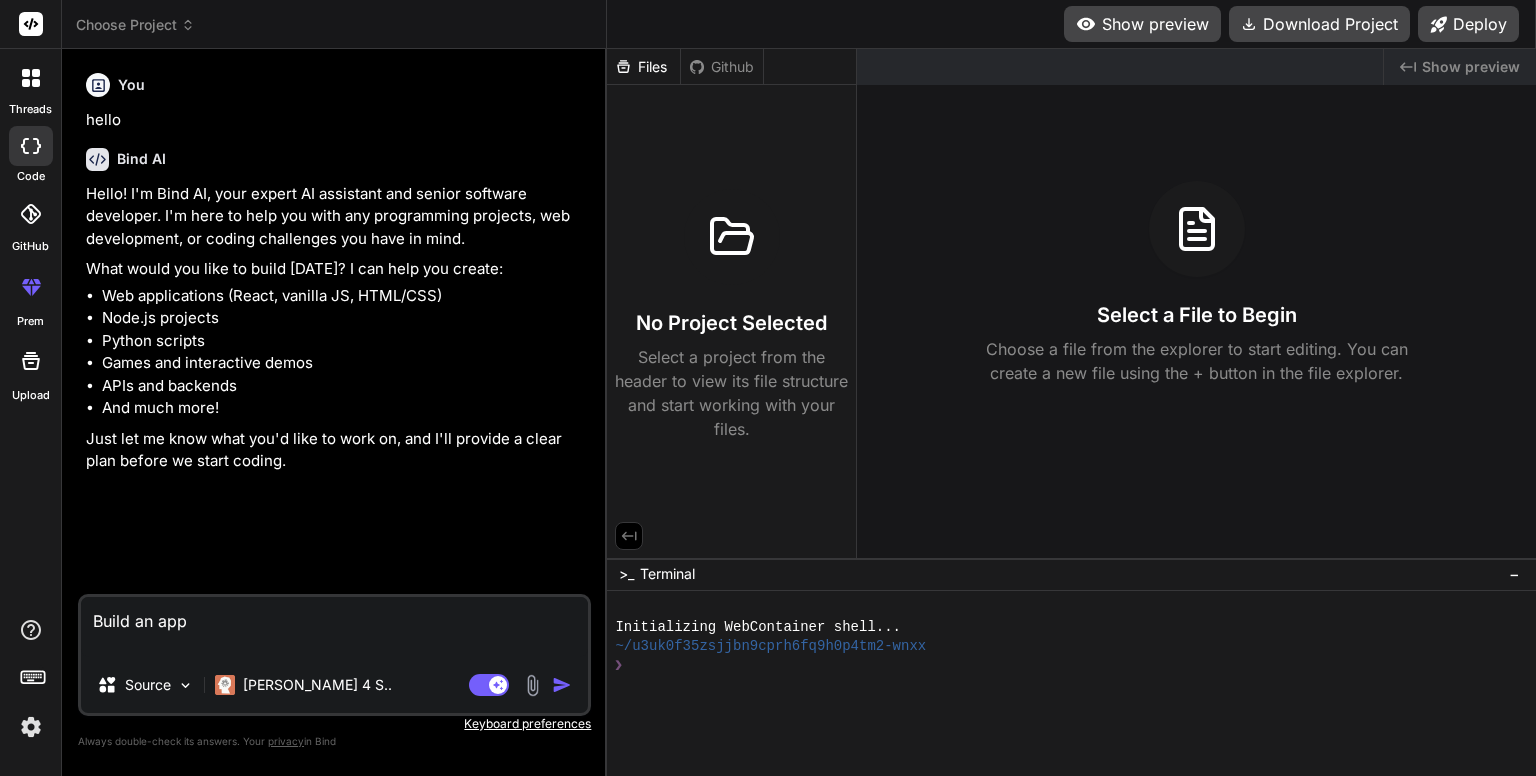 click on "Build an app" at bounding box center [334, 627] 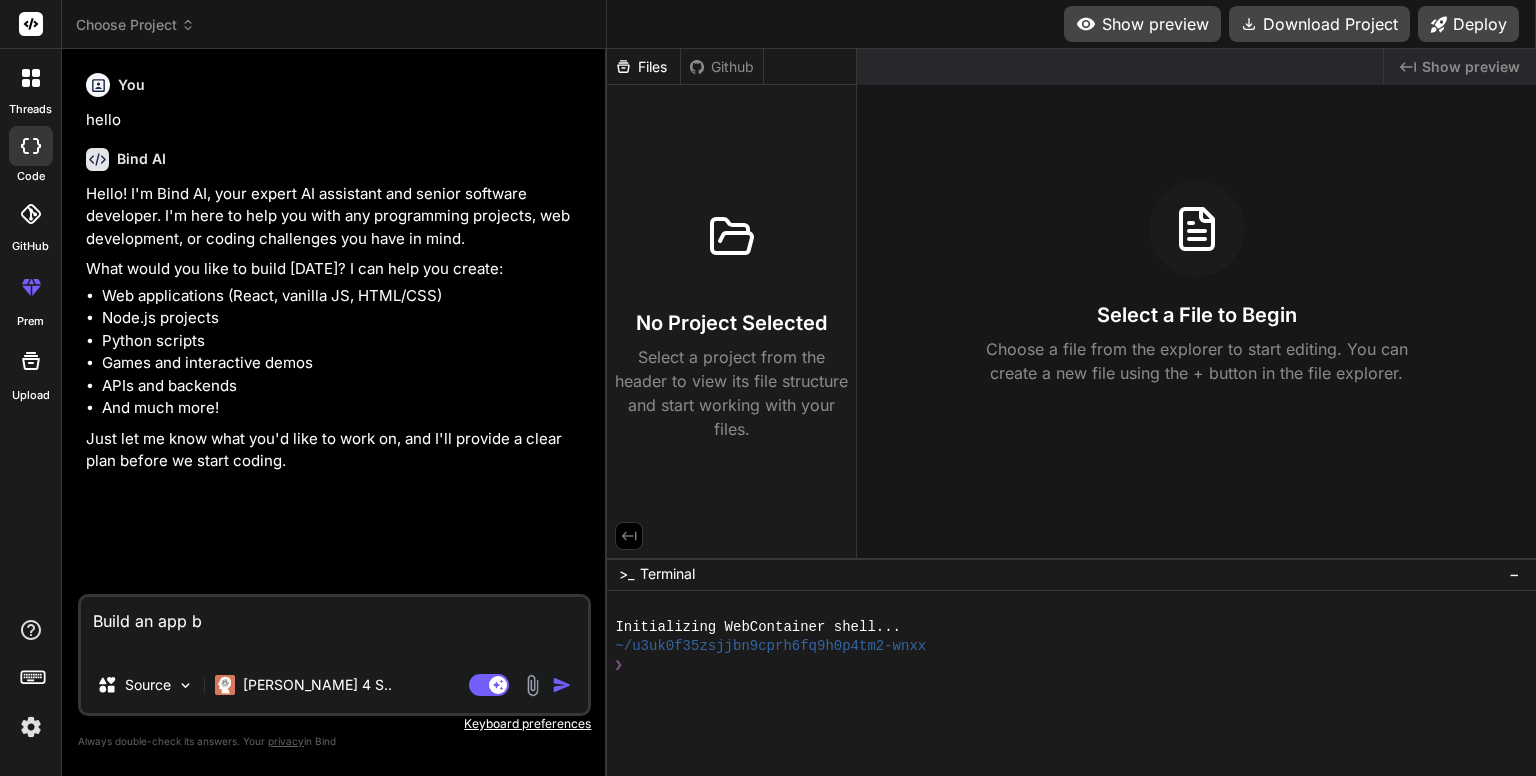 type on "Build an app ba" 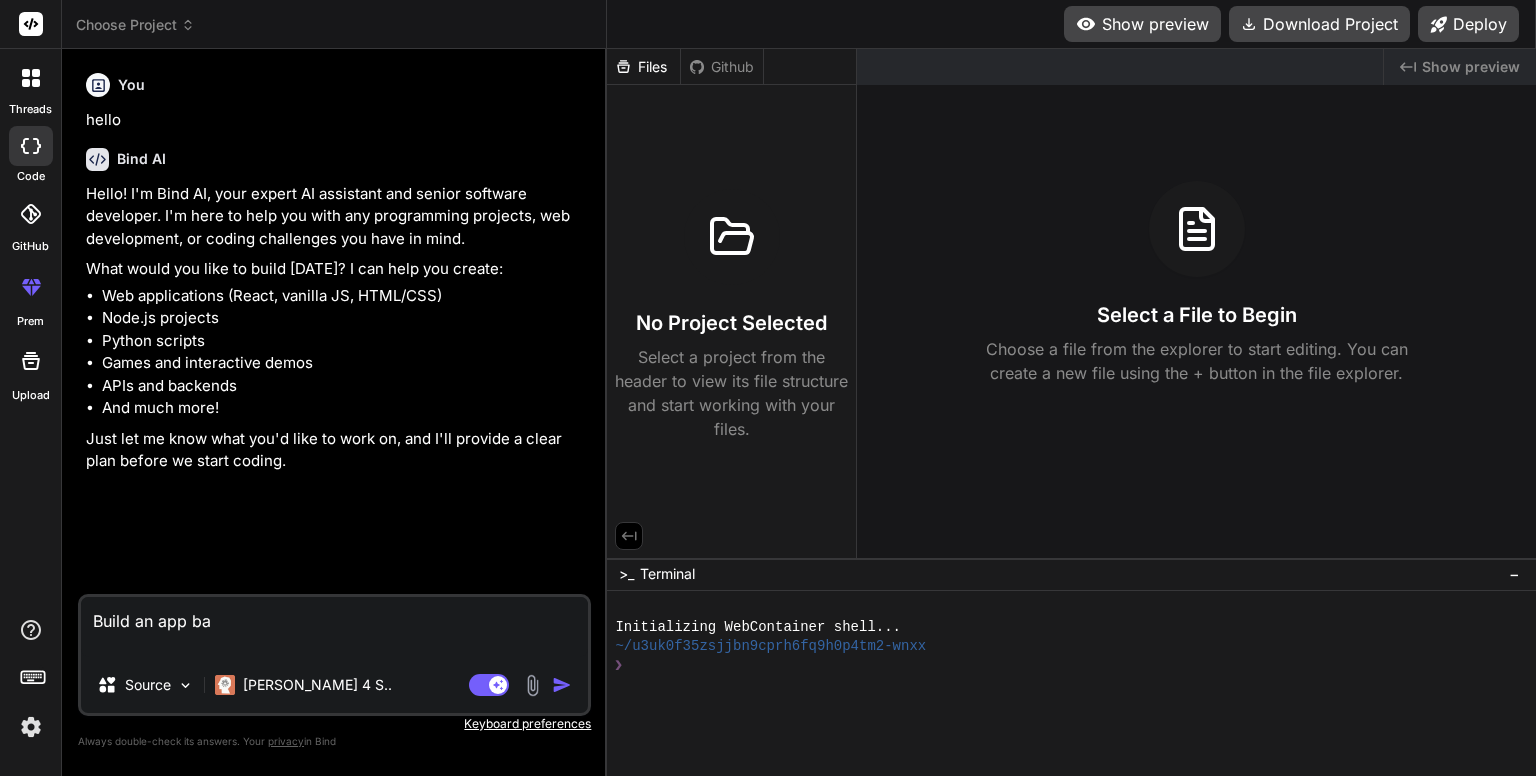 type on "Build an app bas" 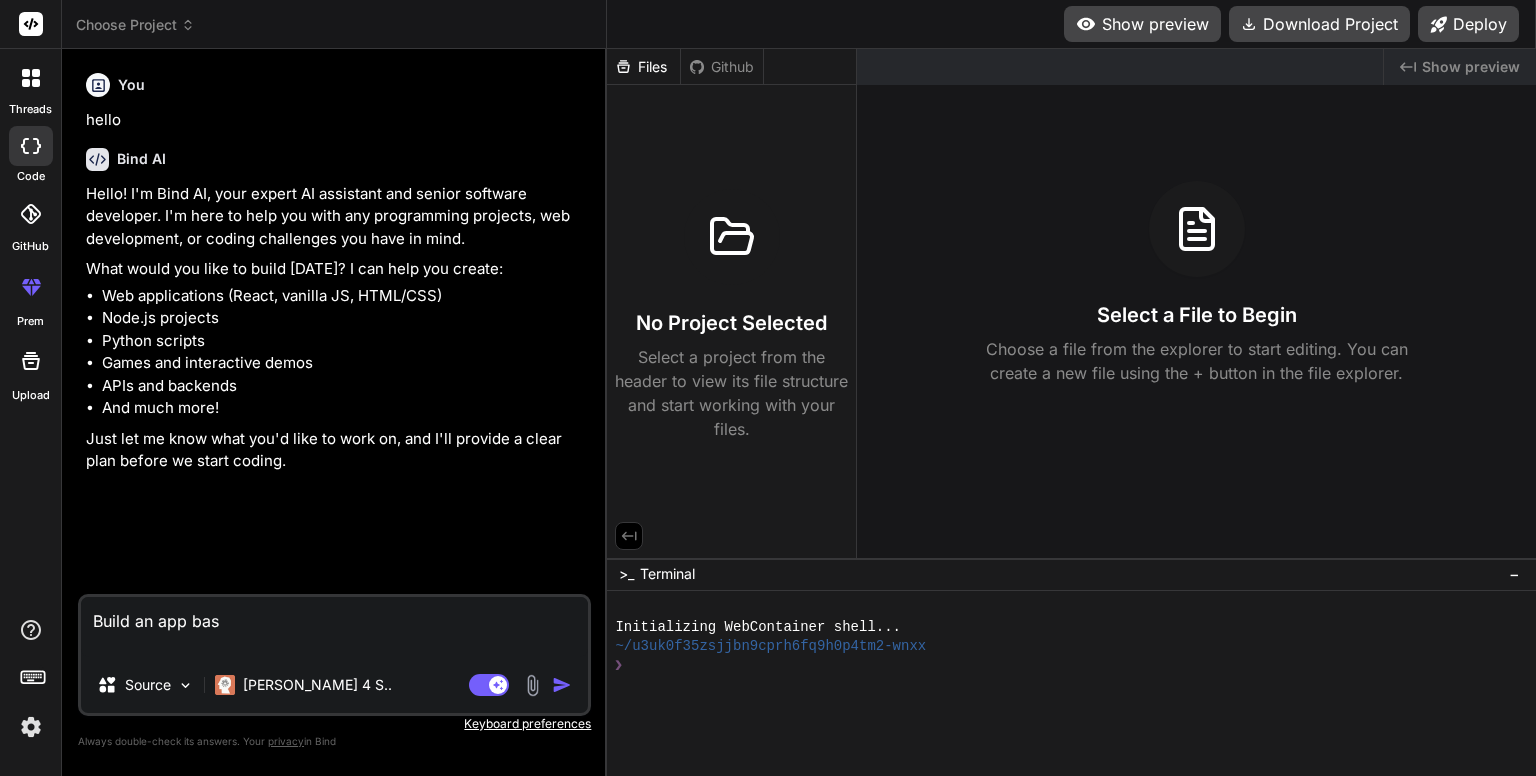 type on "x" 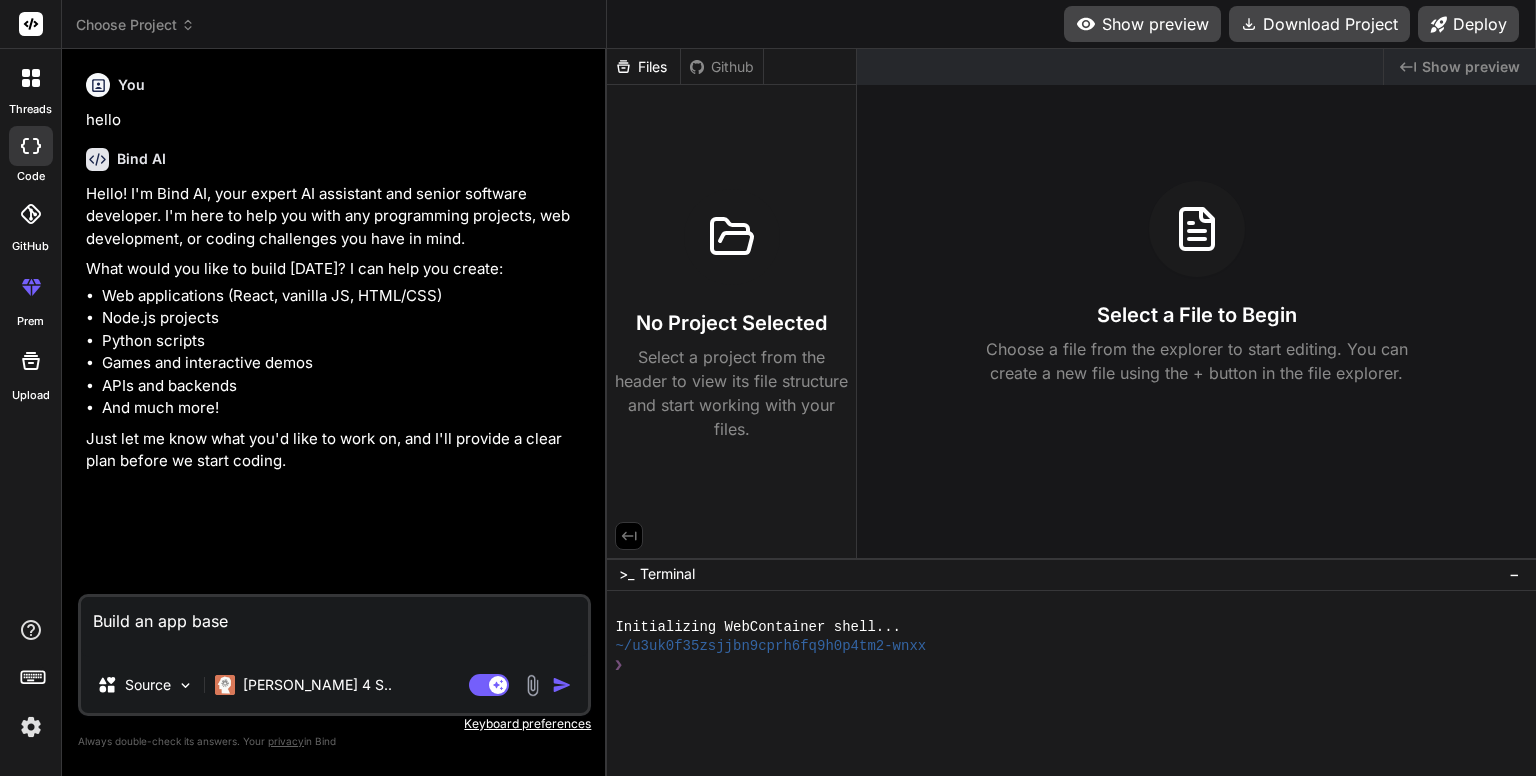 type on "Build an app based" 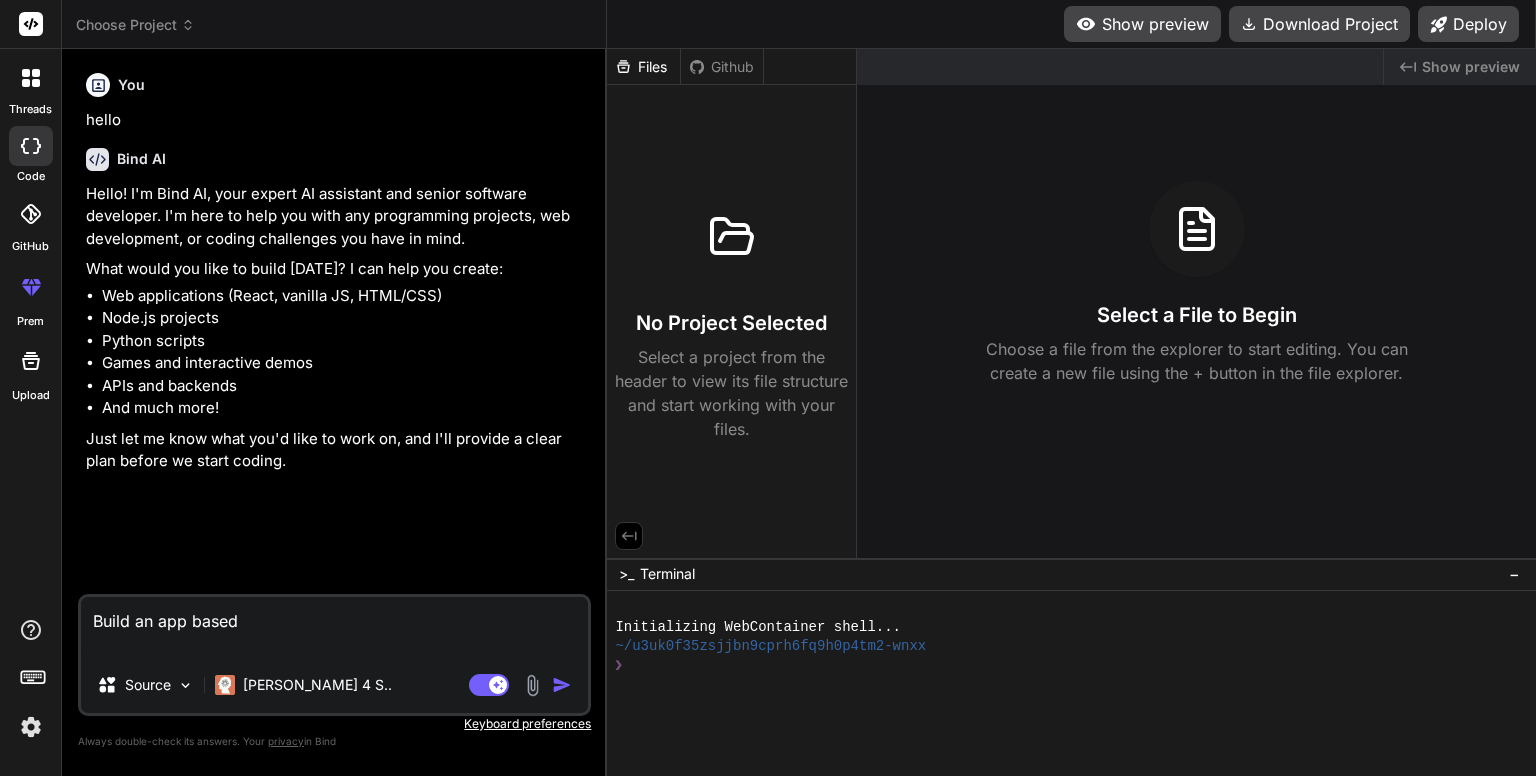 type on "Build an app based" 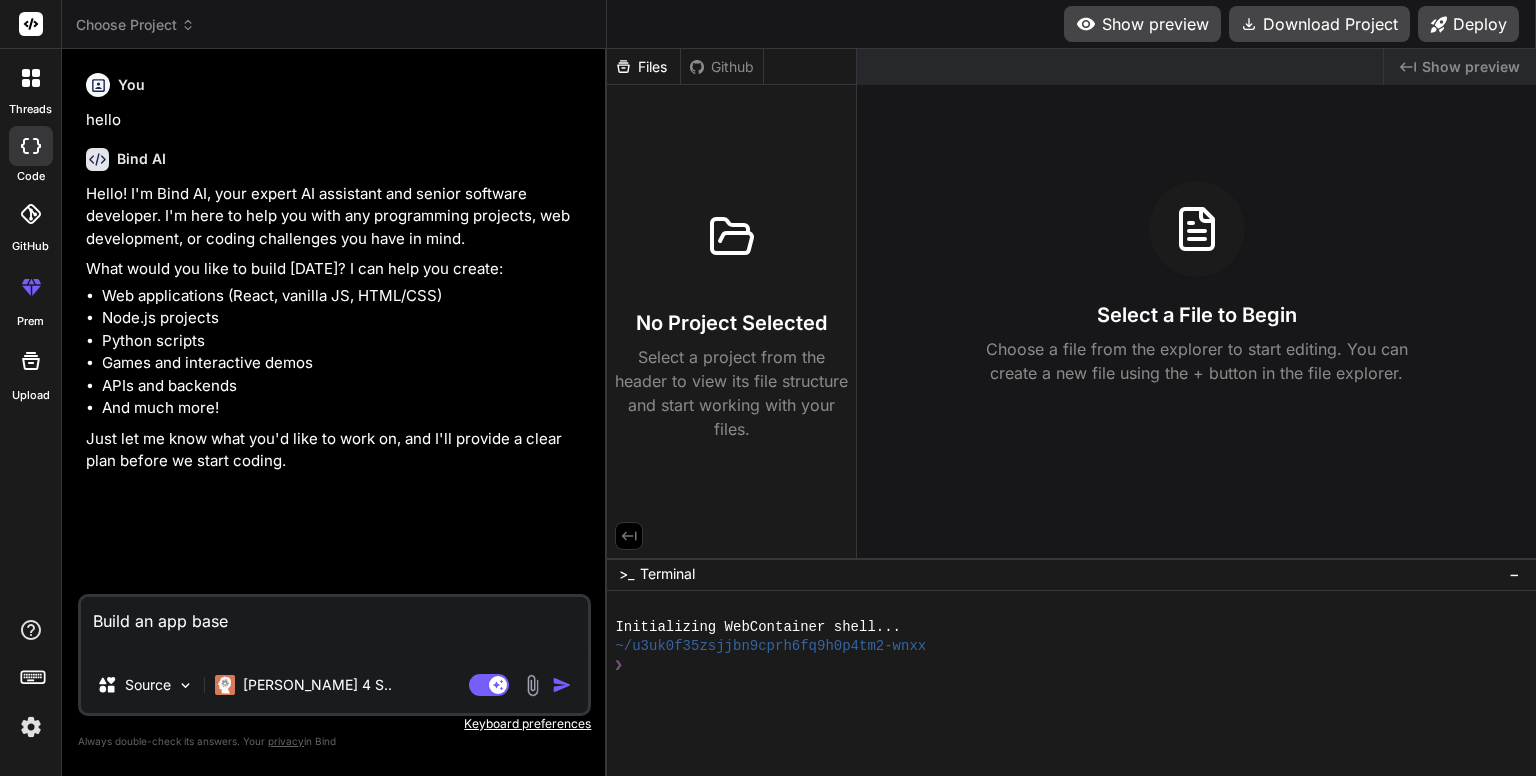 type on "Build an app bas" 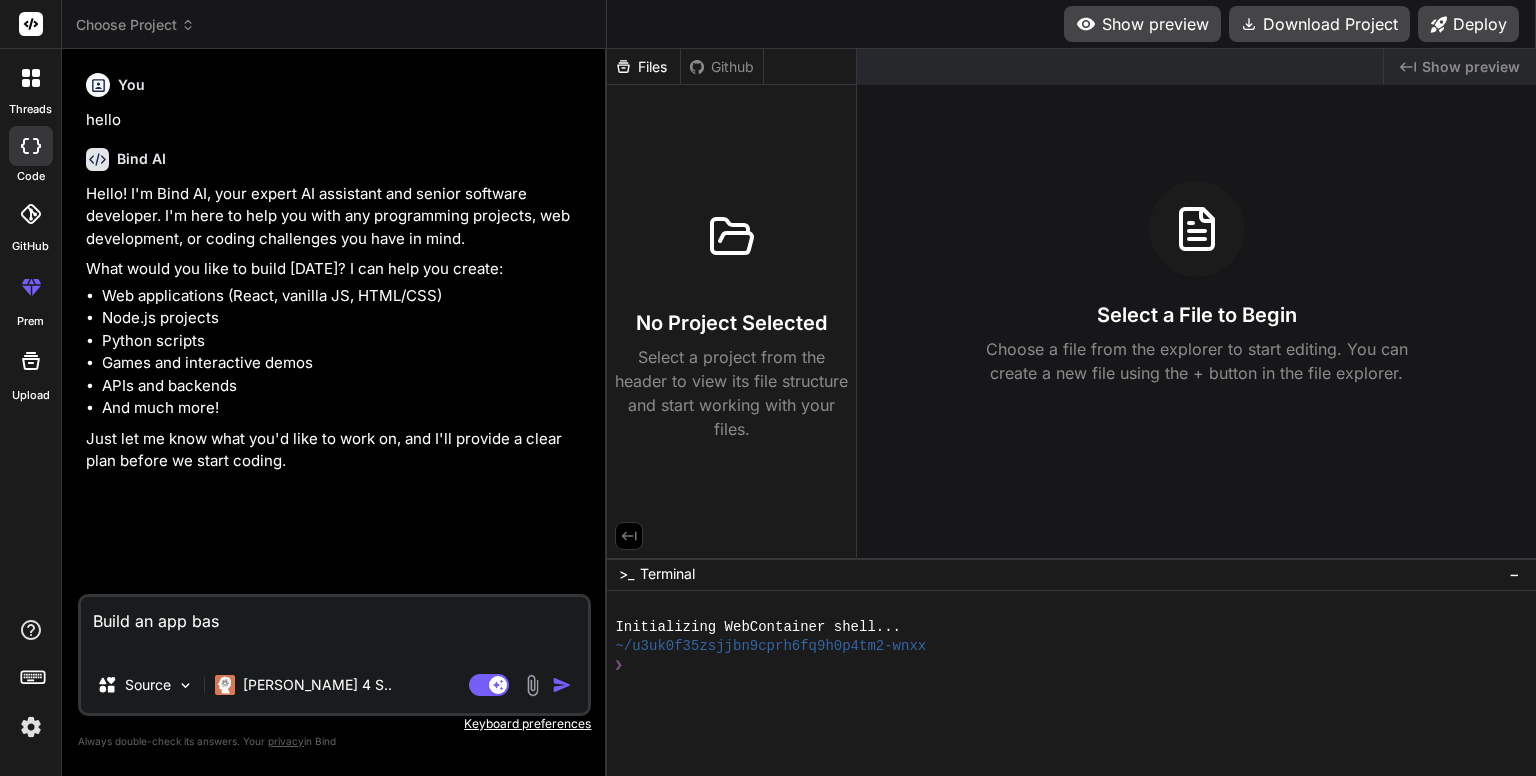 type on "Build an app ba" 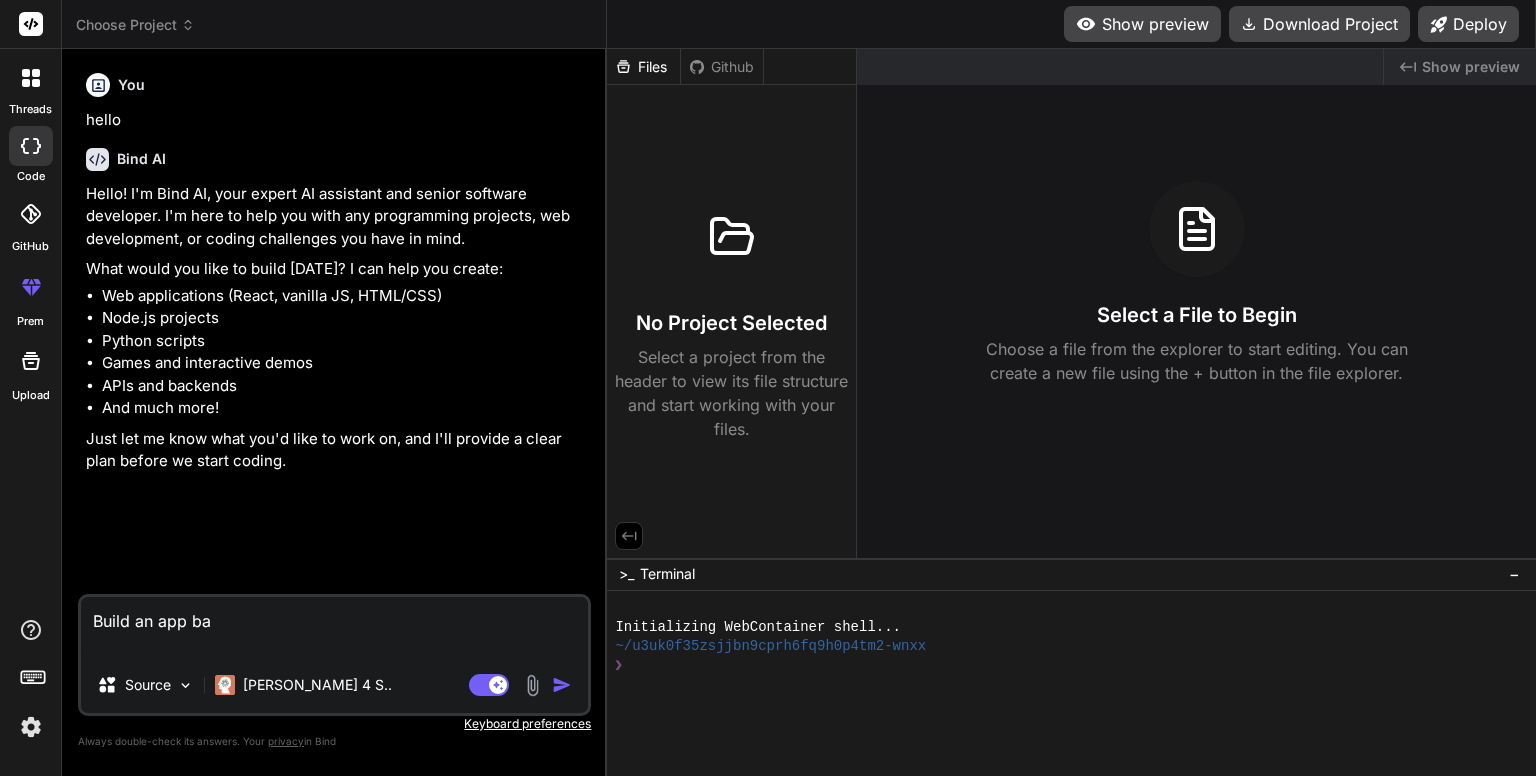 type on "Build an app b" 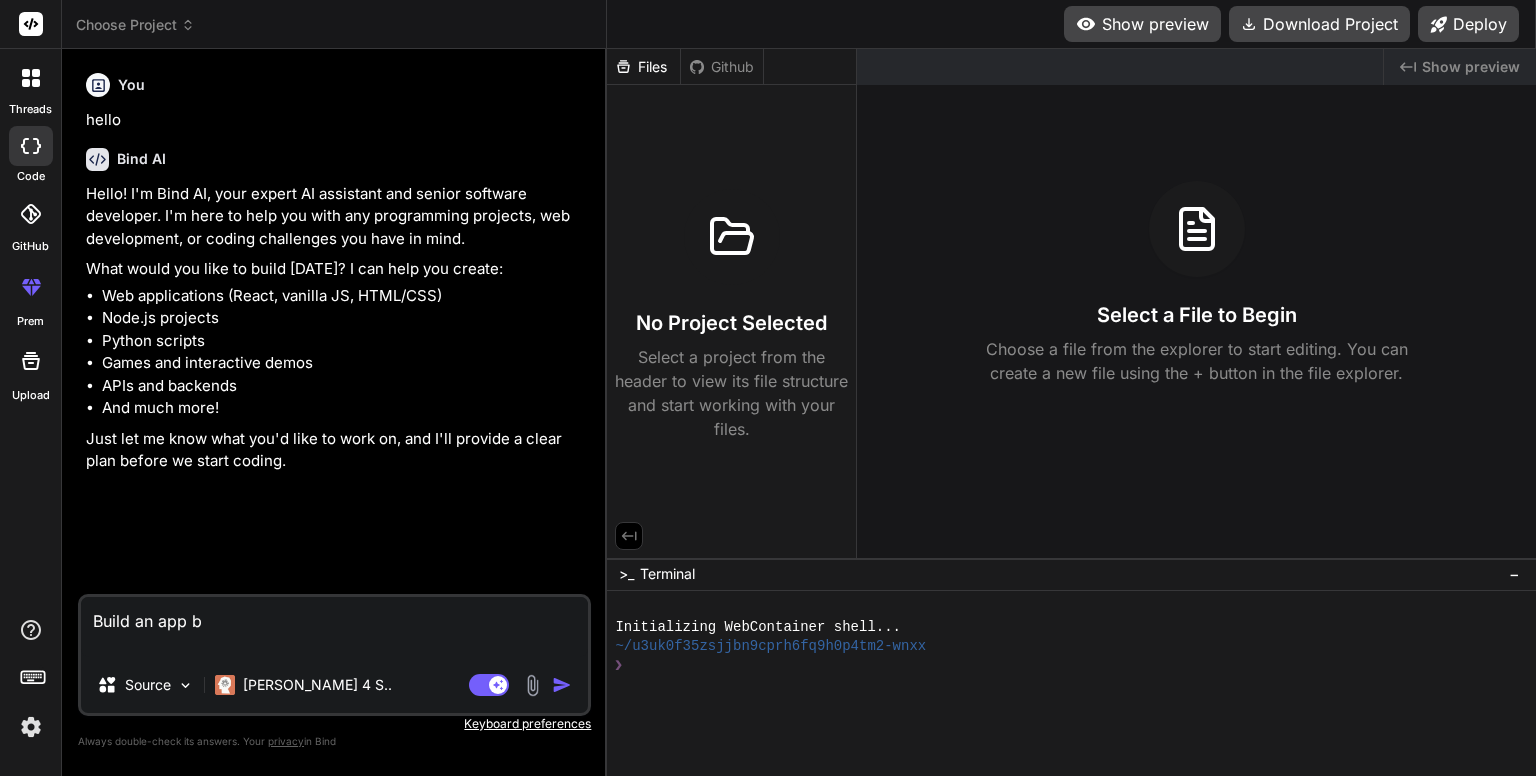 type on "Build an app" 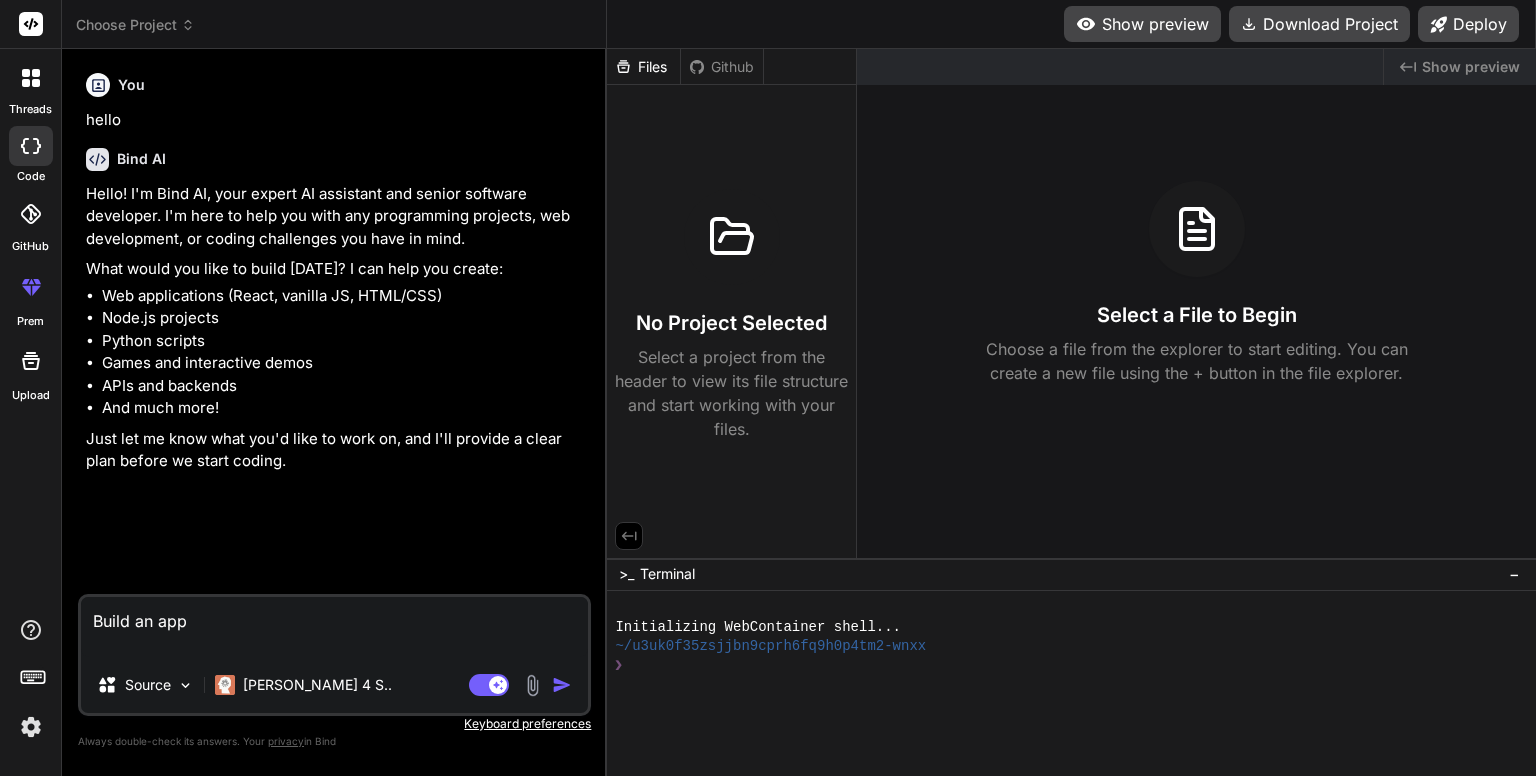 type on "Build an app" 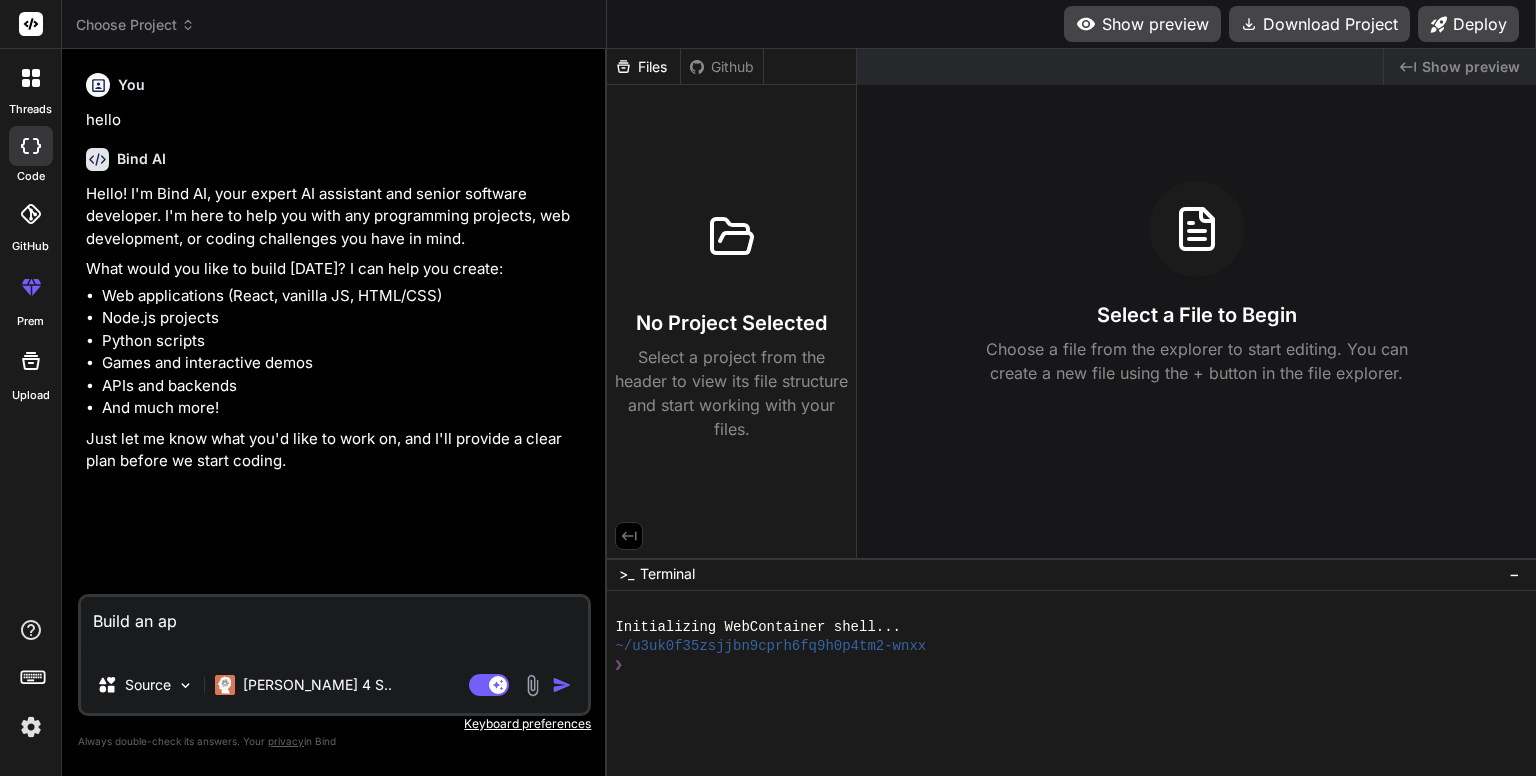 type on "Build an a" 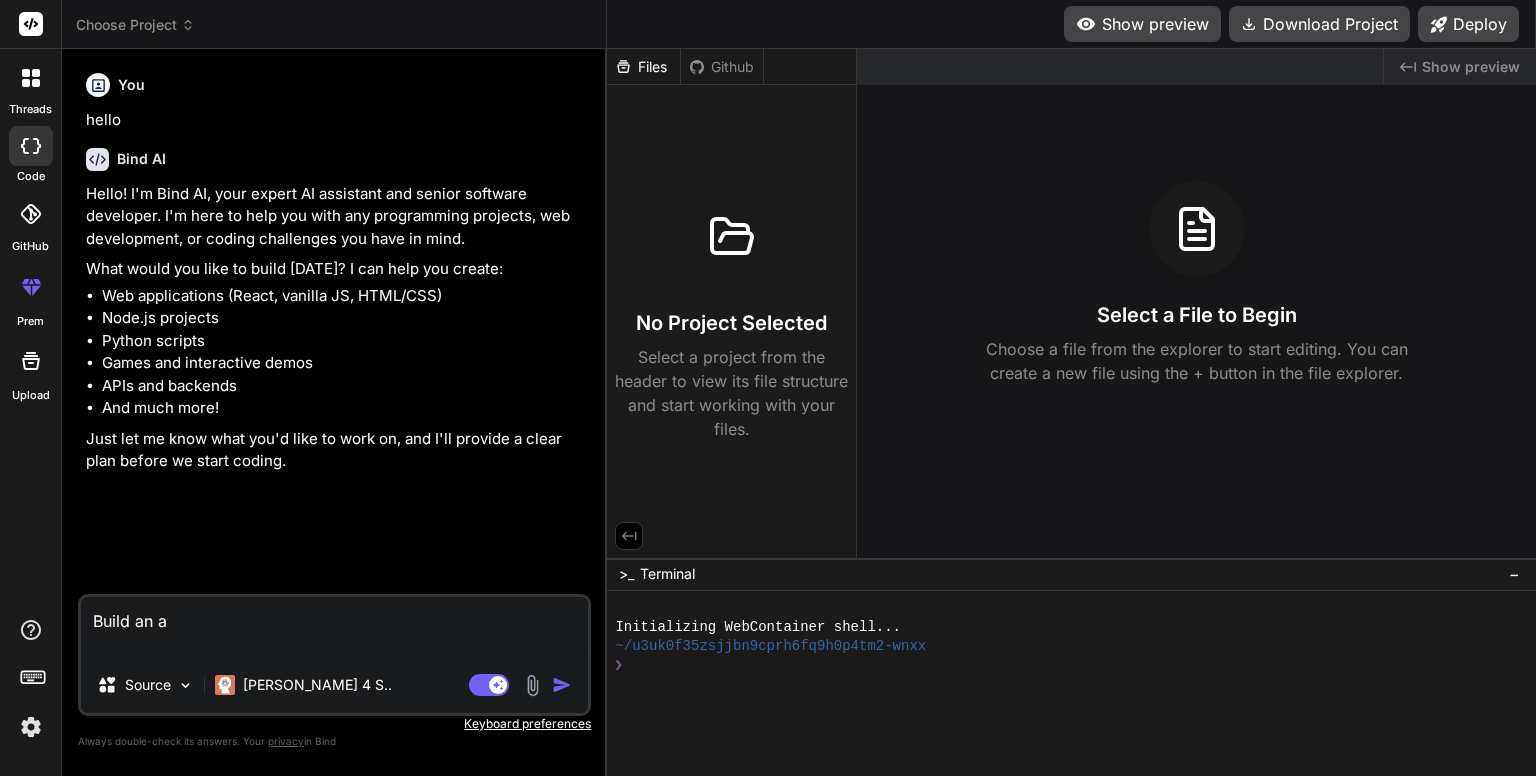 type on "Build an" 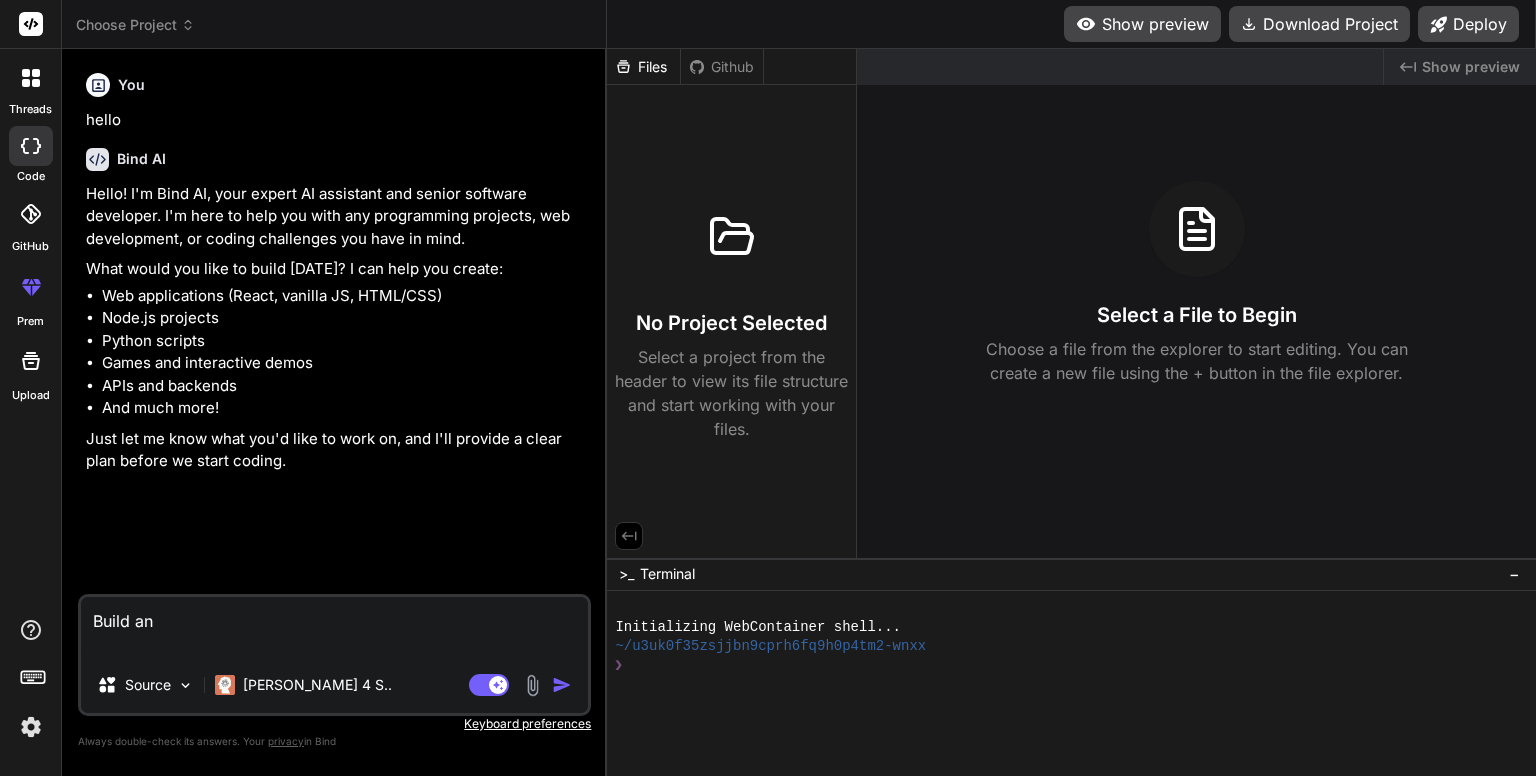type on "Build an p" 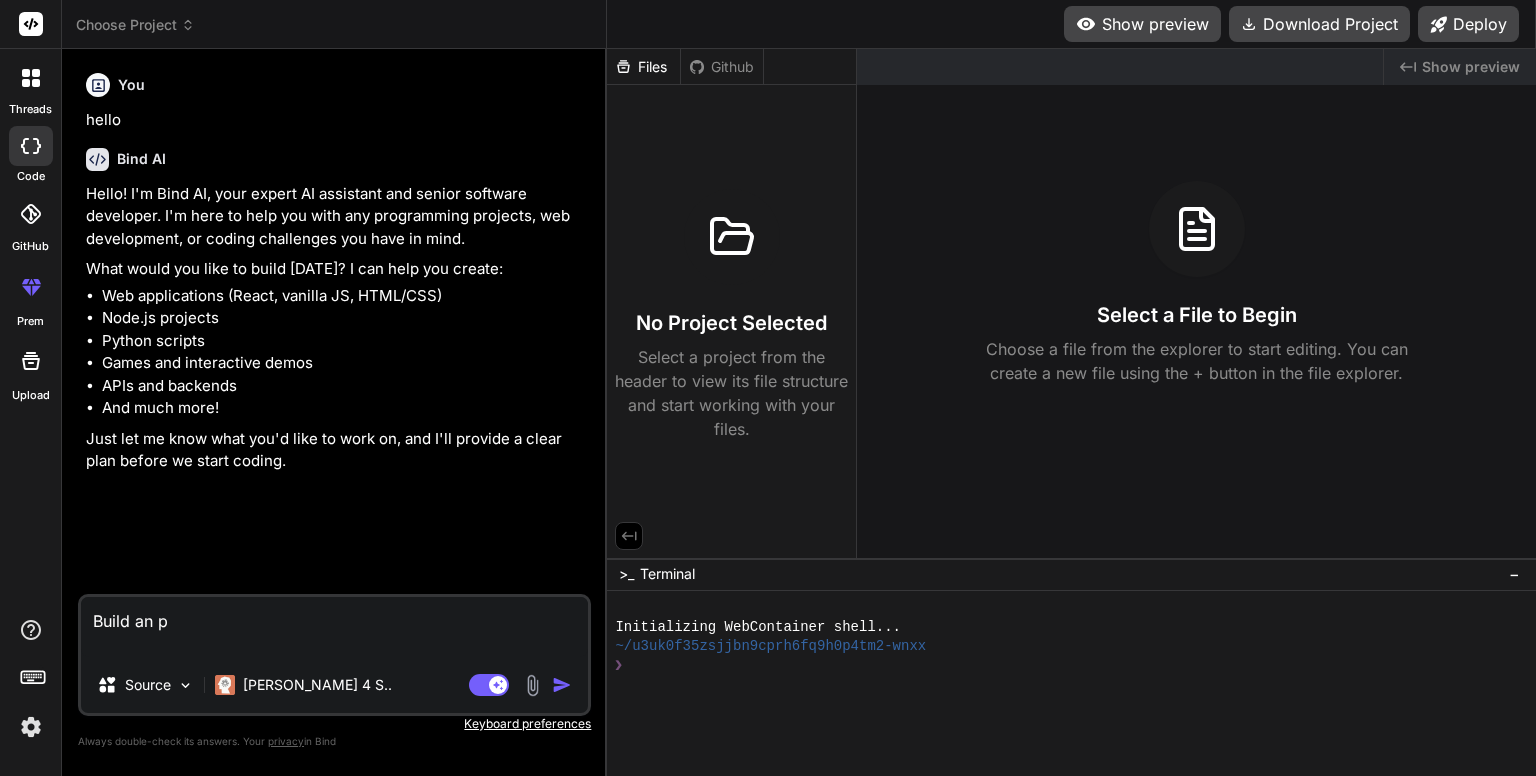 type on "Build an pe" 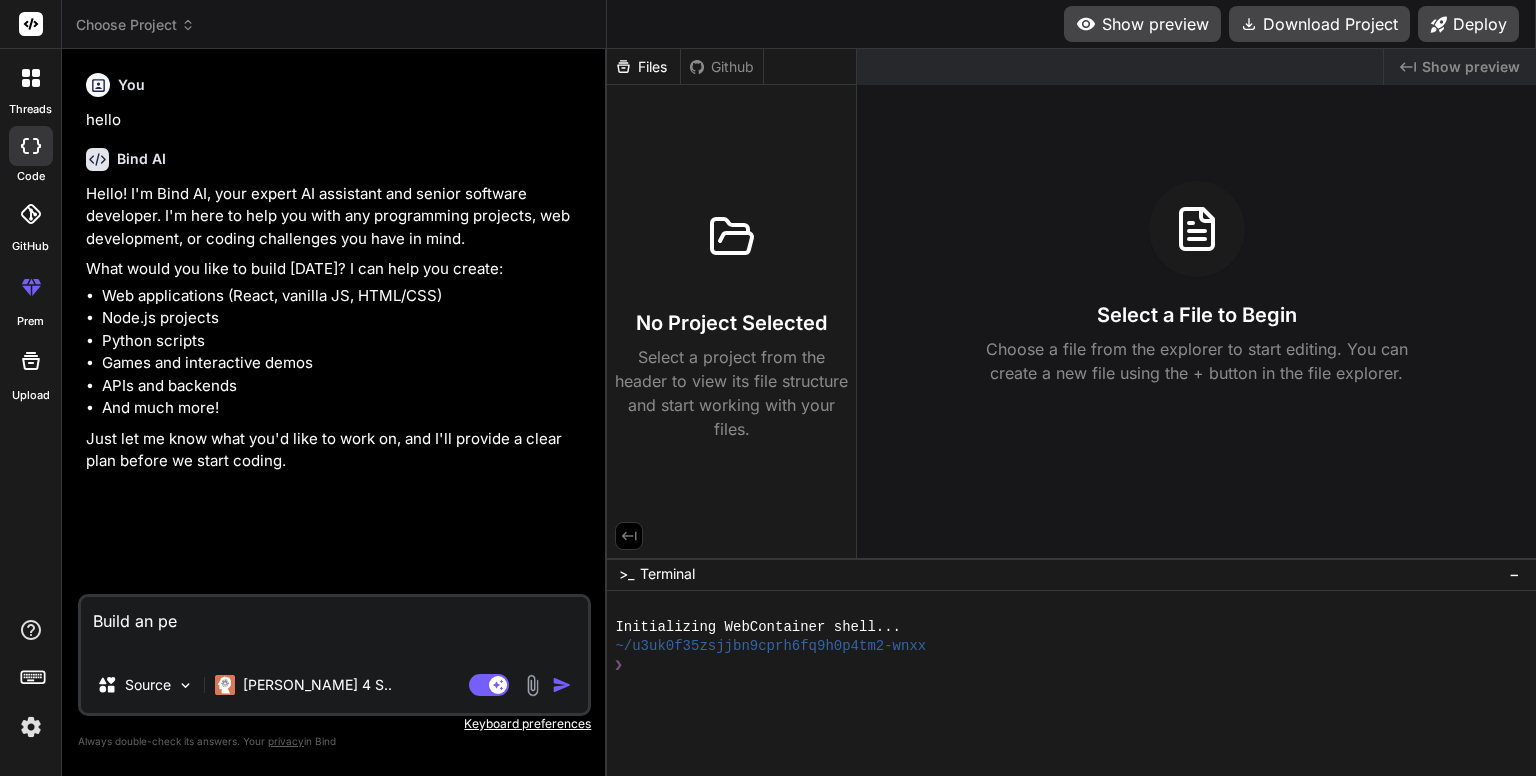 type on "Build an per" 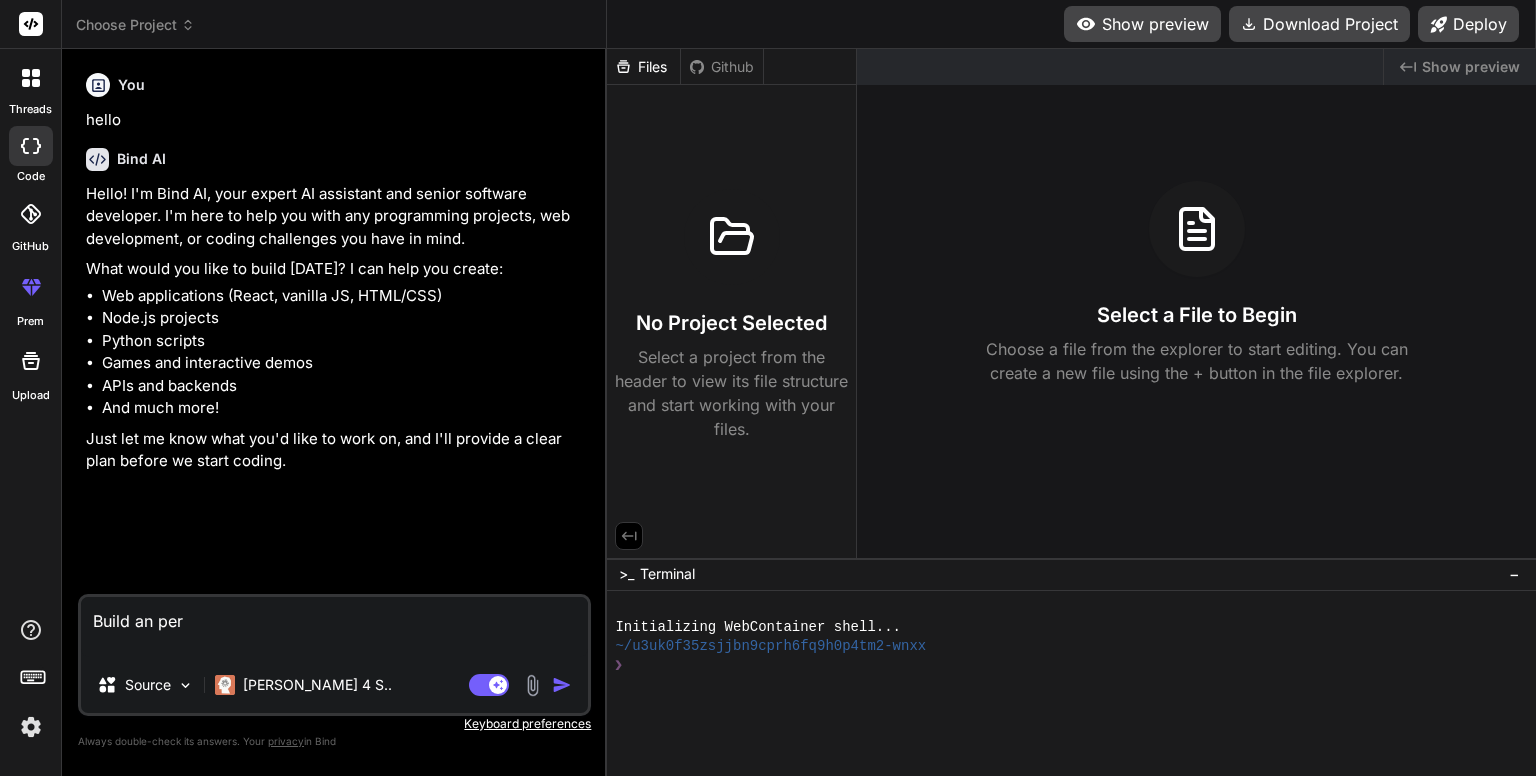 type on "Build an pers" 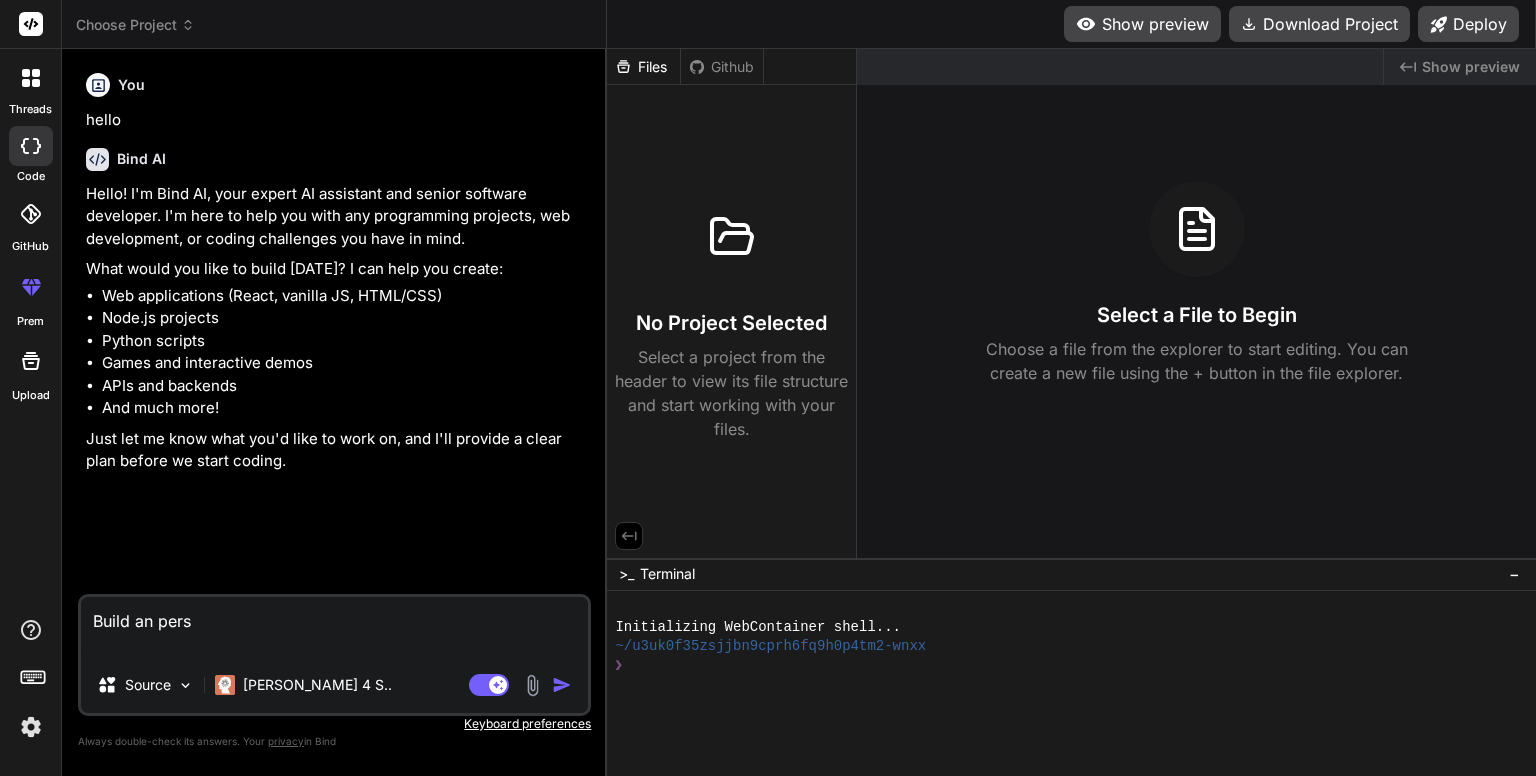 type on "Build an perso" 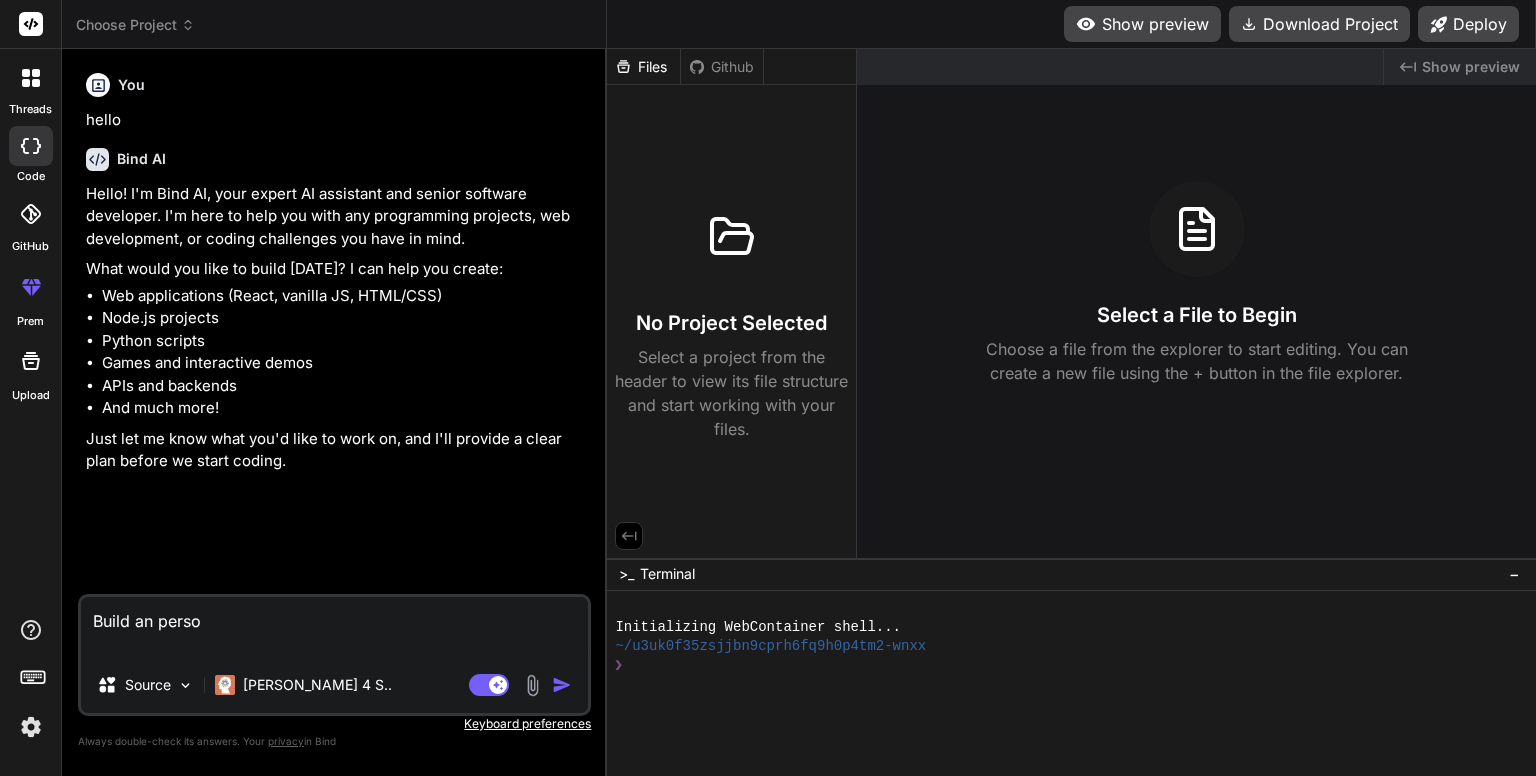 type on "Build an person" 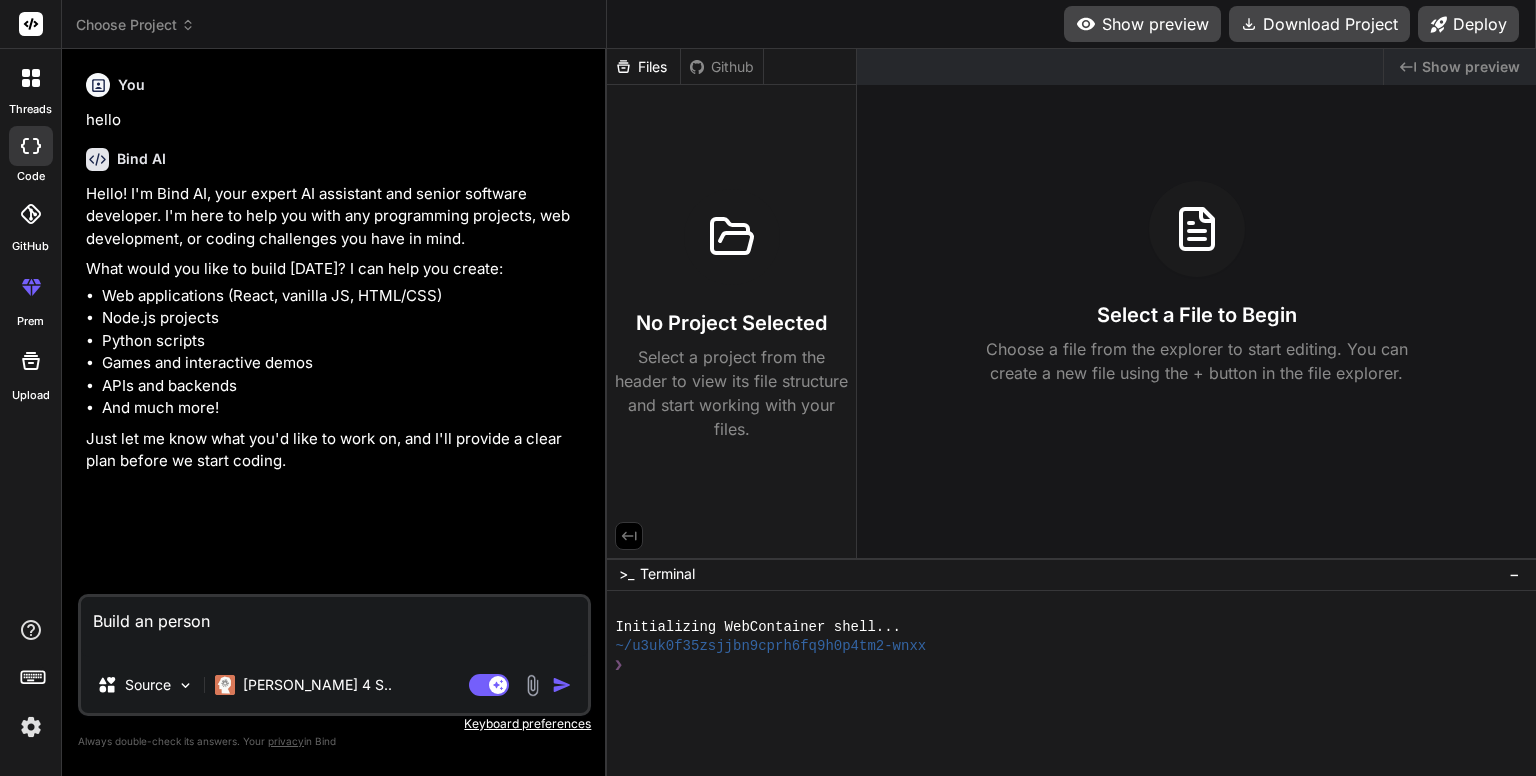 type on "Build an persona" 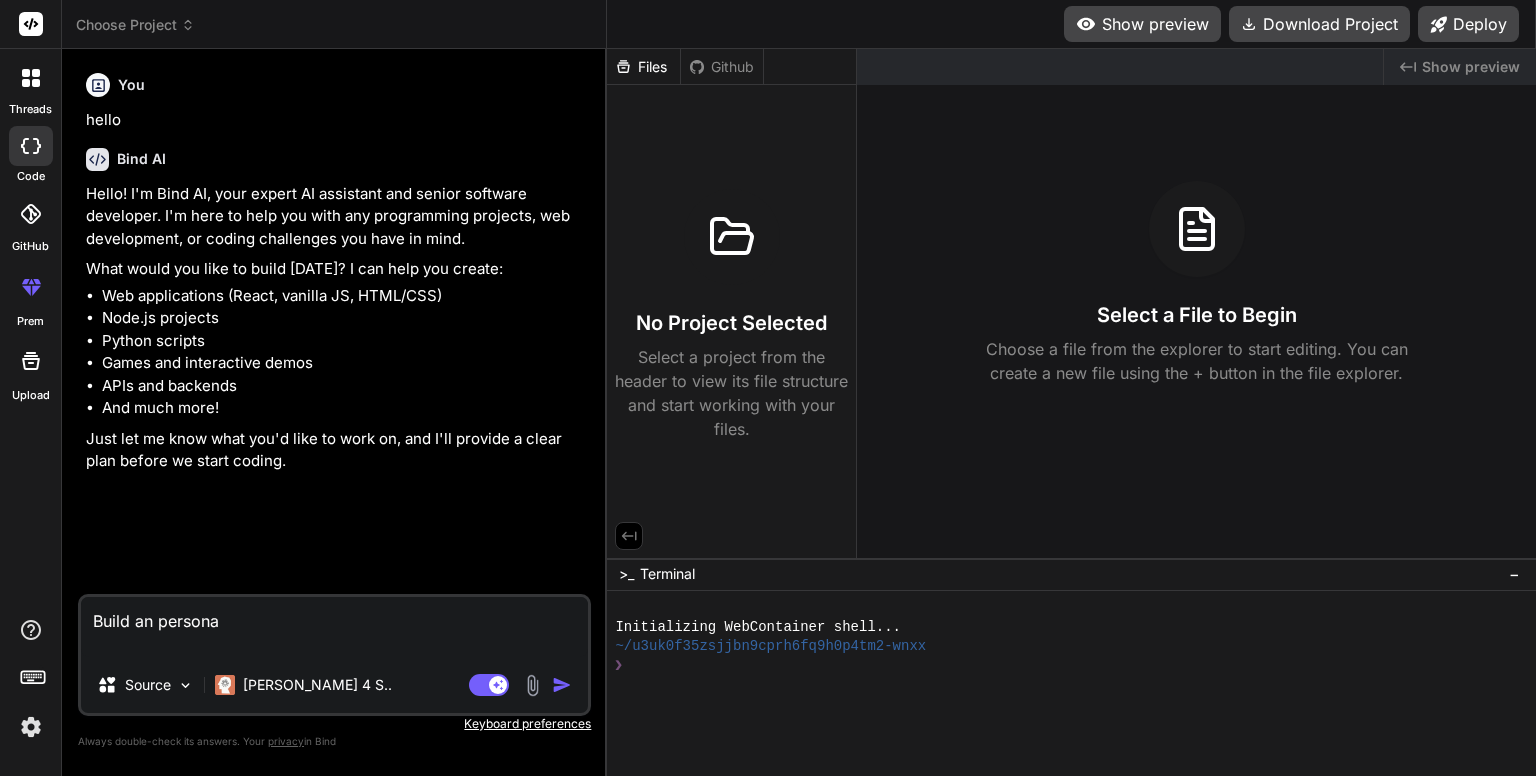 type on "Build an personal" 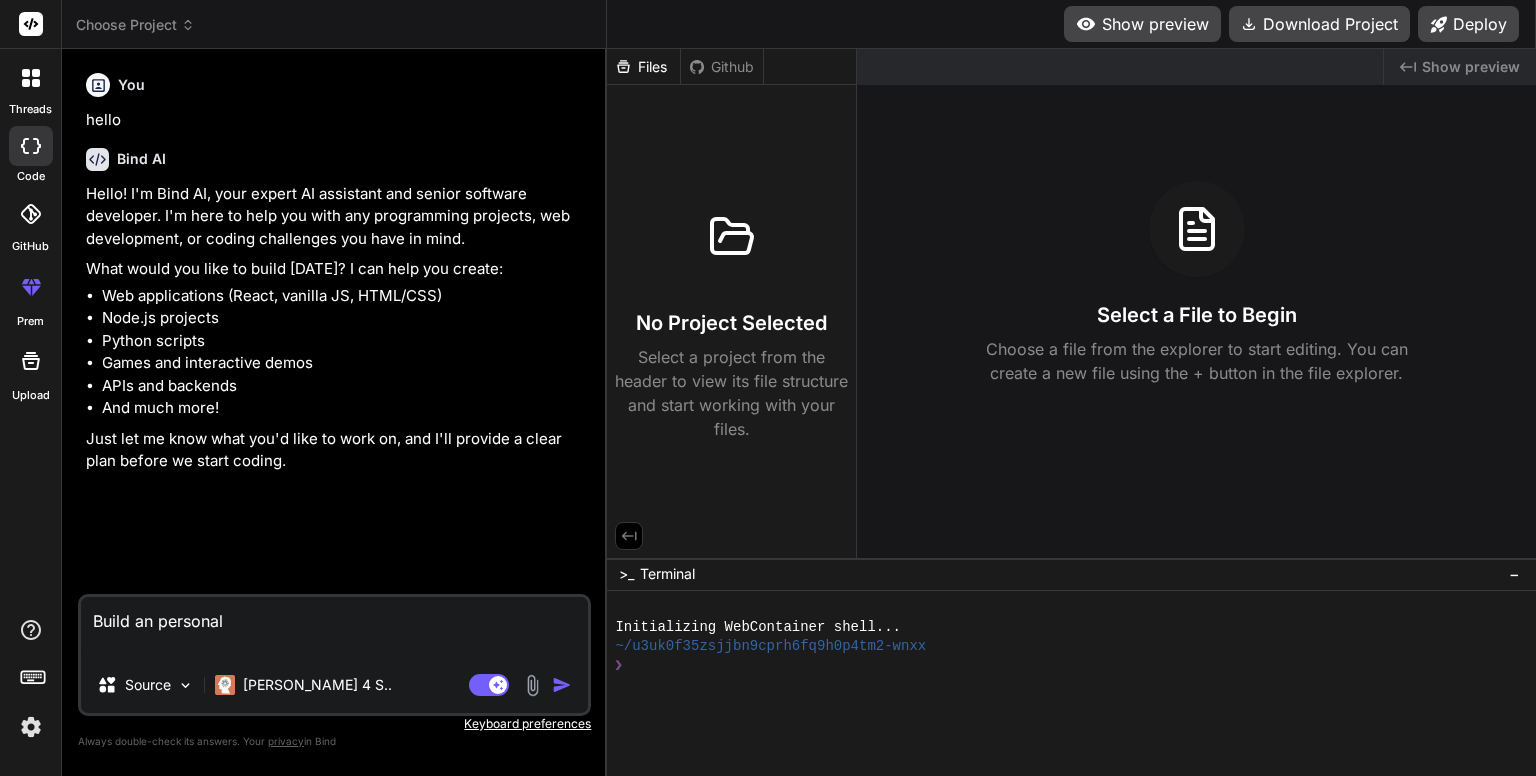 type on "Build an personal" 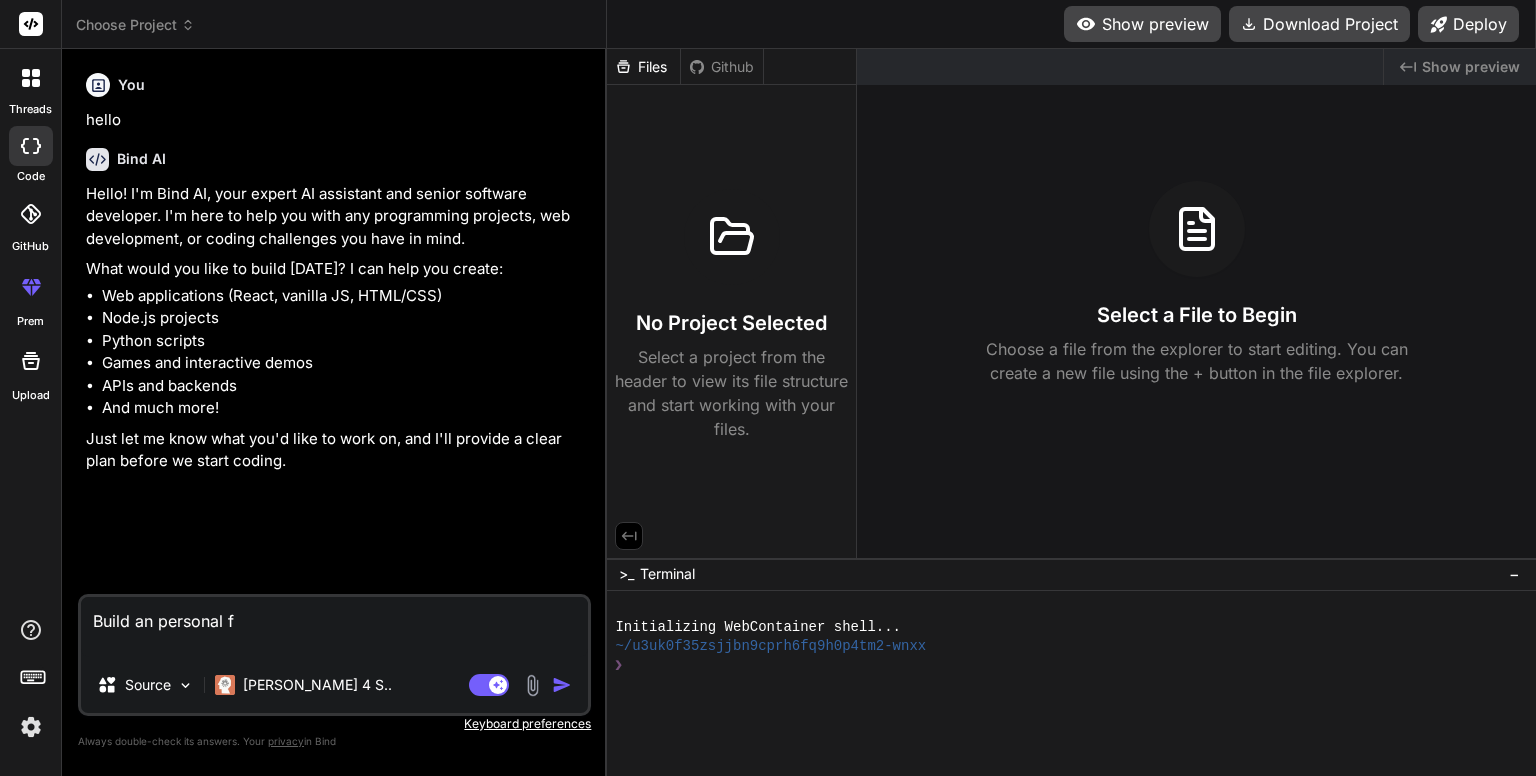 type on "Build an personal fi" 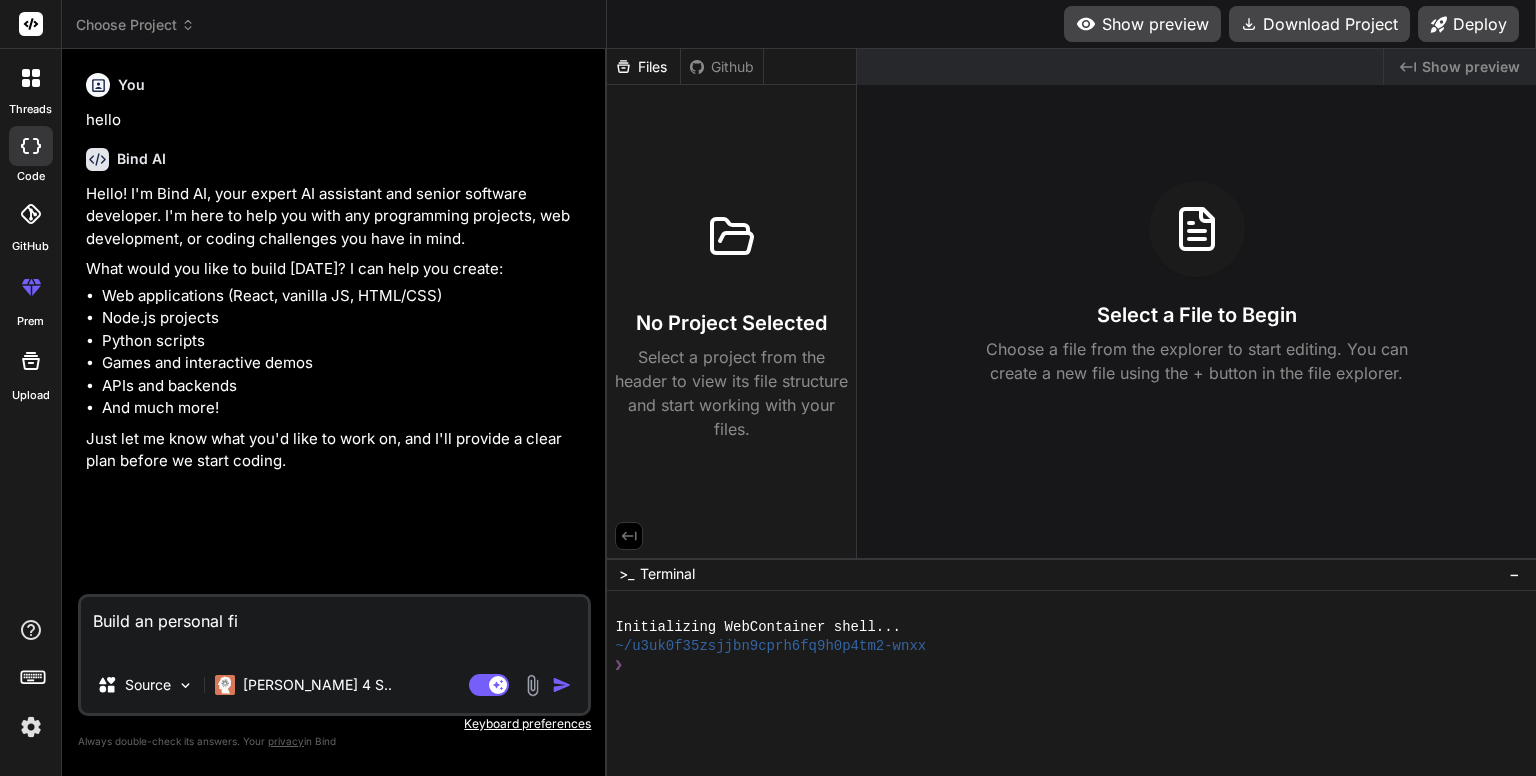 type on "Build an personal fia" 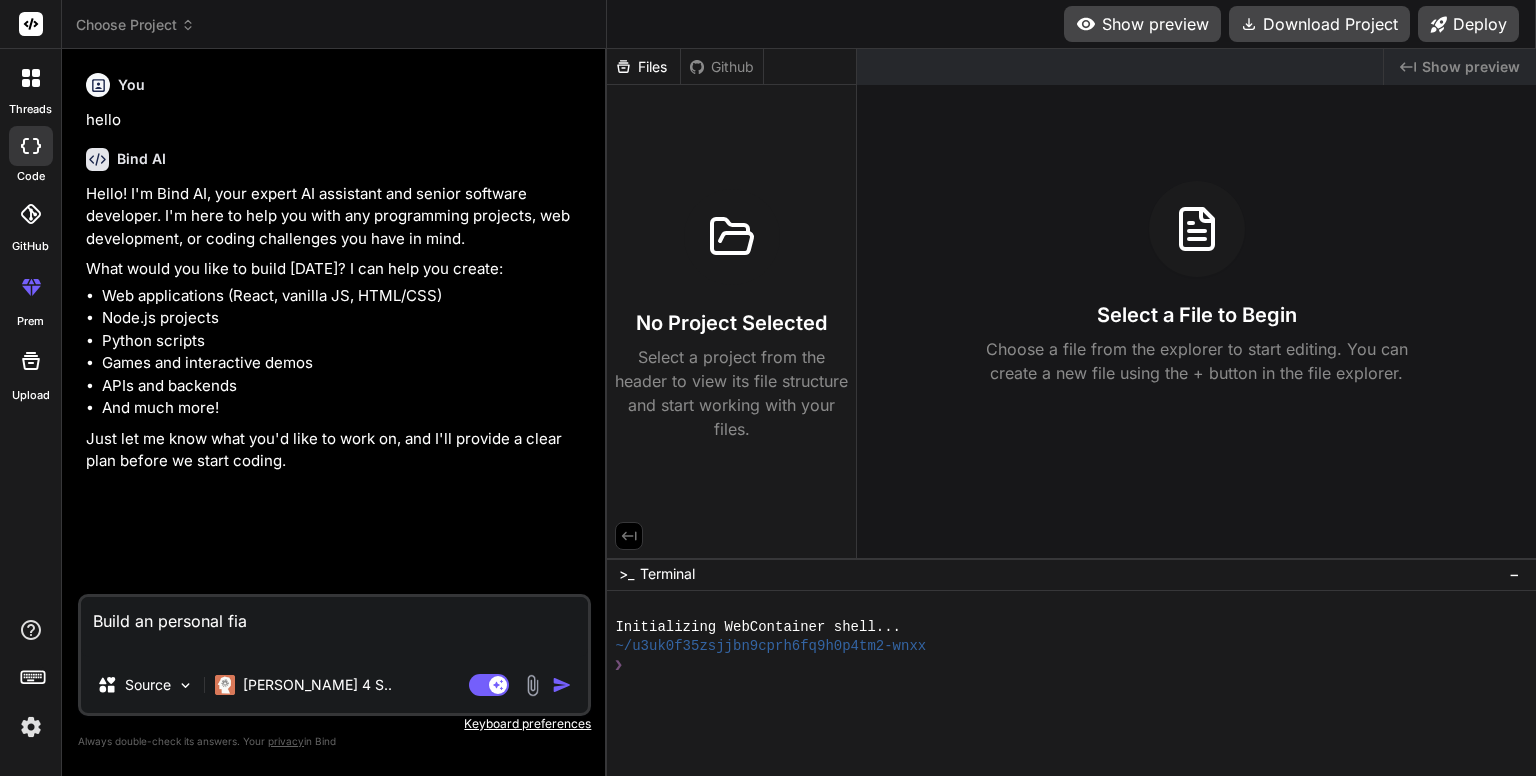 type on "Build an personal fian" 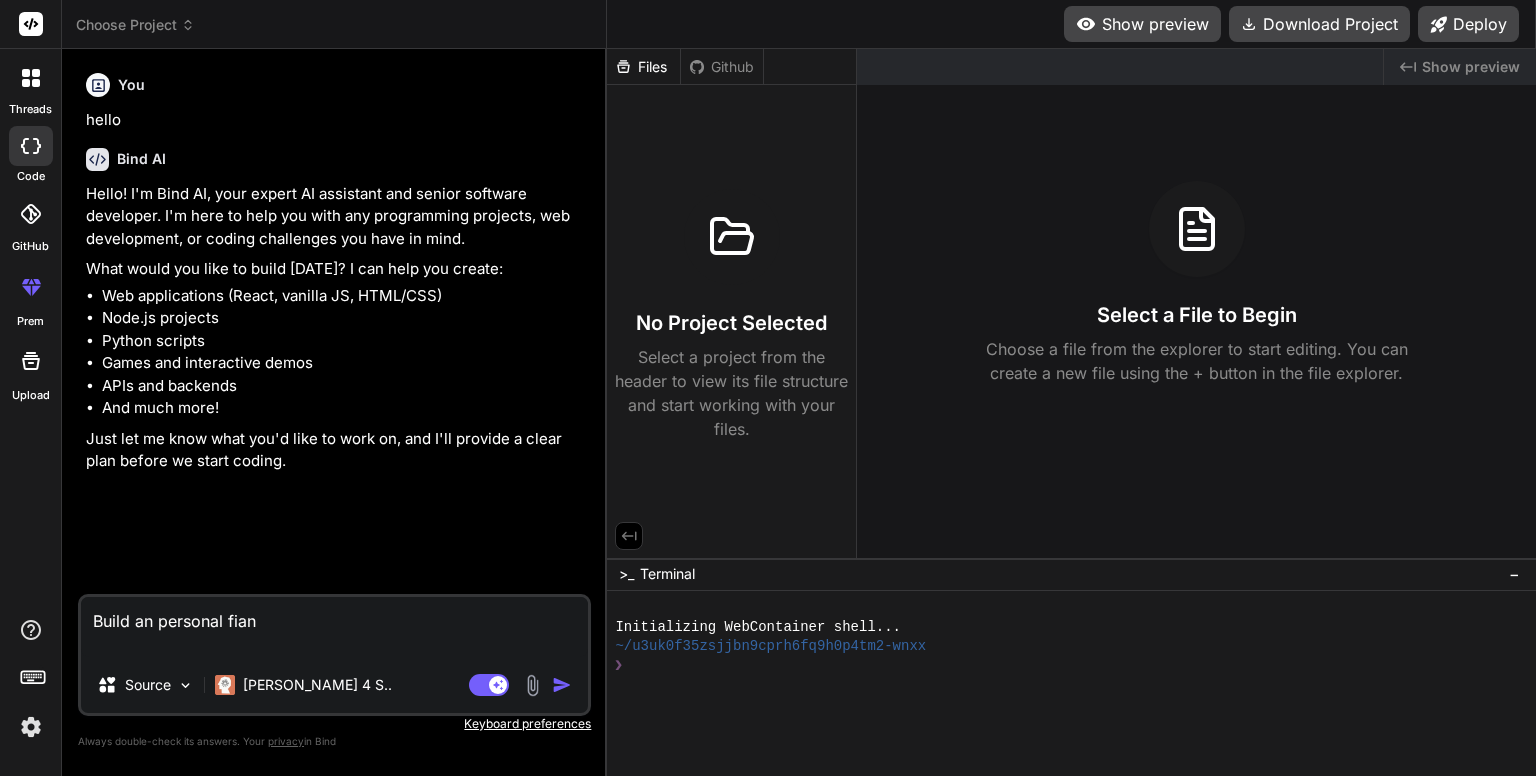 type on "x" 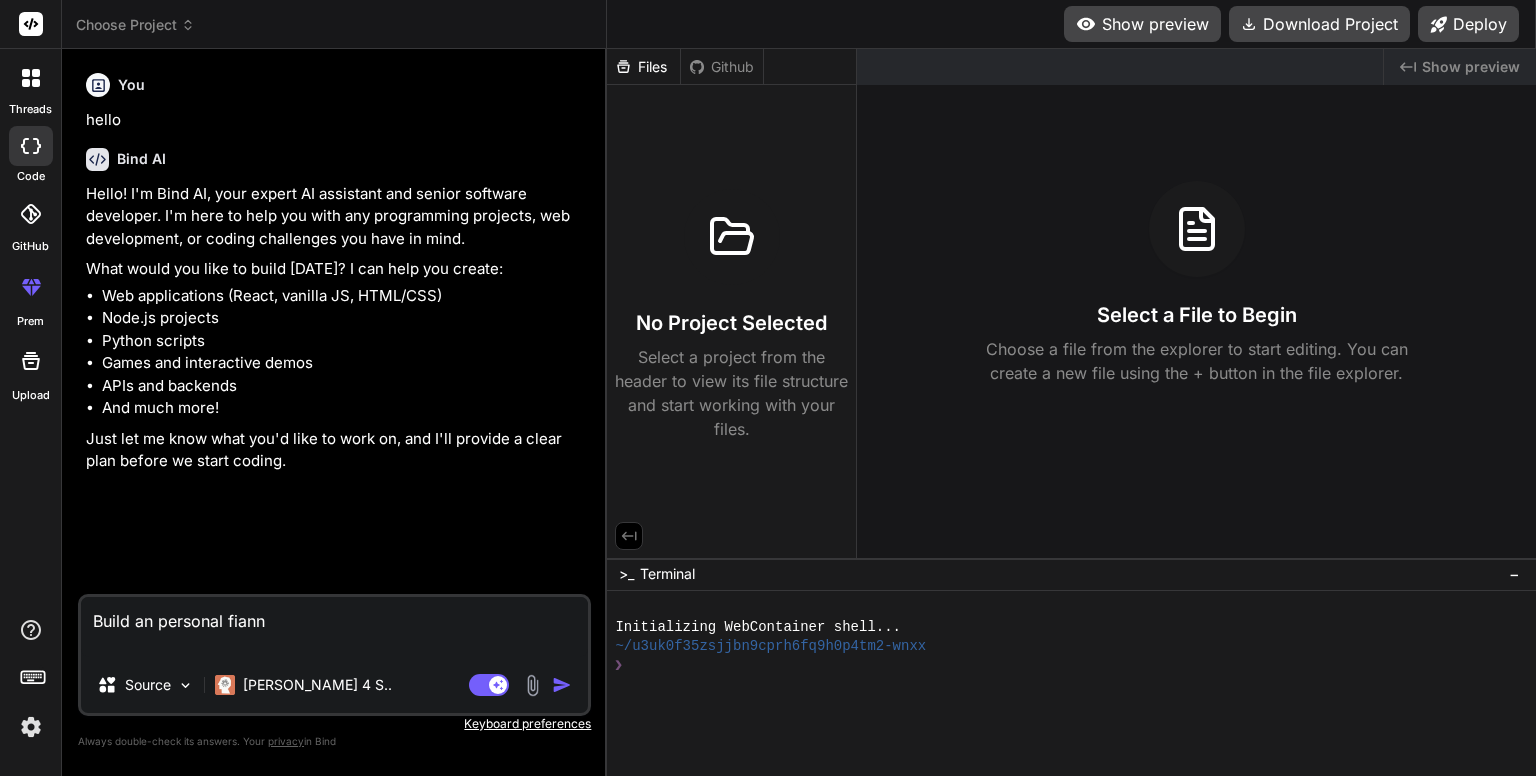 type on "Build an personal fian" 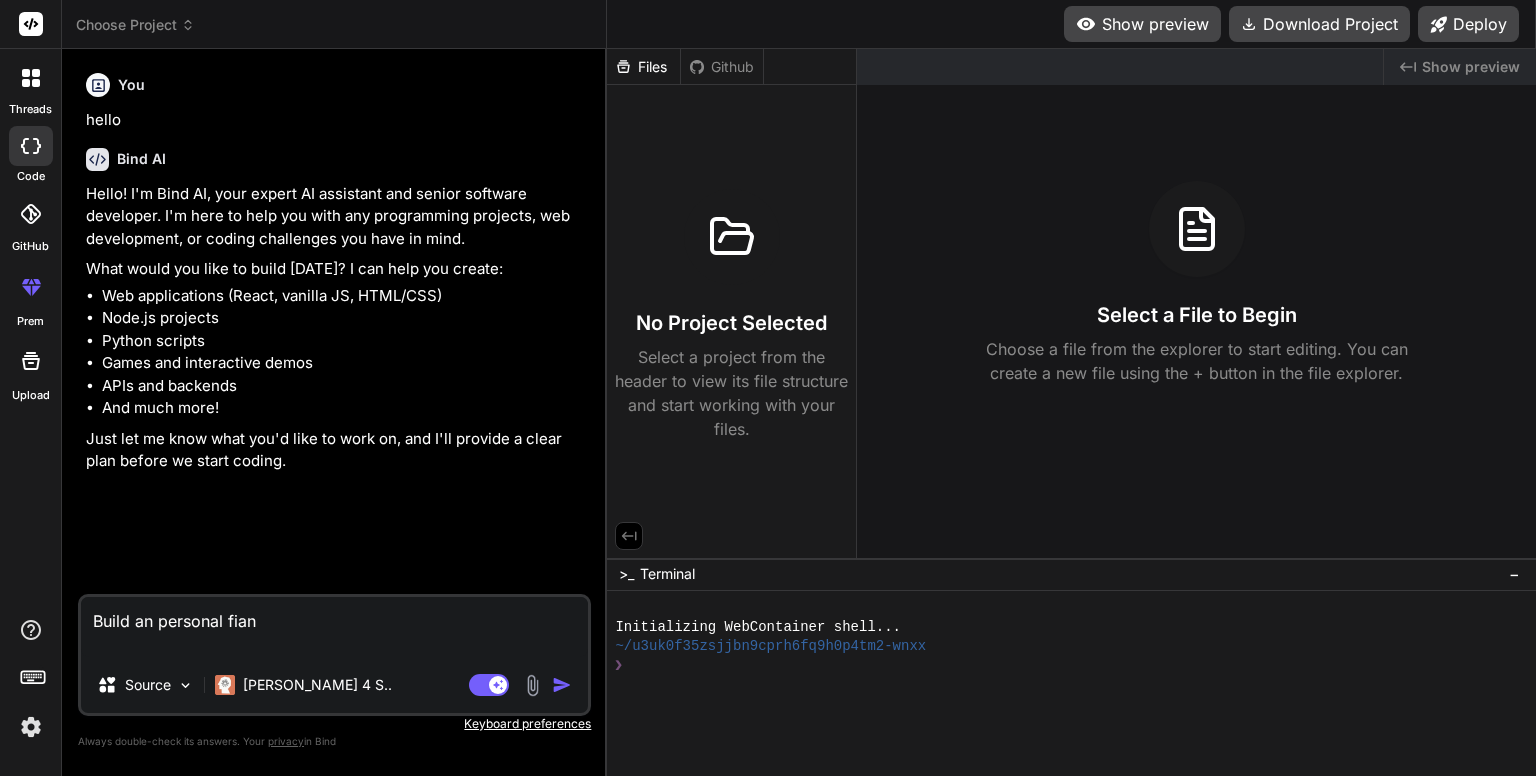 type on "Build an personal fia" 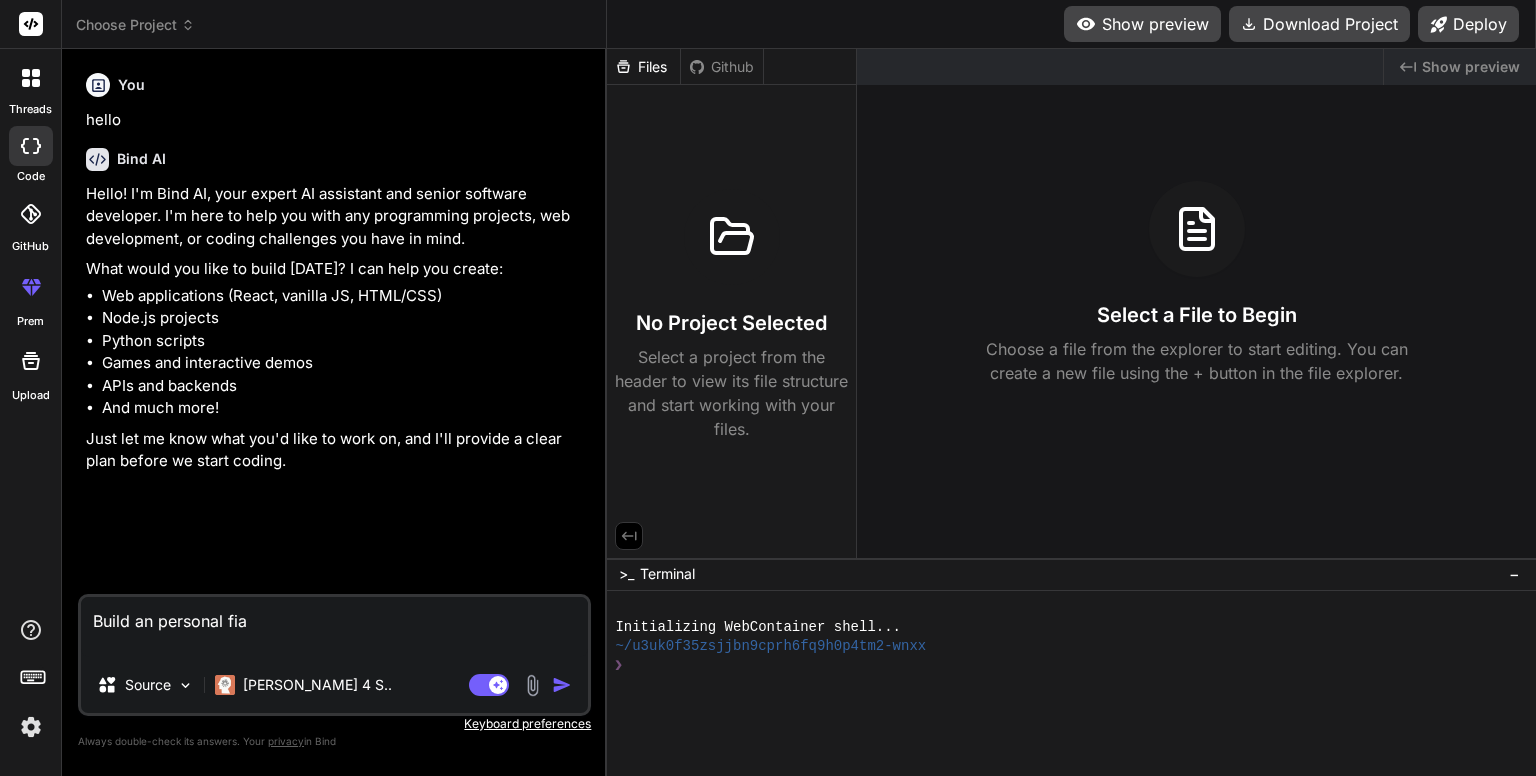 type on "Build an personal fi" 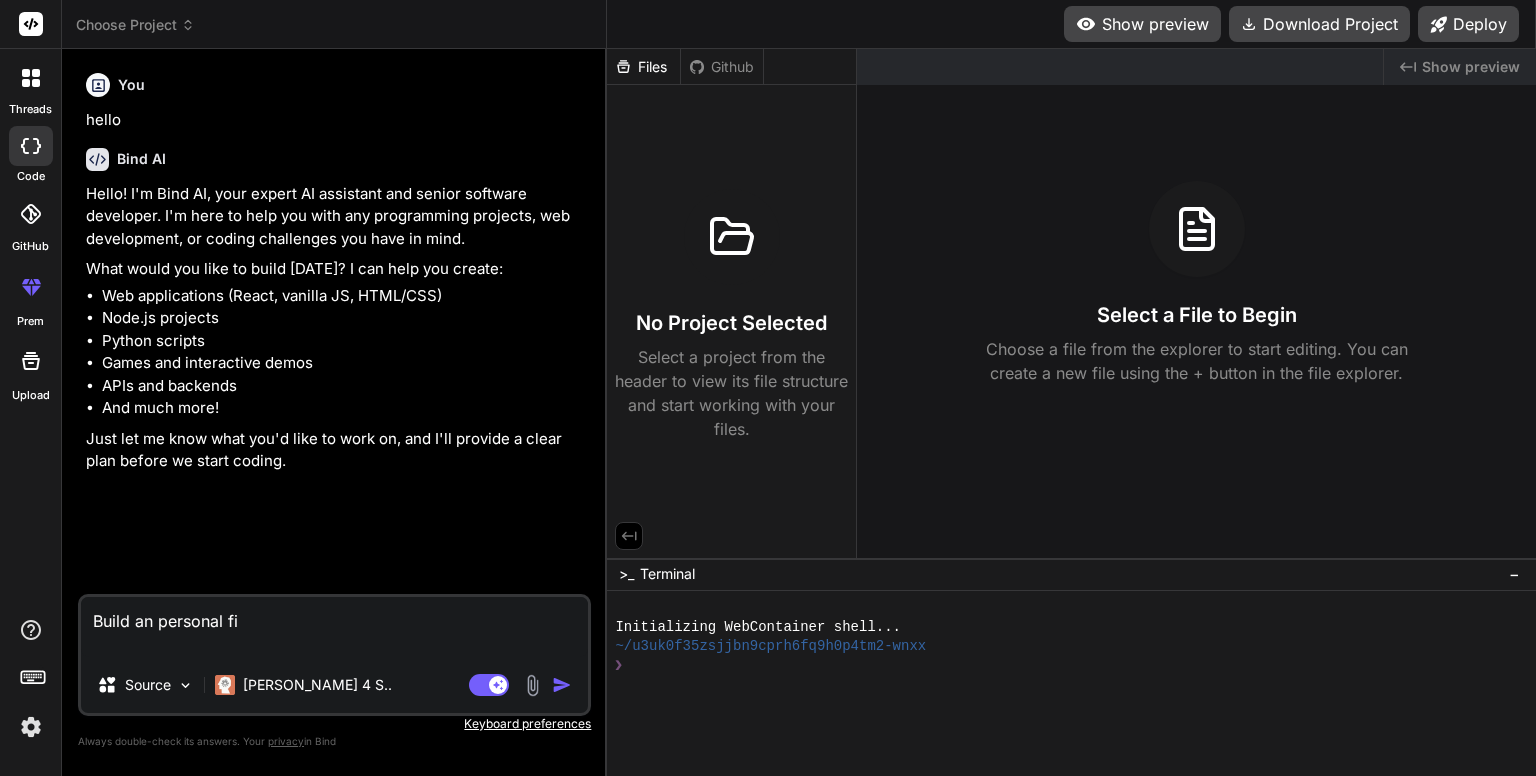 type on "Build an personal fin" 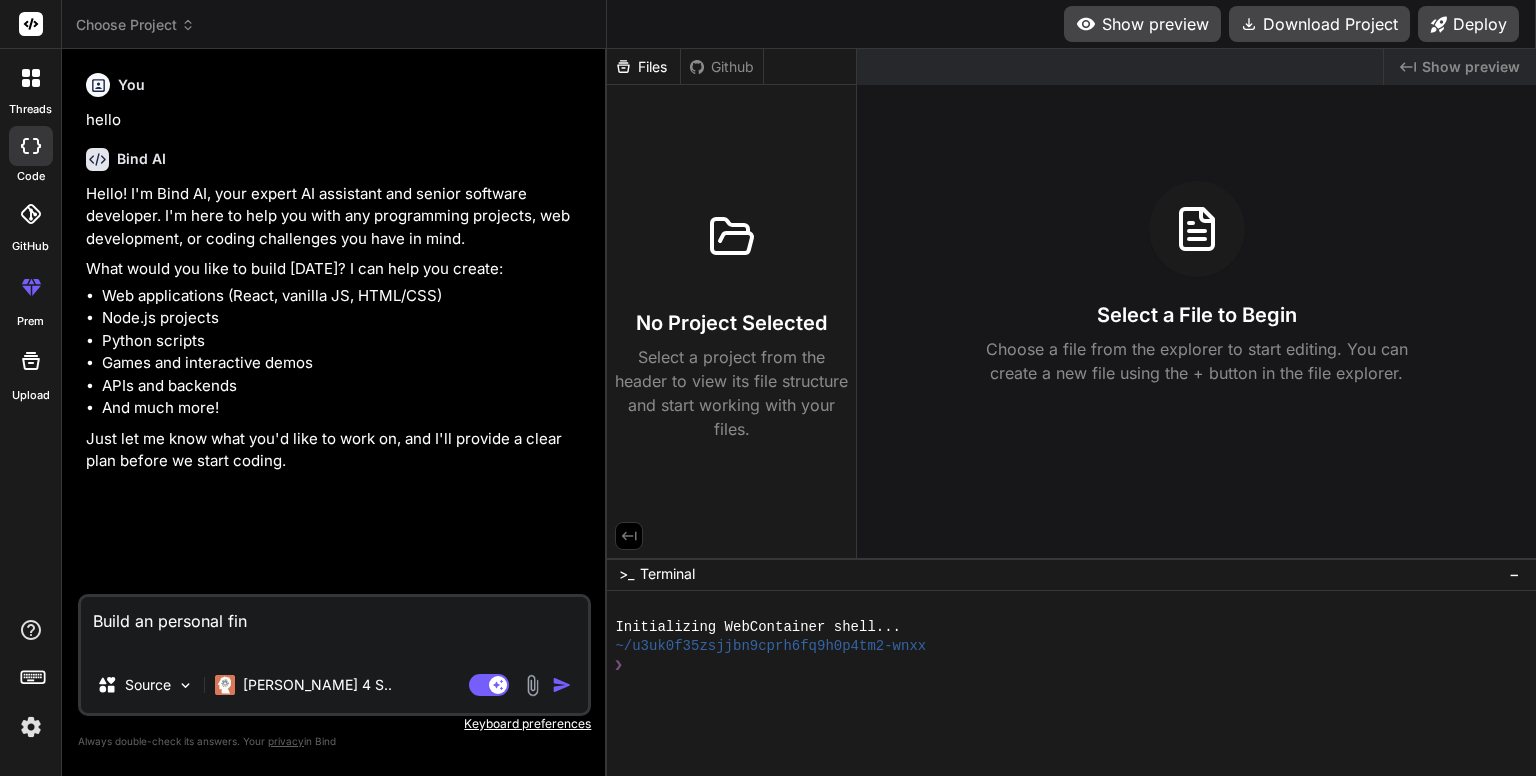 type on "Build an personal fina" 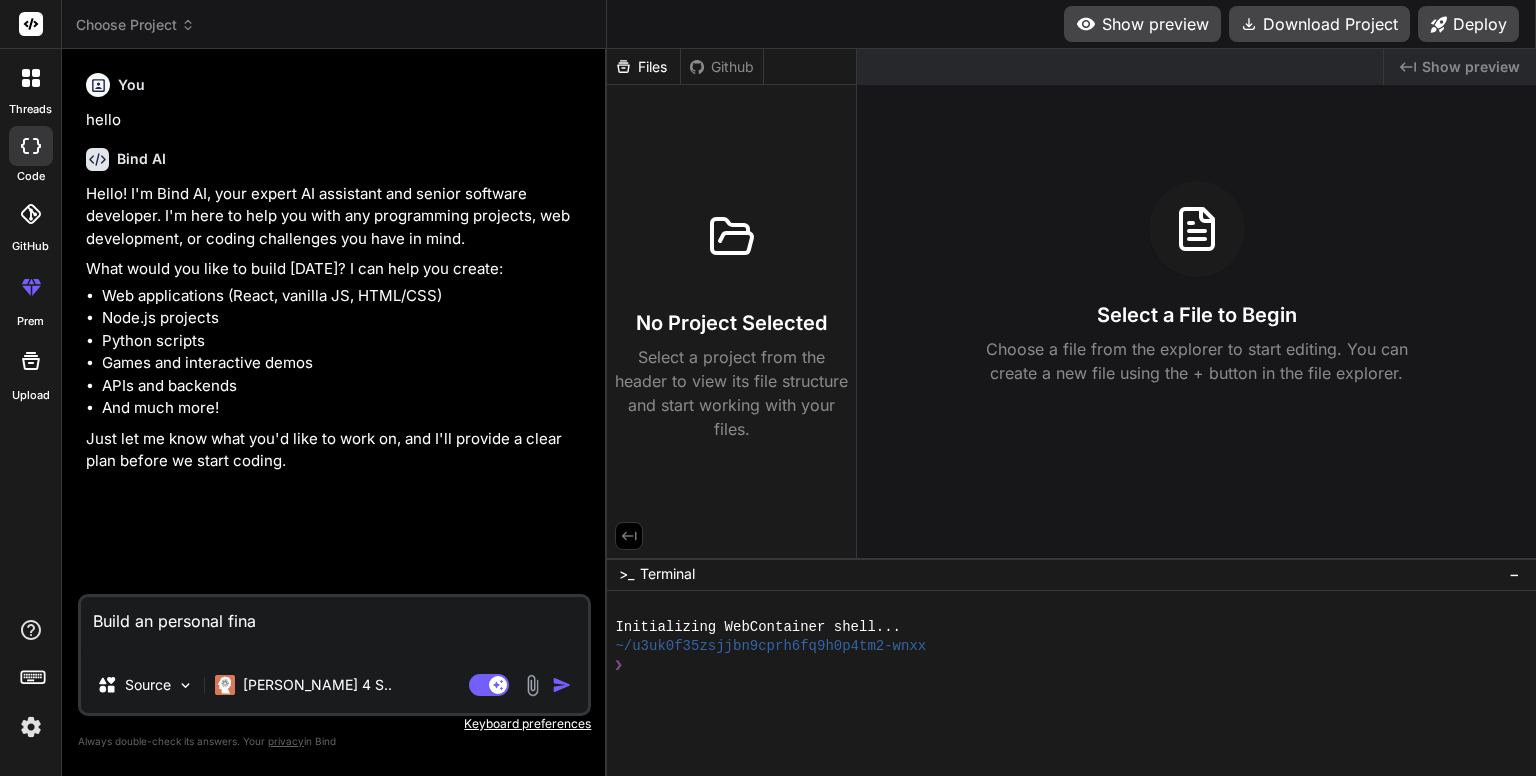 type on "x" 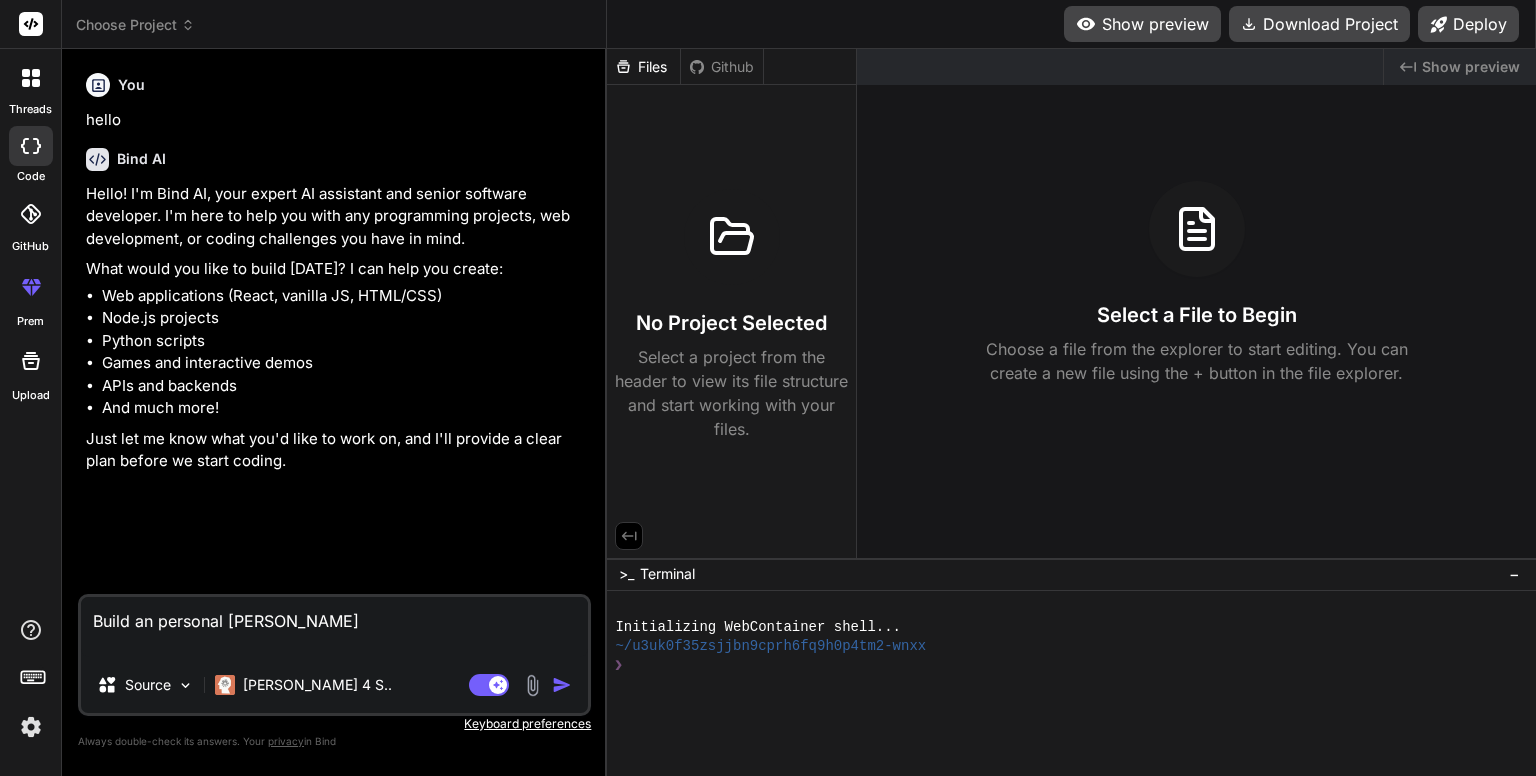 type on "x" 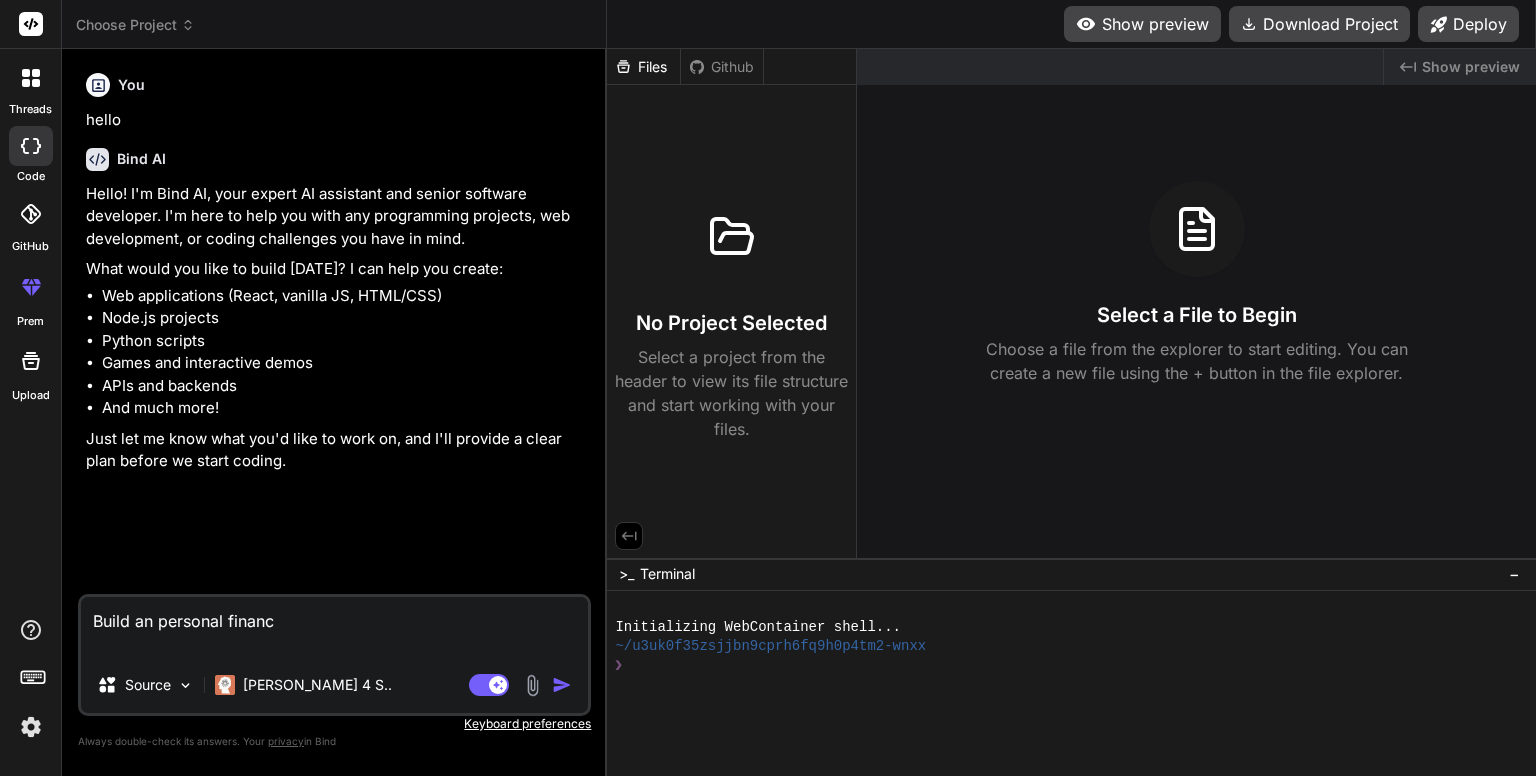 type on "Build an personal finance" 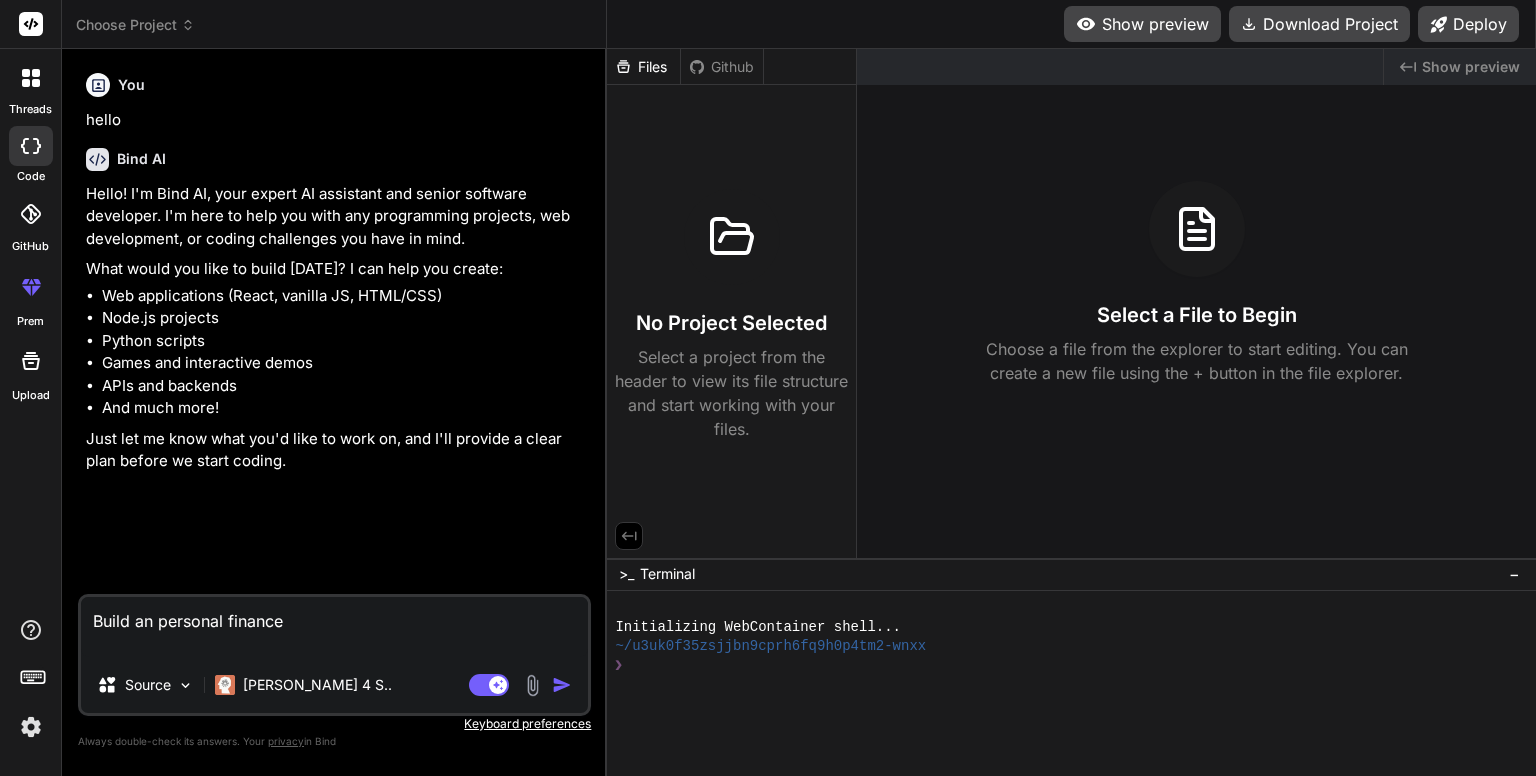 type on "Build an personal finance" 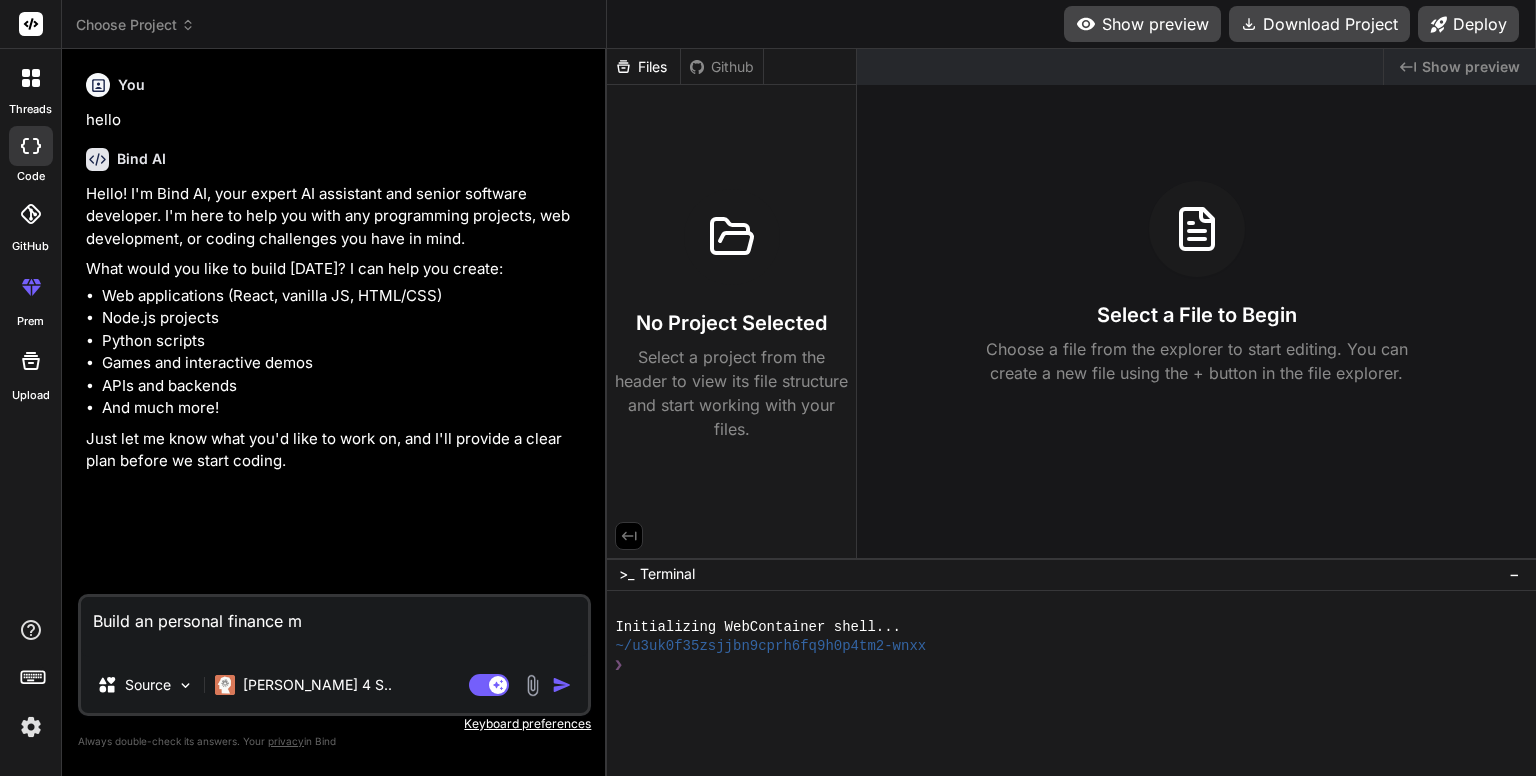 type on "Build an personal finance ma" 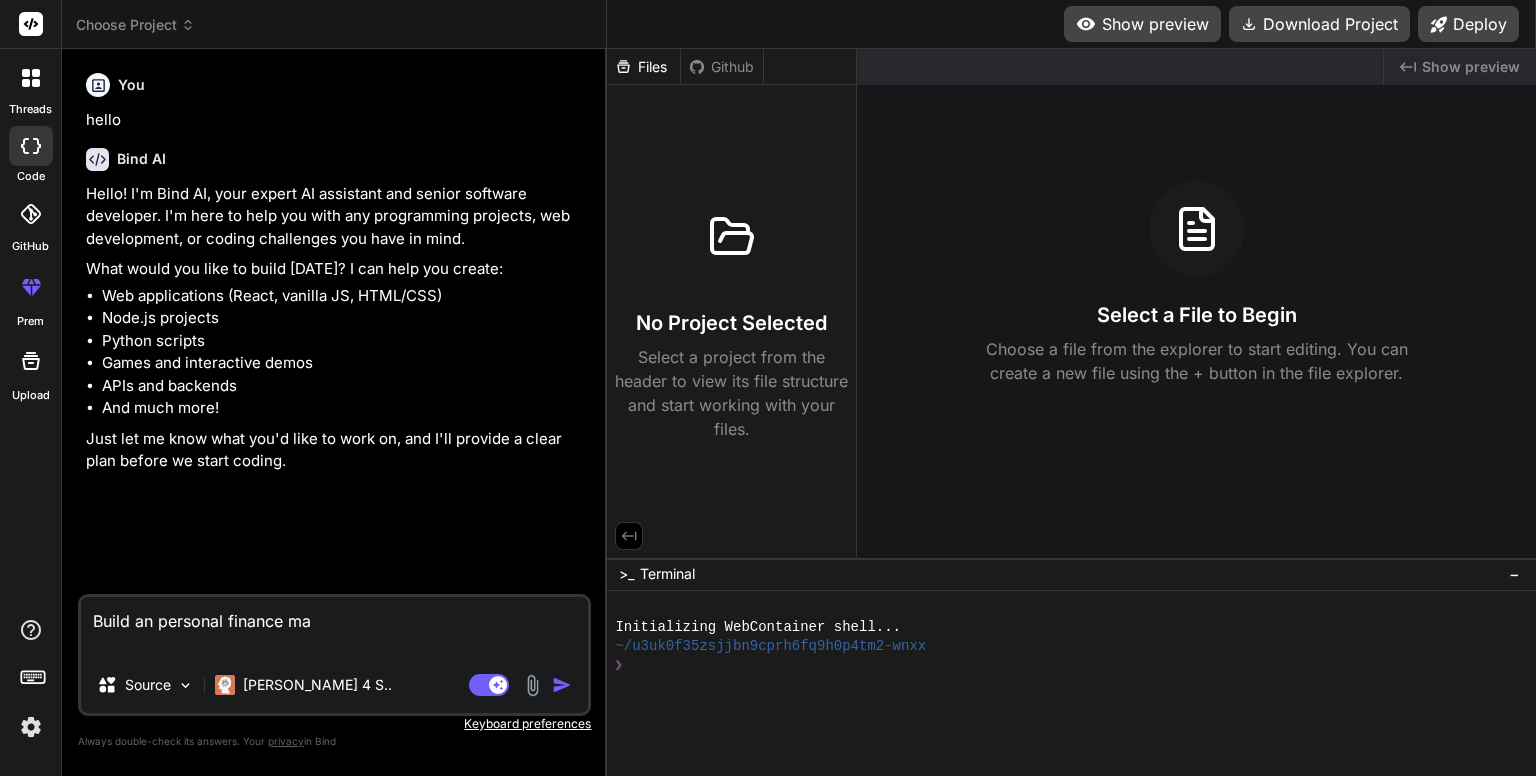 type on "Build an personal finance maa" 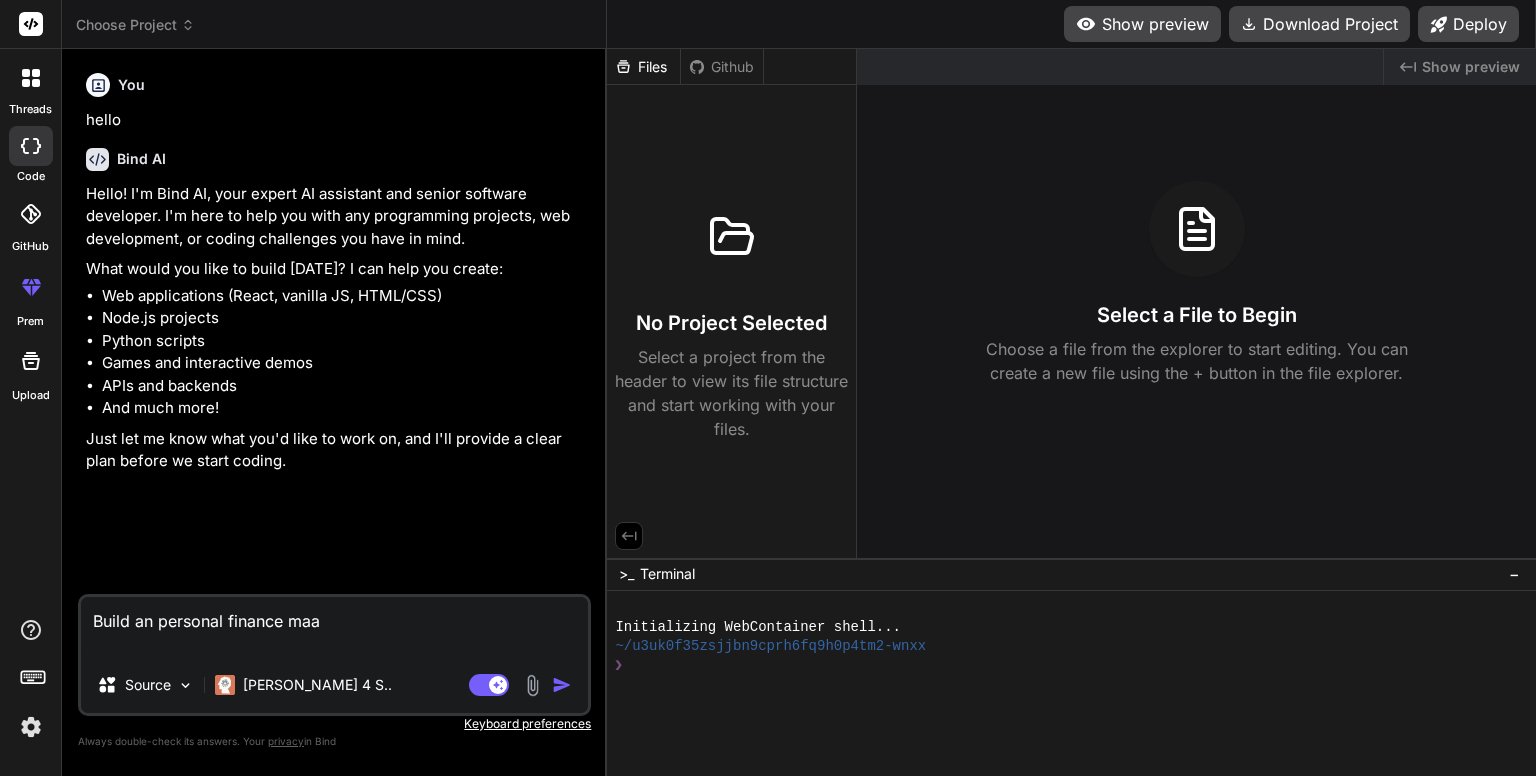 type on "Build an personal finance ma" 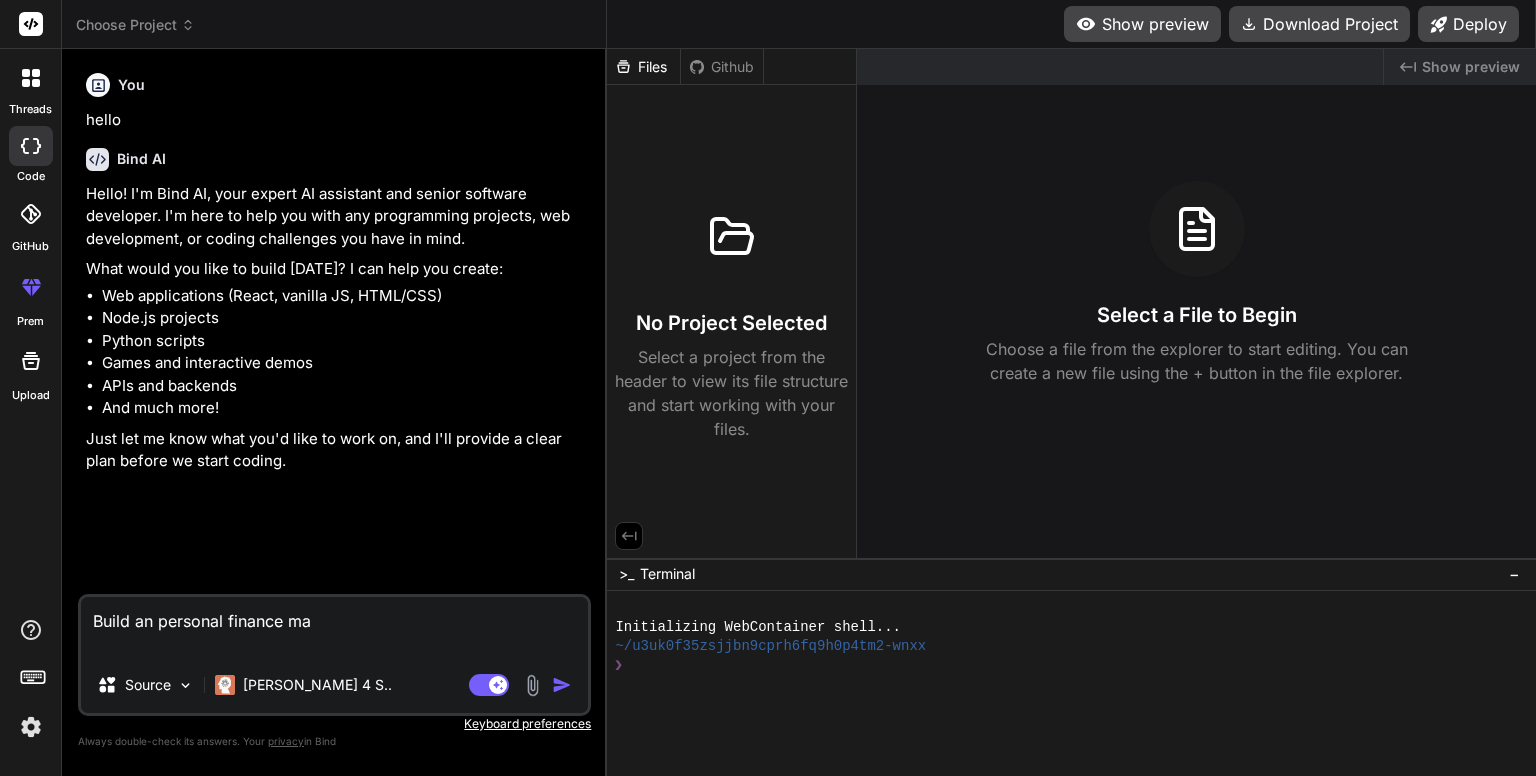 type on "Build an personal finance man" 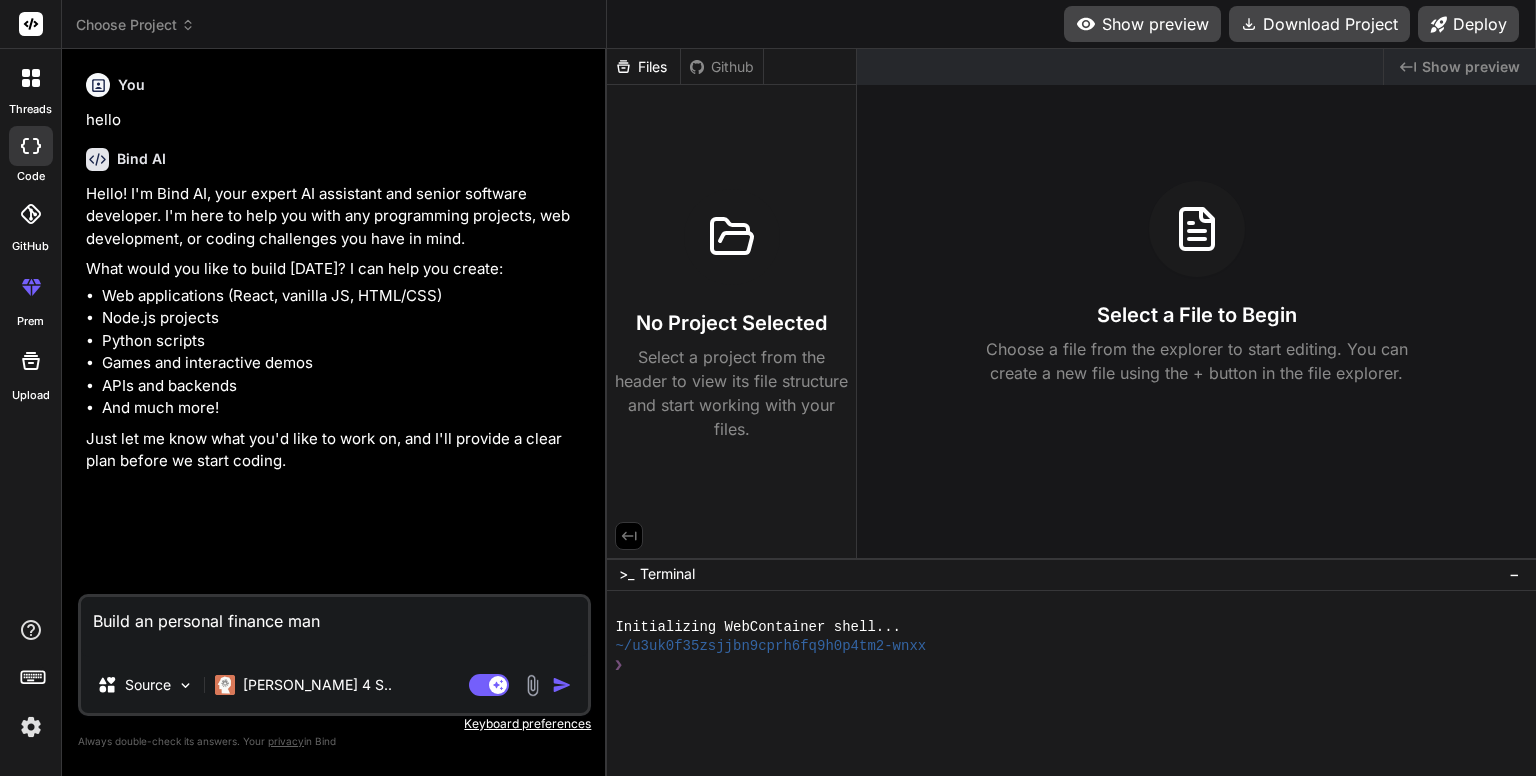 type on "Build an personal finance mana" 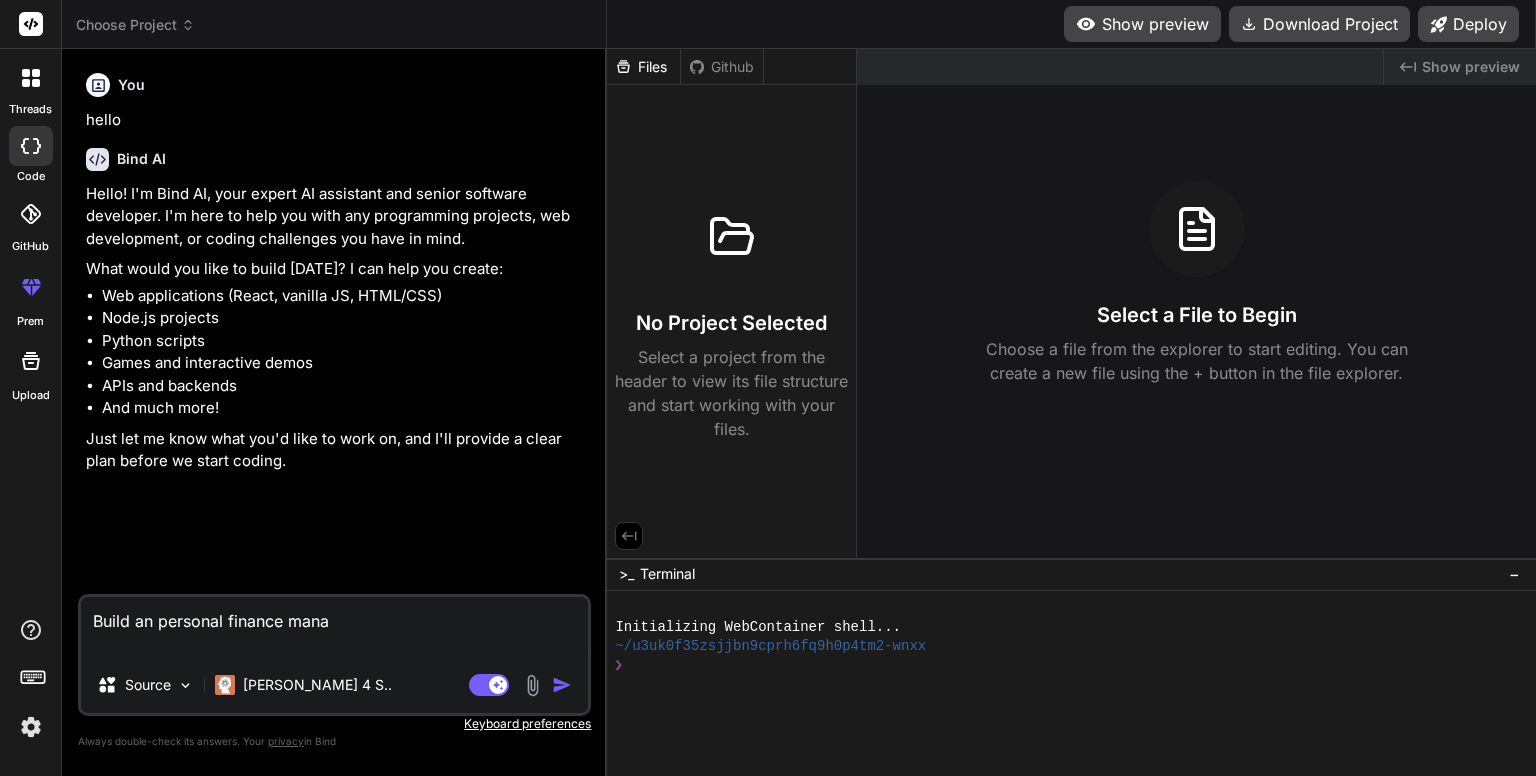type on "Build an personal finance manag" 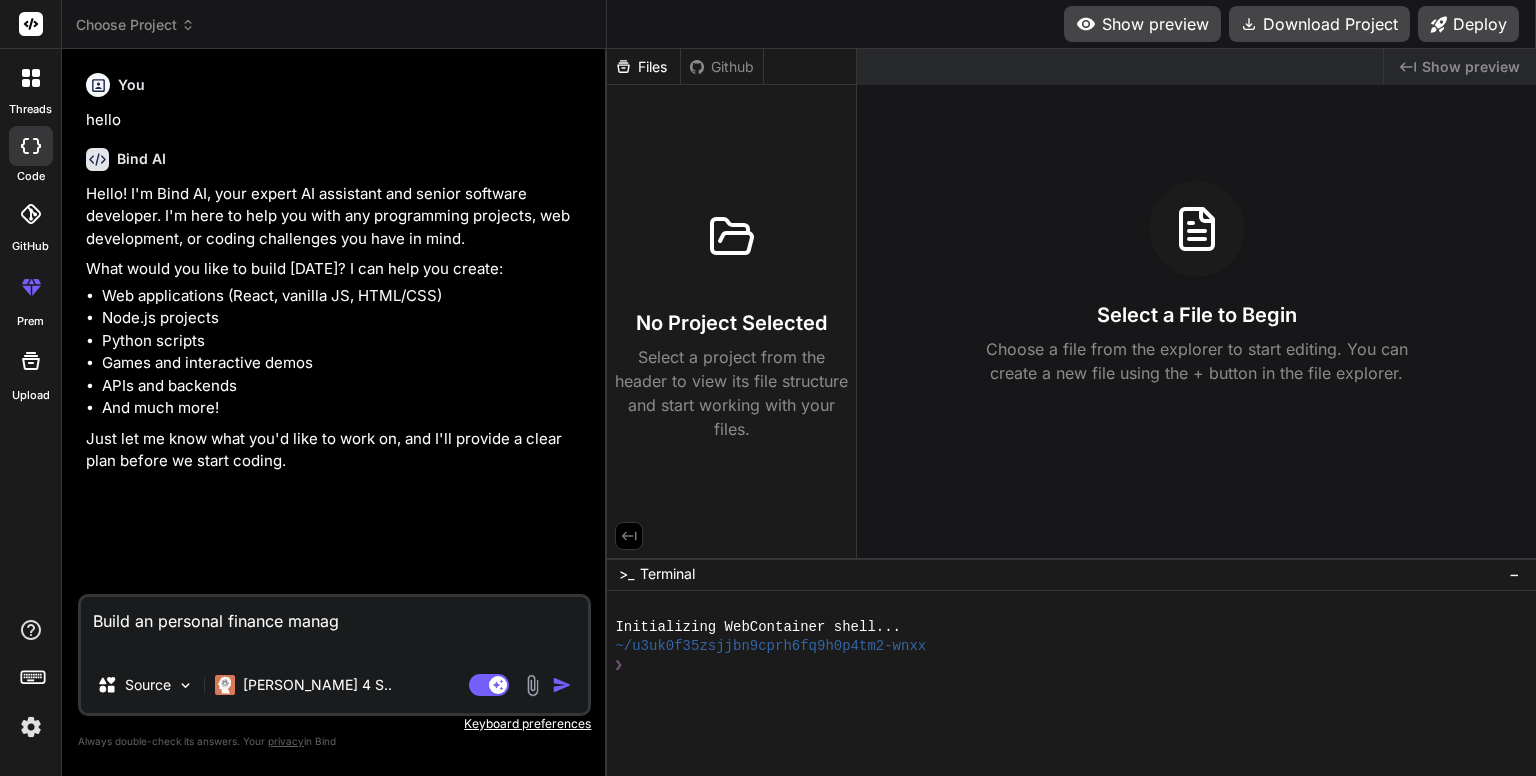 type on "Build an personal finance managm" 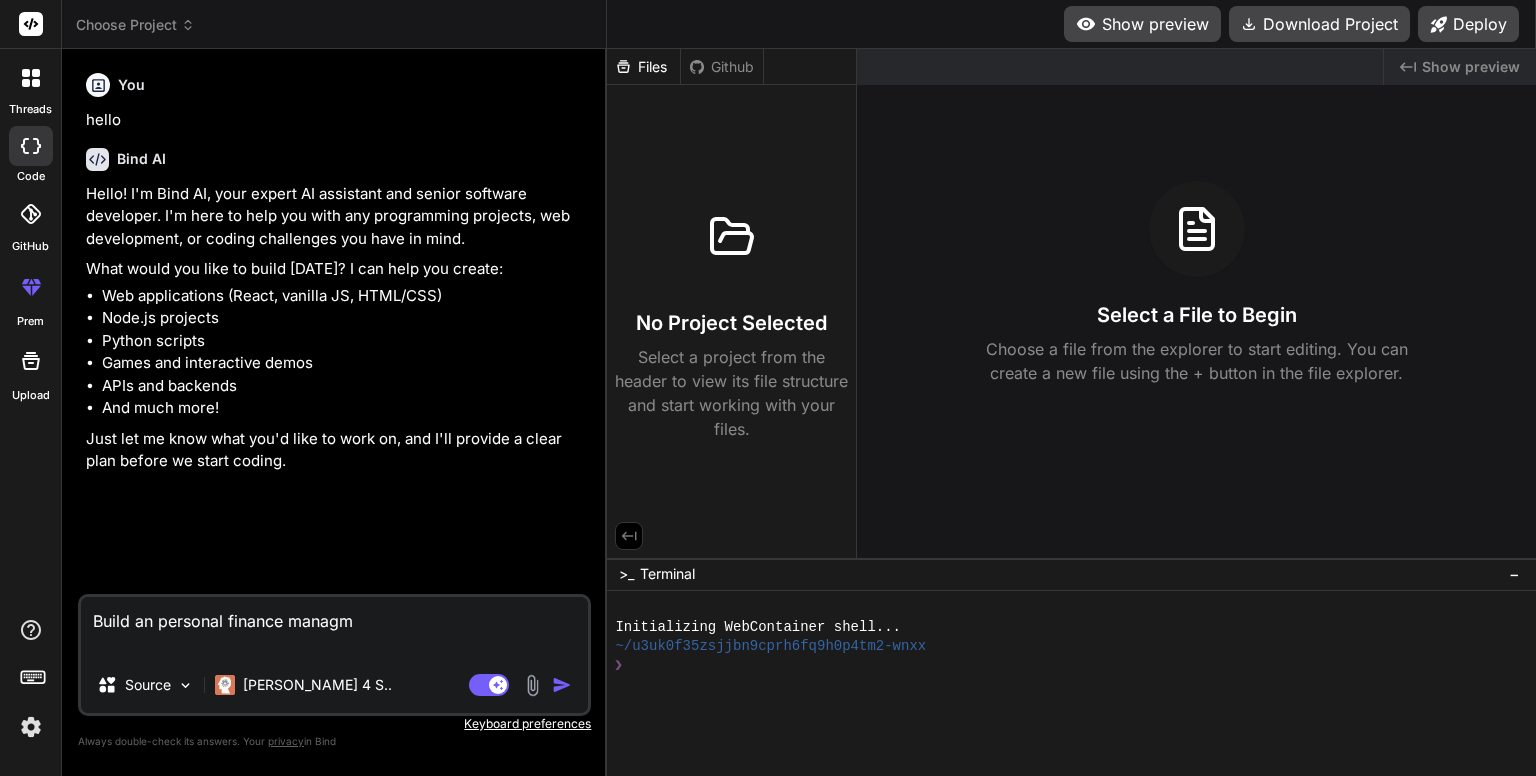 type on "Build an personal finance managme" 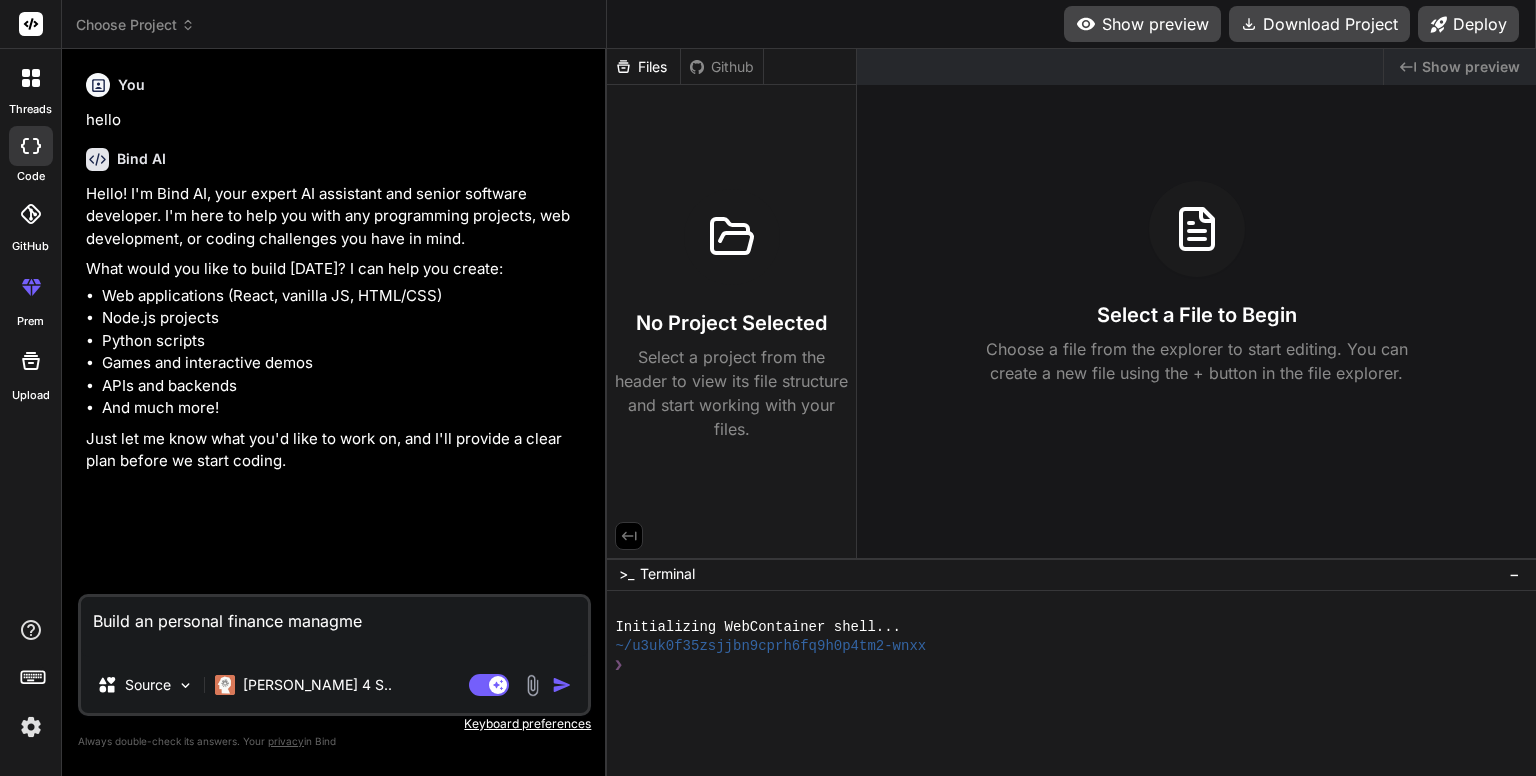 type on "Build an personal finance managmen" 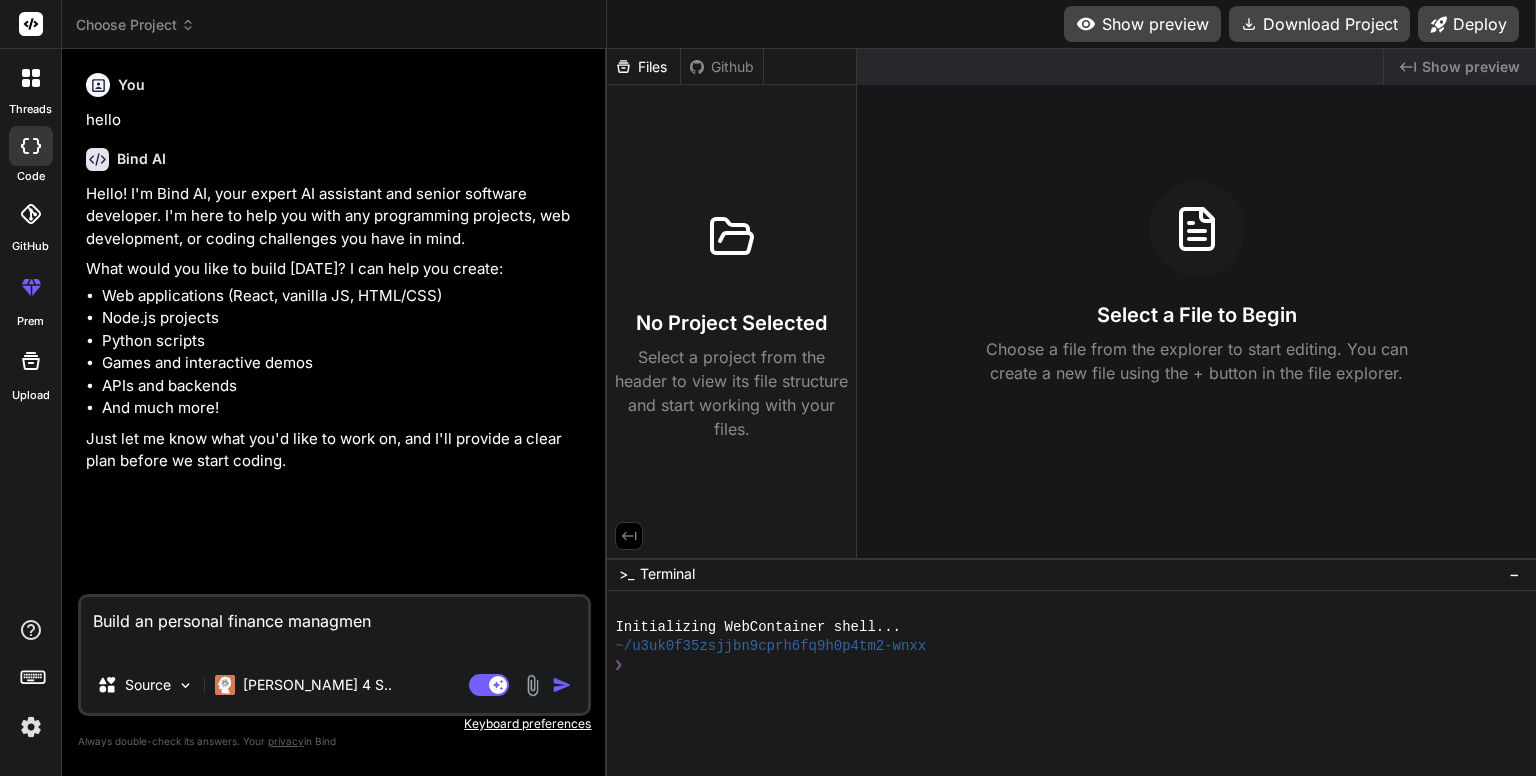 type on "x" 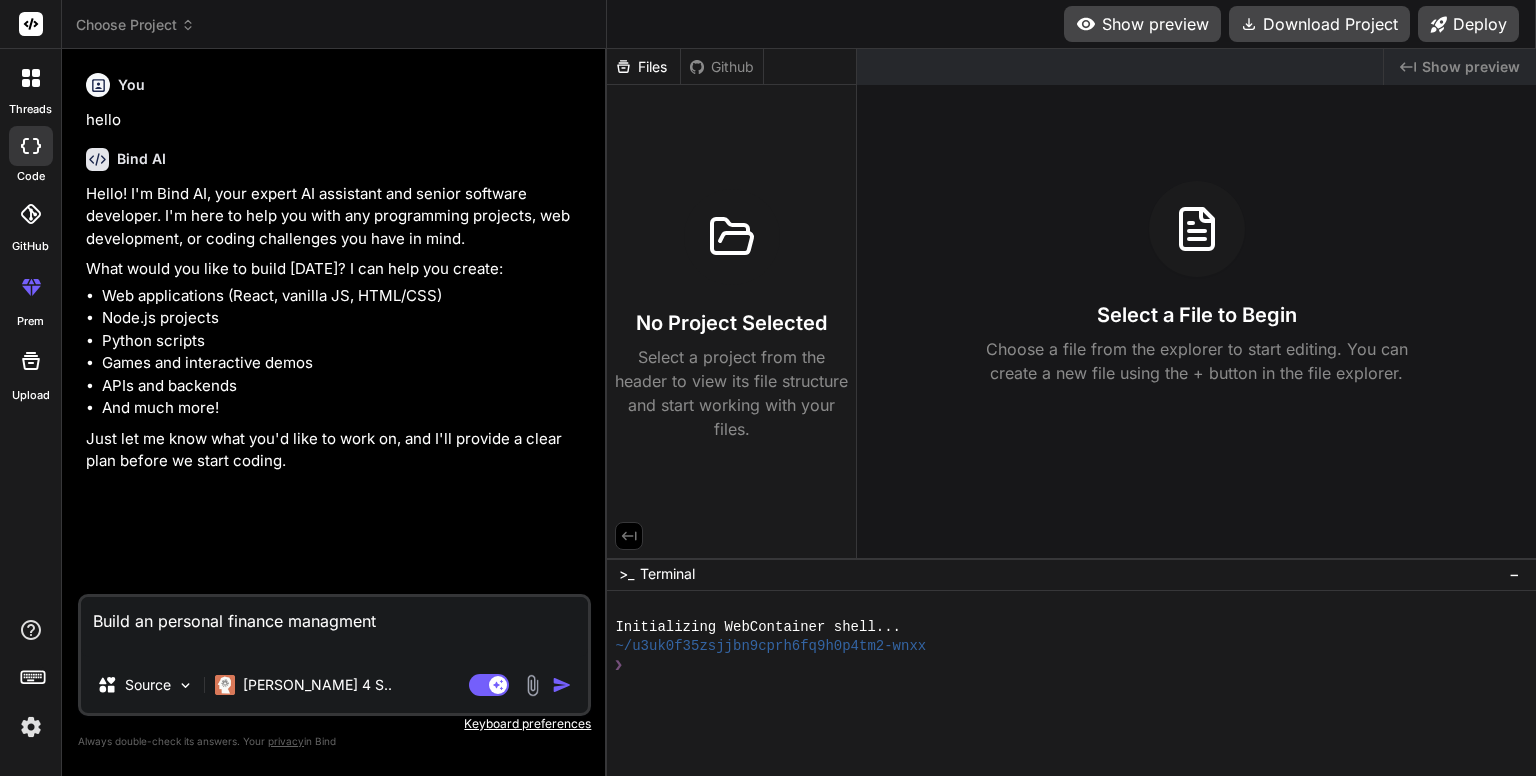 type on "Build an personal finance managment" 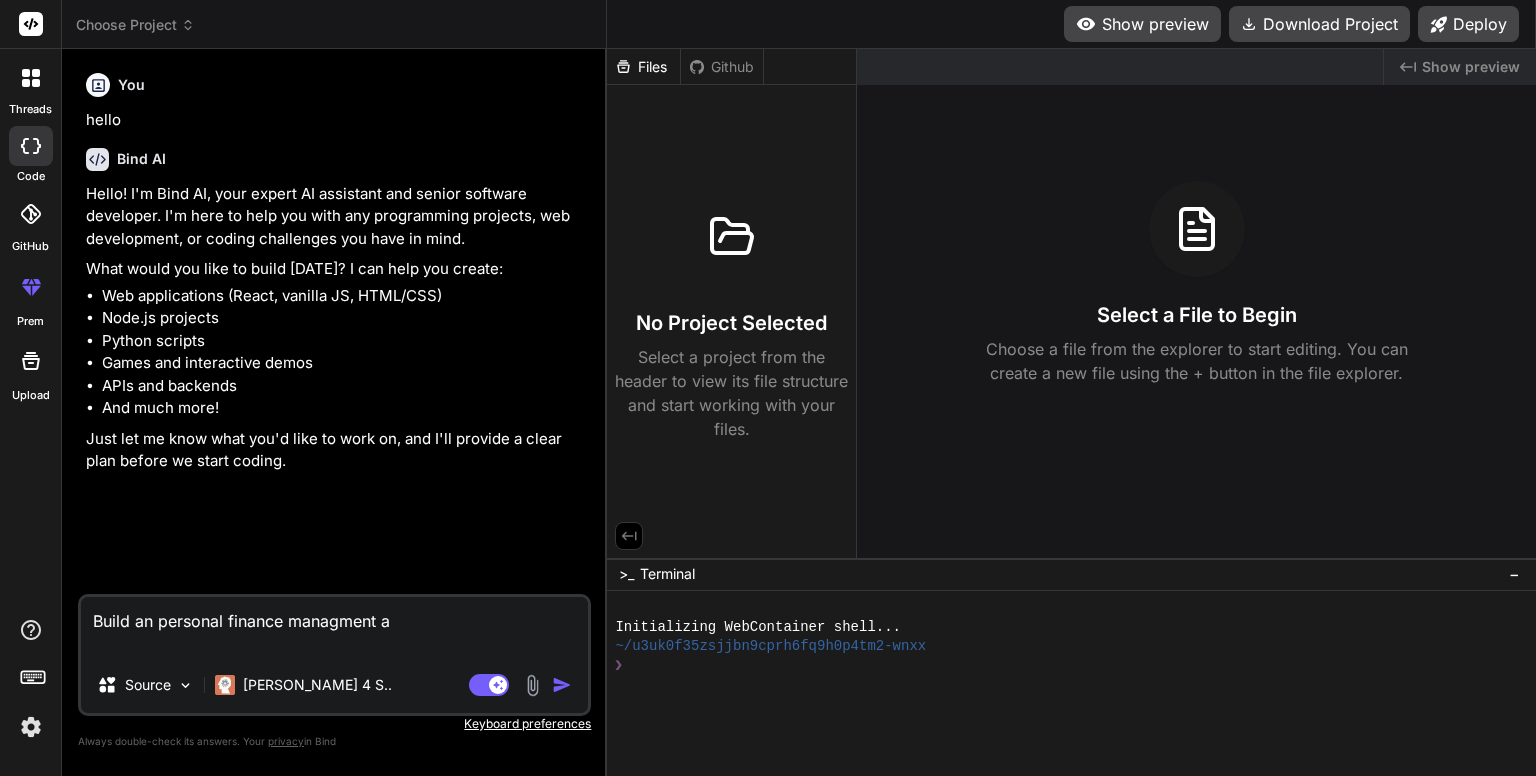 type on "Build an personal finance managment ap" 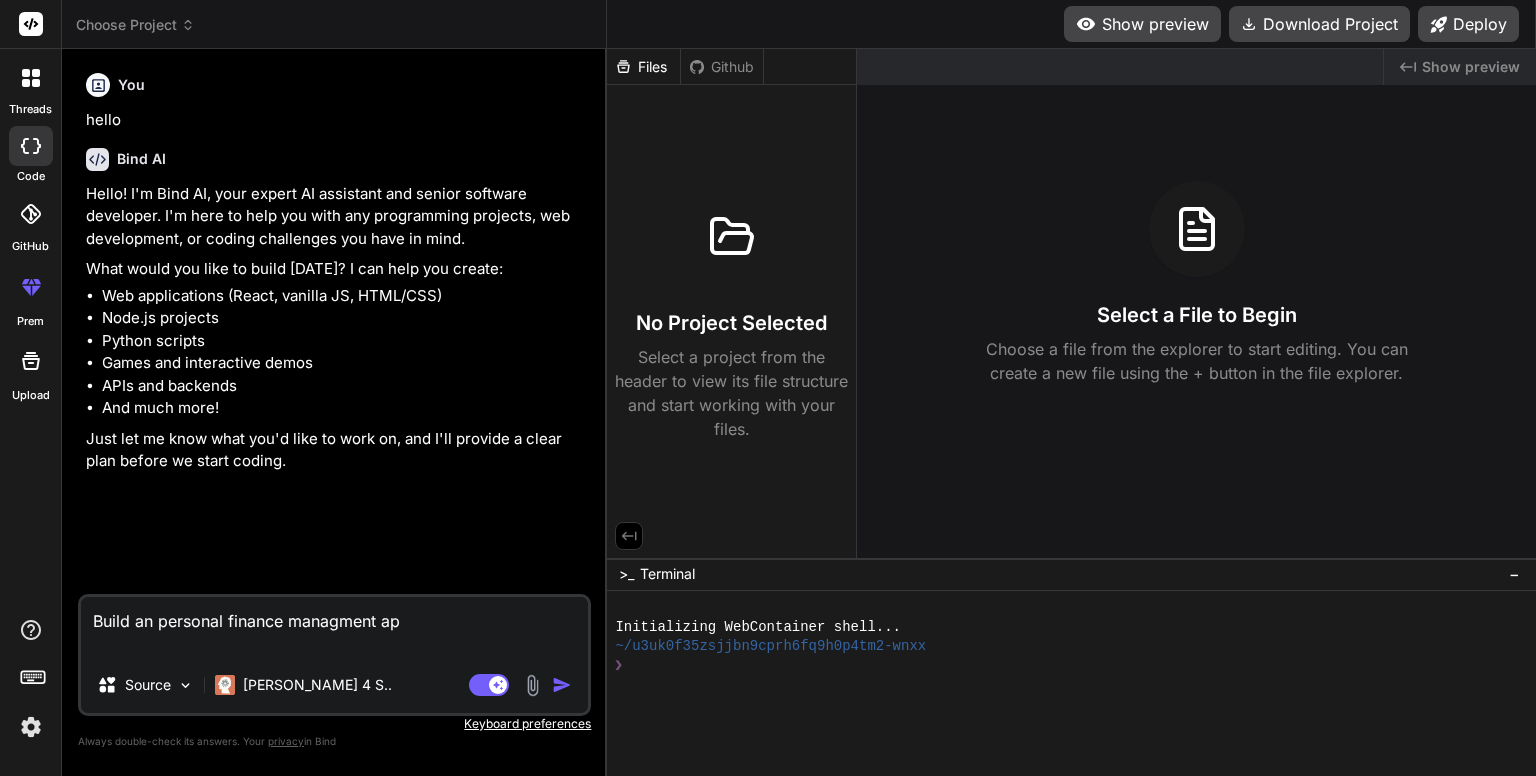 type on "Build an personal finance managment app" 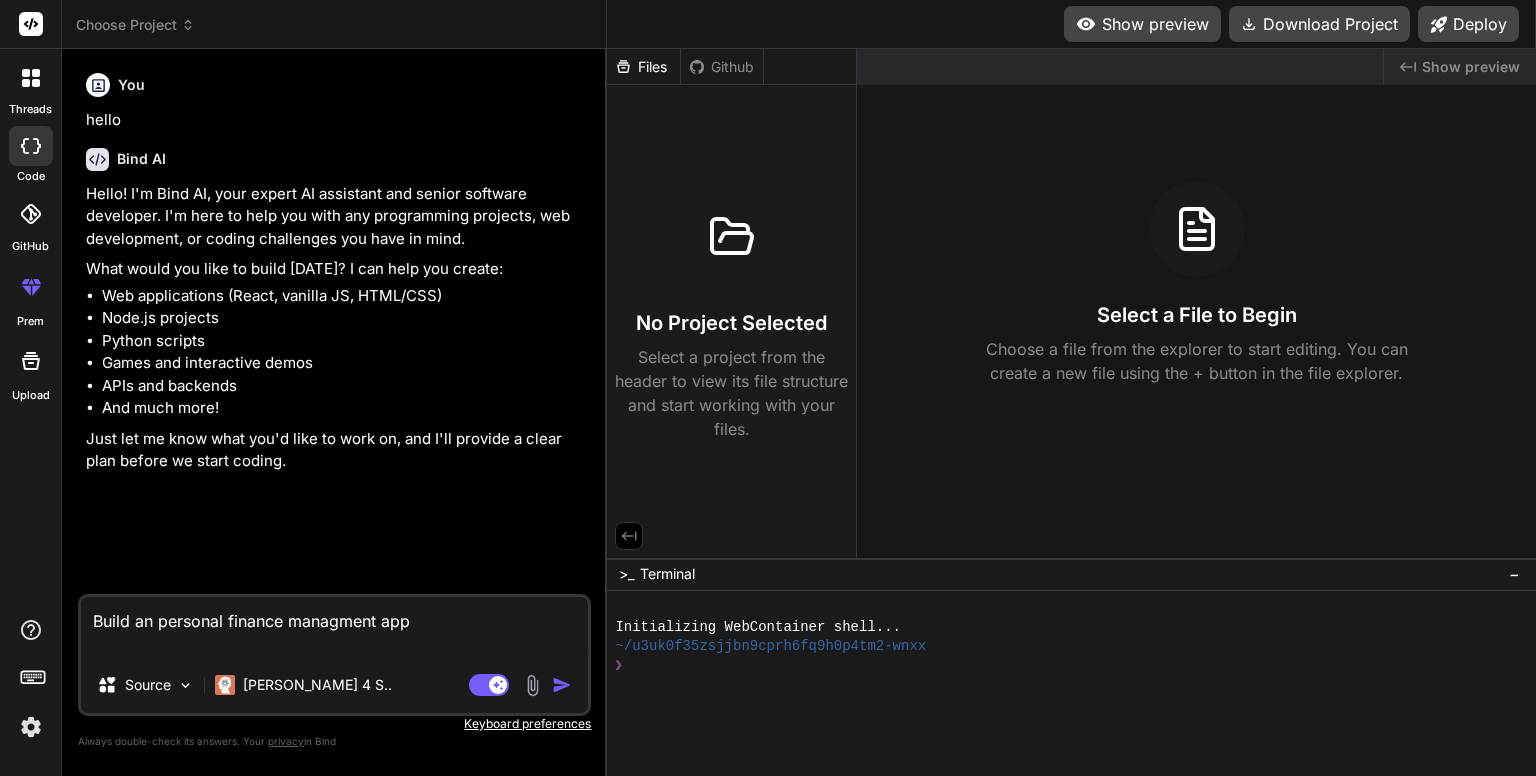 type on "Build an personal finance managment app" 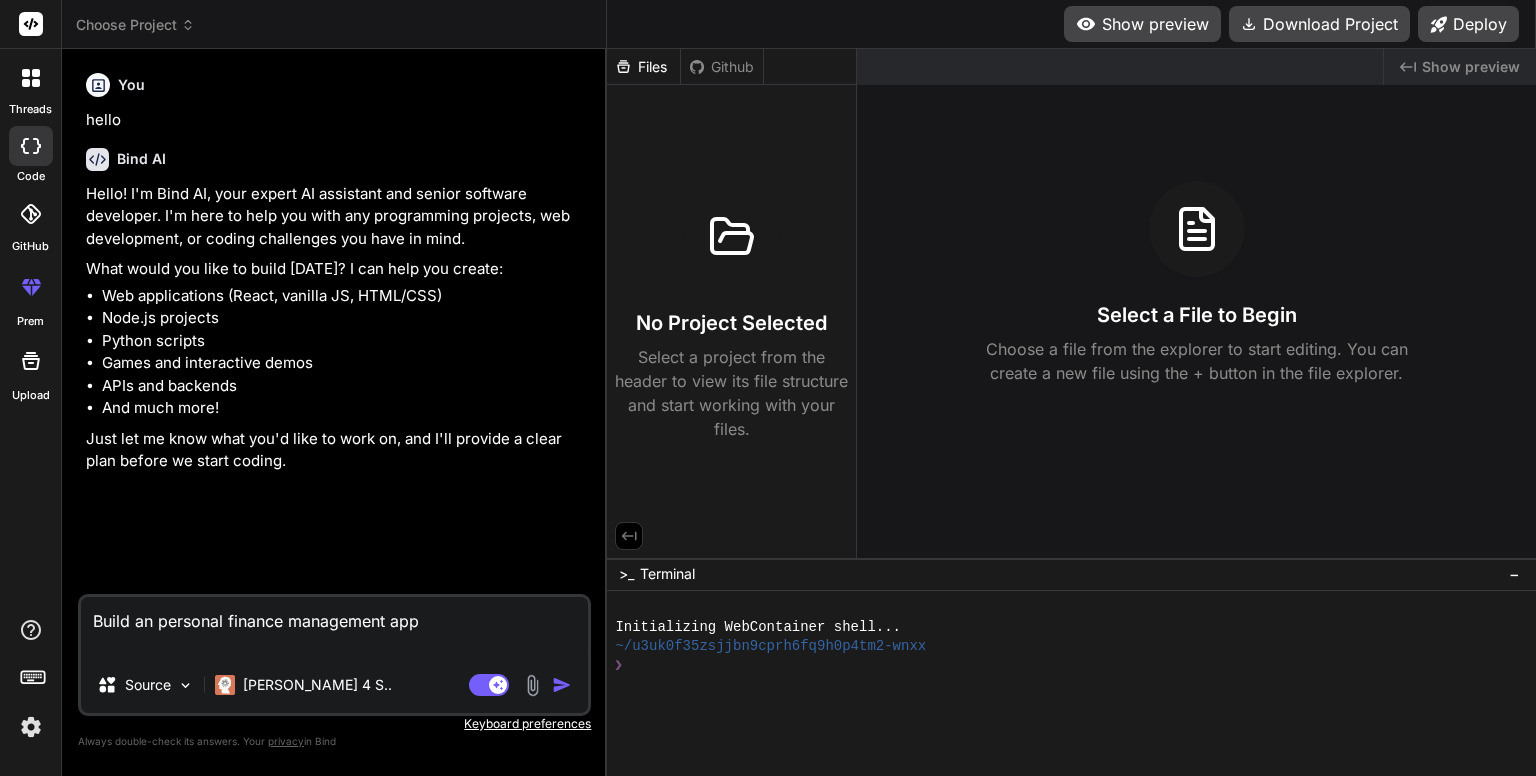 click on "Build an personal finance management app" at bounding box center [334, 627] 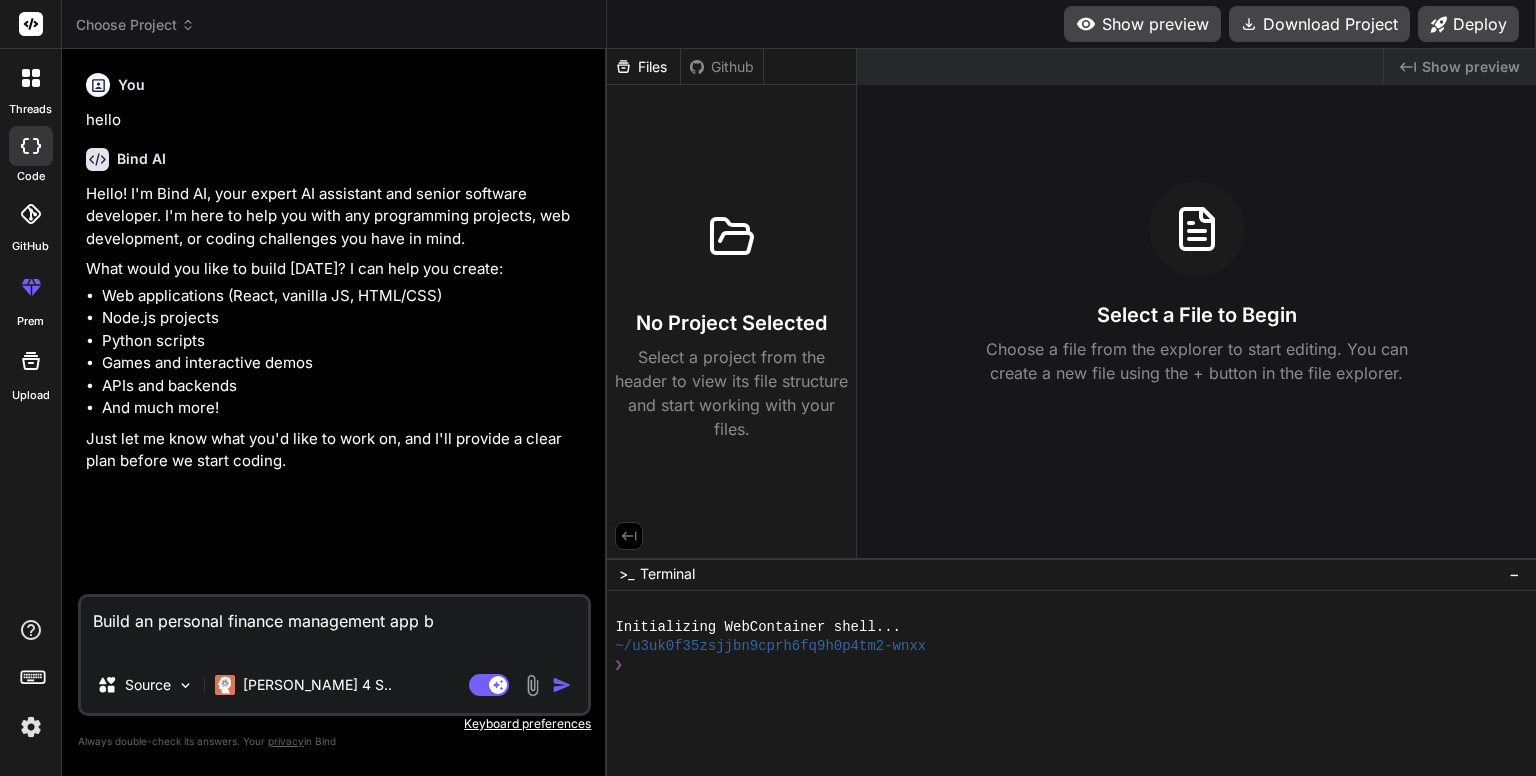 type on "Build an personal finance management app ba" 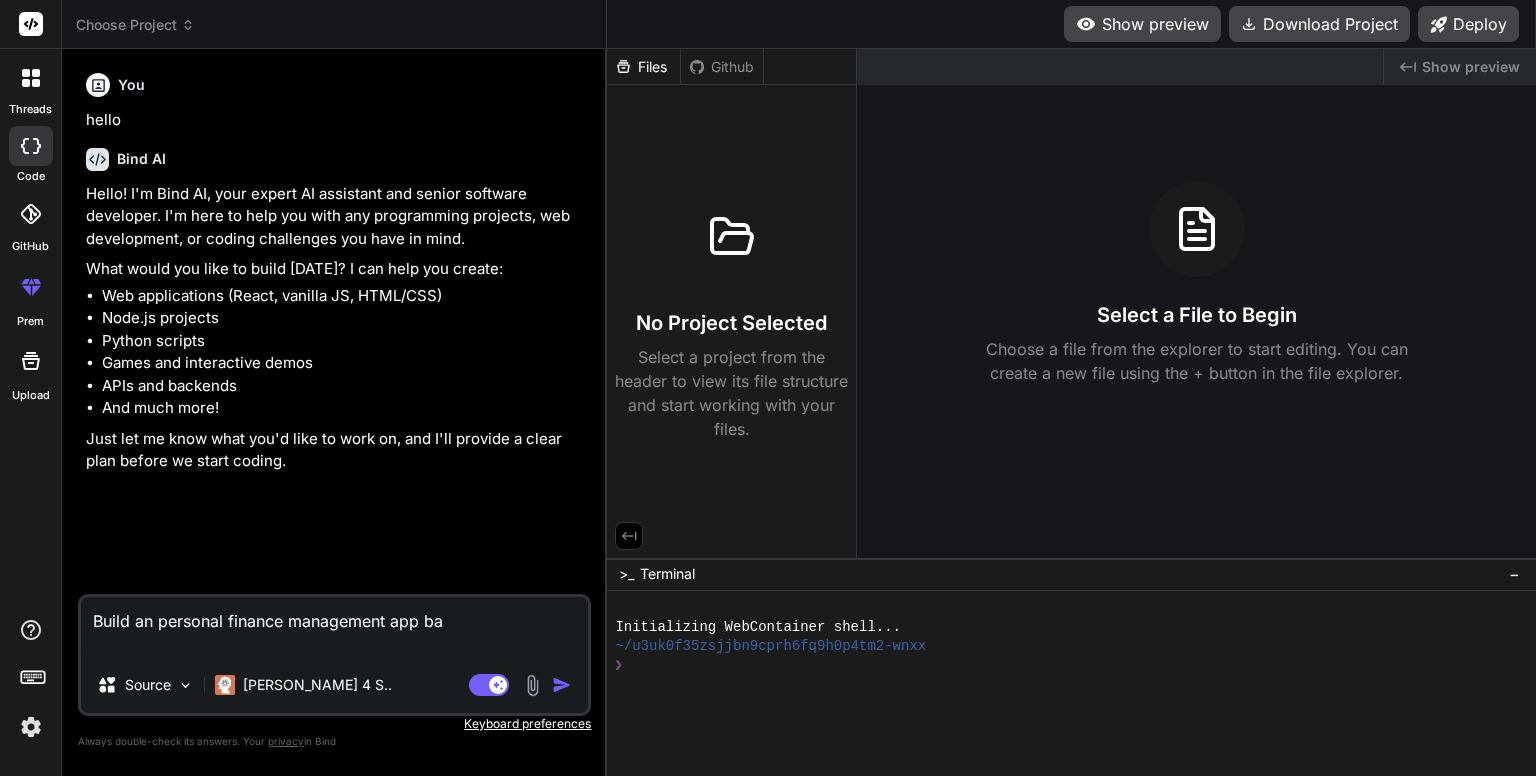 type on "Build an personal finance management app bas" 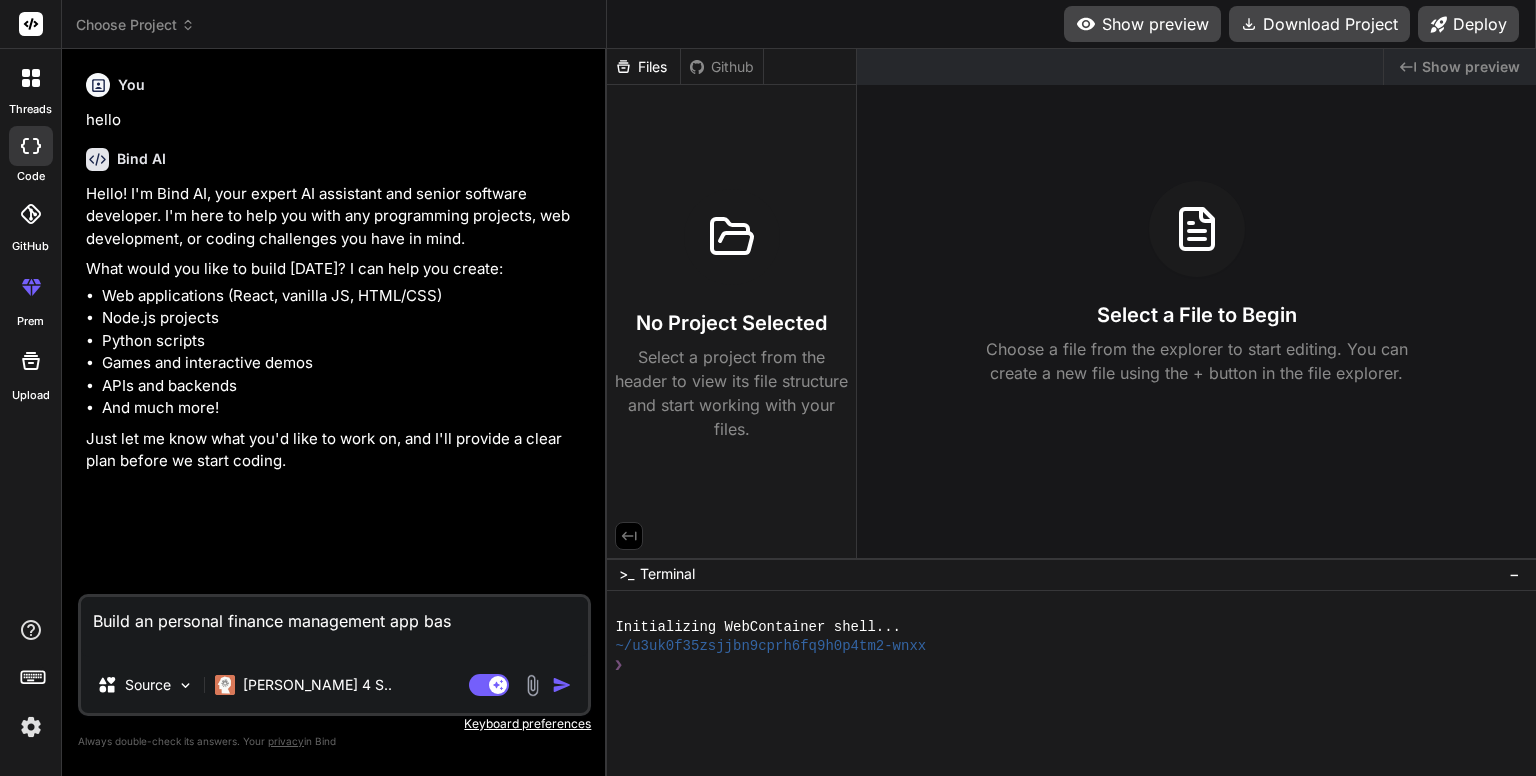 type on "Build an personal finance management app base" 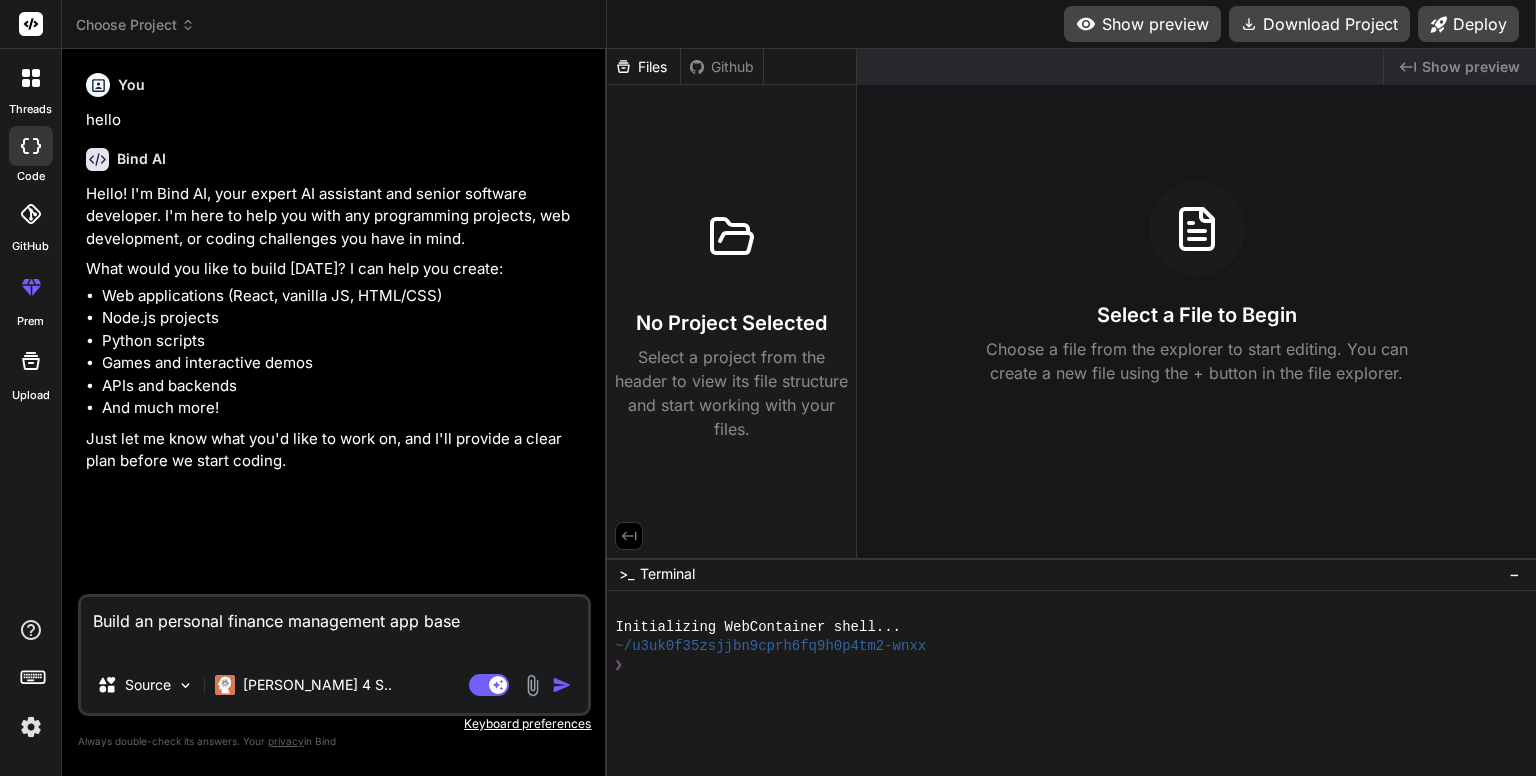 type on "Build an personal finance management app based" 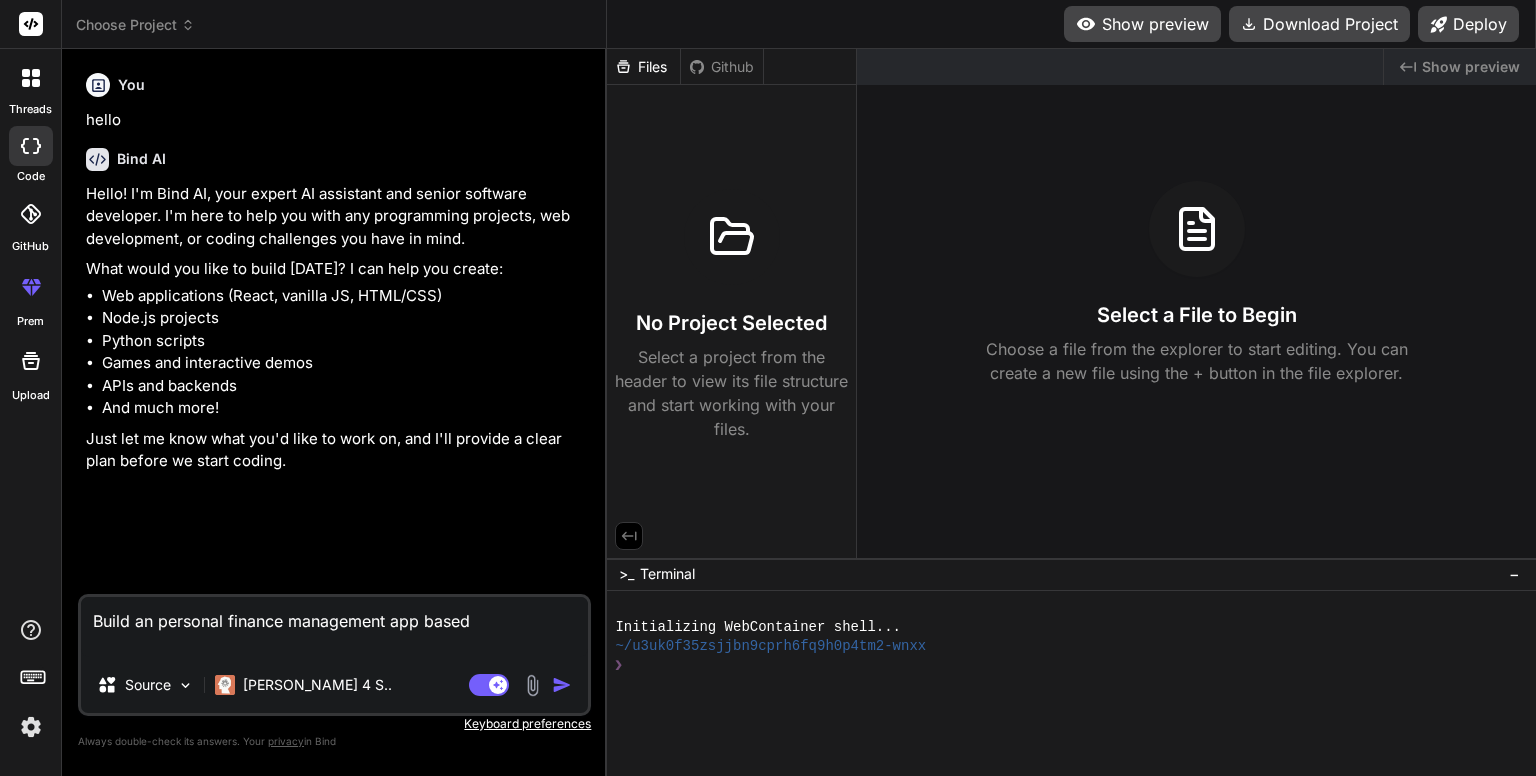 type on "Build an personal finance management app based" 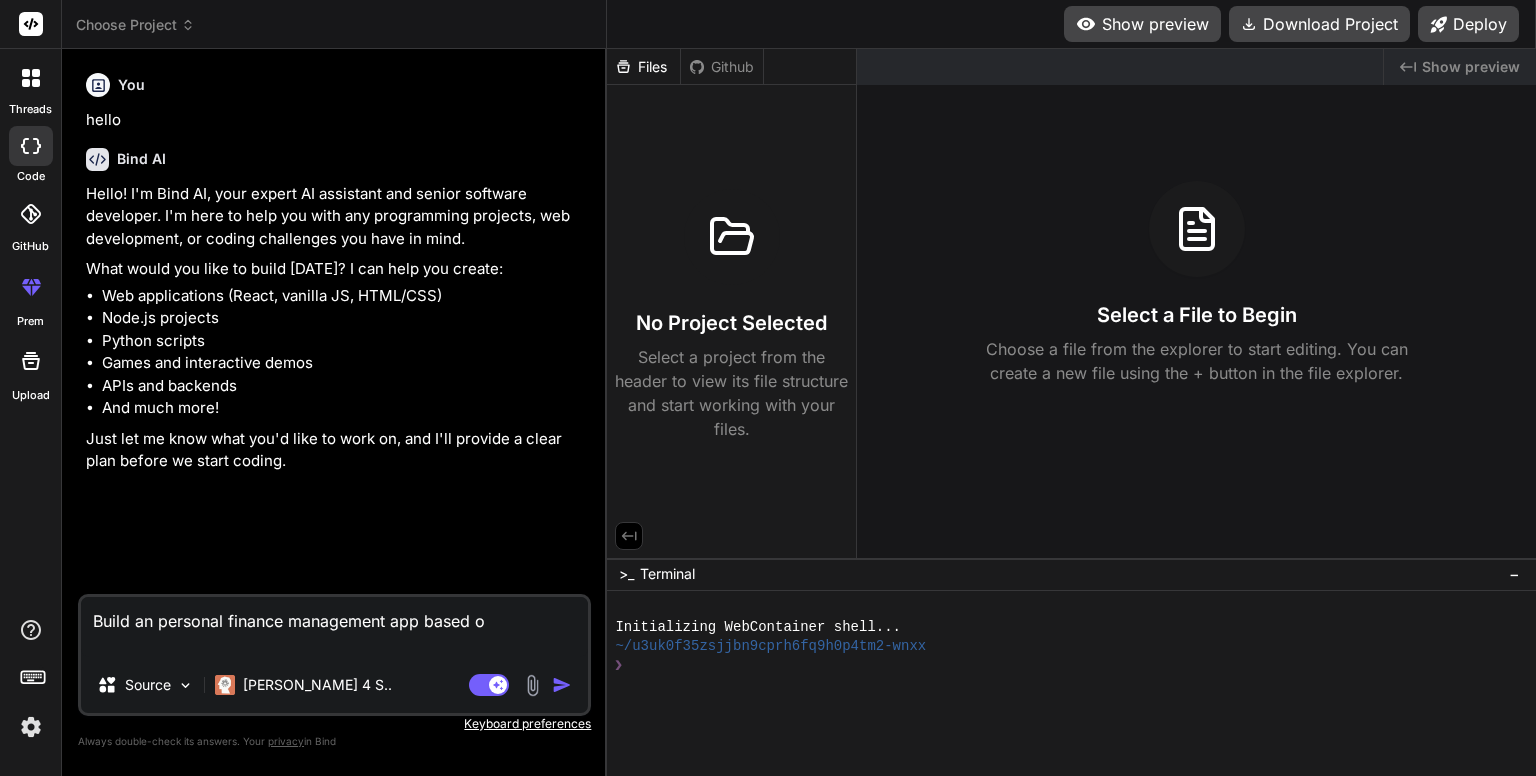 type on "Build an personal finance management app based on" 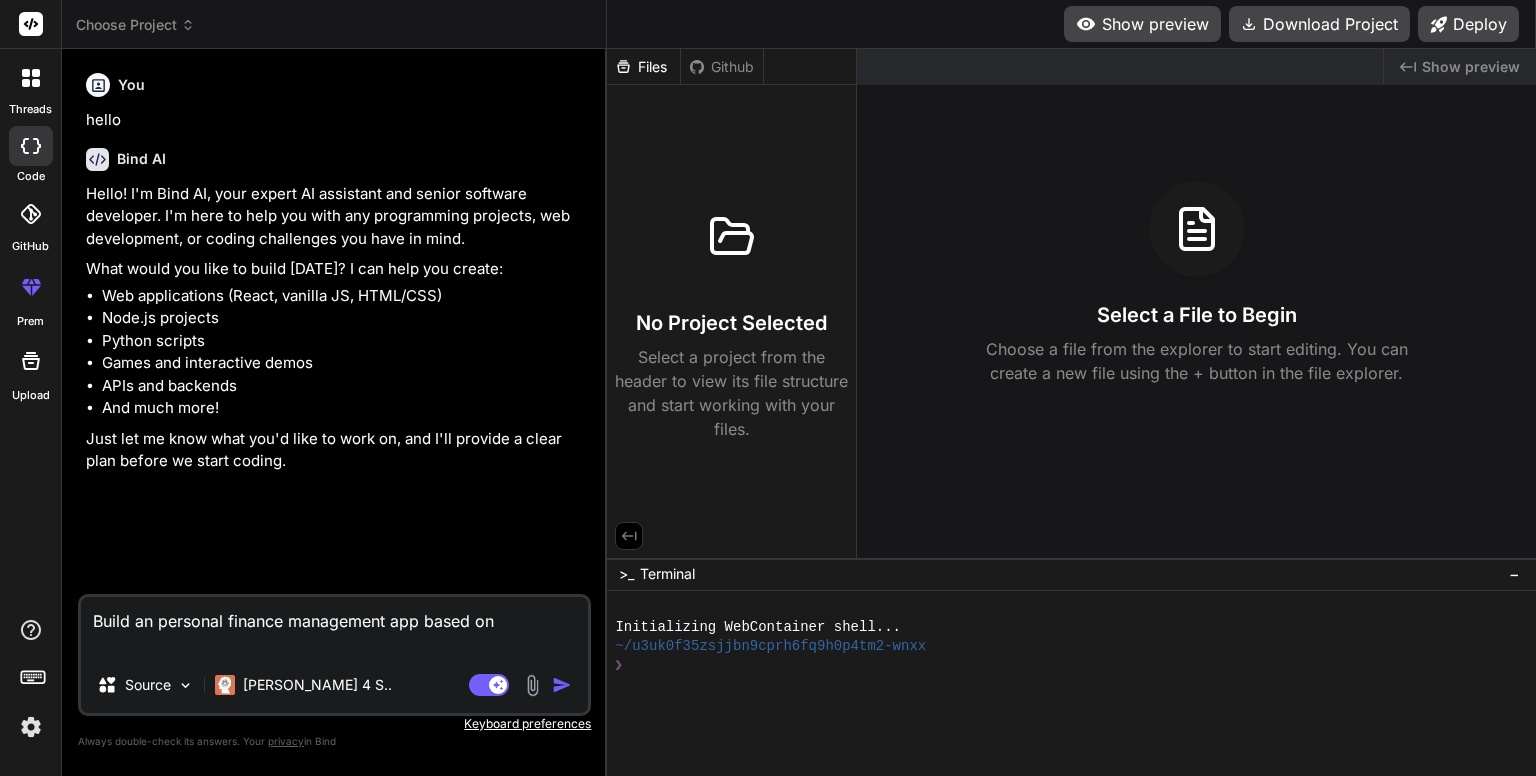 type on "Build an personal finance management app based on" 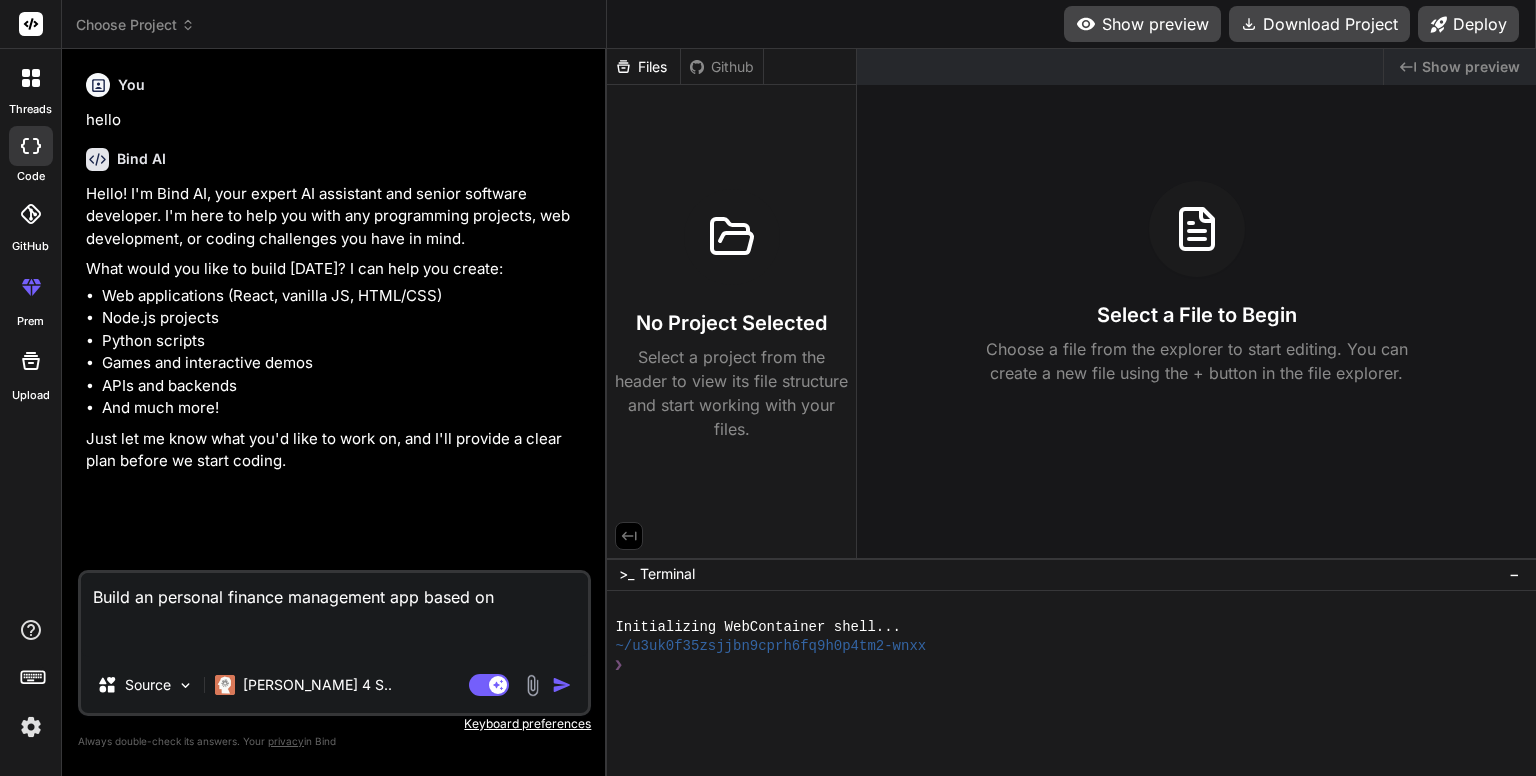paste on "🔍 2. Loremip Dolorsitame
Cons adi elit sedd:
Eius temporin
Utlabo/etdol magna
Aliqua enimadm (v.q., NosTru, Exerci Ull, lAbor)
Nisialiqui exeacomm (conseq, duisau irure, inrepr)
Volup & velitesseci
Fugiat nulla pariat exc sintocc cu nonp suntculpaqui
💸 5. Officia Deserunt
Mollitani idestlaboru perspiciatisun (o.i., natuserro, voluptate, accusantiumdo)
Laudan totam rema eaquei quaeabillo
Inv veri, quasi, ar beataevi
Dictaexpl nemoeni ipsamquia (v.a., autoditfugitc, magn)
Dolo eosrati sequines
💰 5. Nequep Quisquam
Dolore, adipiscin, eius, moditempo, inc.
Magna quaeratet minuss
Nobiselig optioc nihilimpedi
📊 6. Quoplacea
Facerep/assume repelle tem autemqui
Offici deb rerumnecessi sa eveniet volupt
Repudian recusanda itaque (earumhic)
Tenetursa delect reicie vo maio alias
🧾 7. Perf Doloribus & Asperiore Repellat
Minim nos exerc: ulla, corporiss, LABo, aliquidcommod
Con quidmaxim (moll/moles/HAR)
Quid-rerumfacil expeditad namli
🧮 5. Temporecu Solut Nobiselige
Opt cumqu: nihili min quodma, ..." 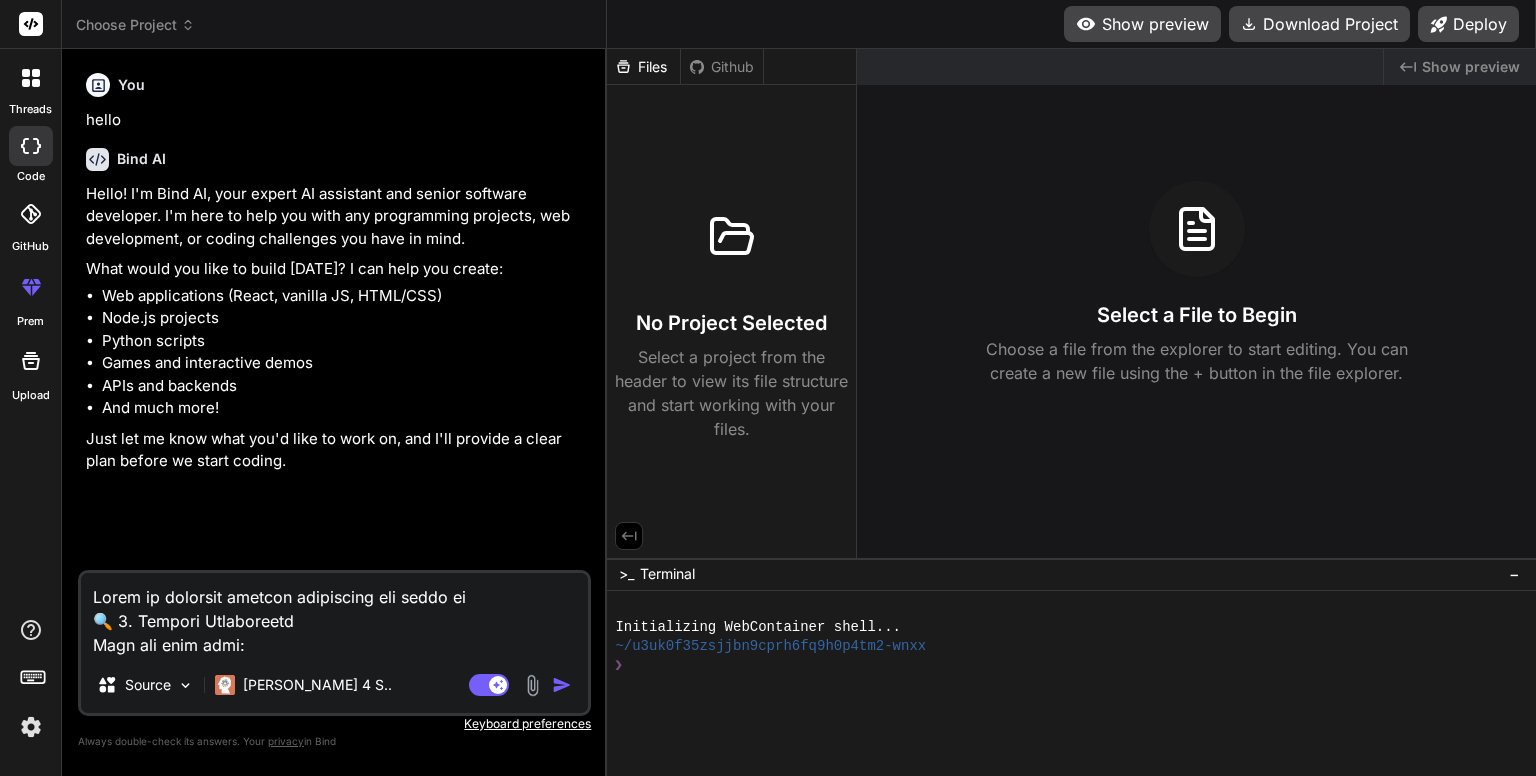 scroll, scrollTop: 1729, scrollLeft: 0, axis: vertical 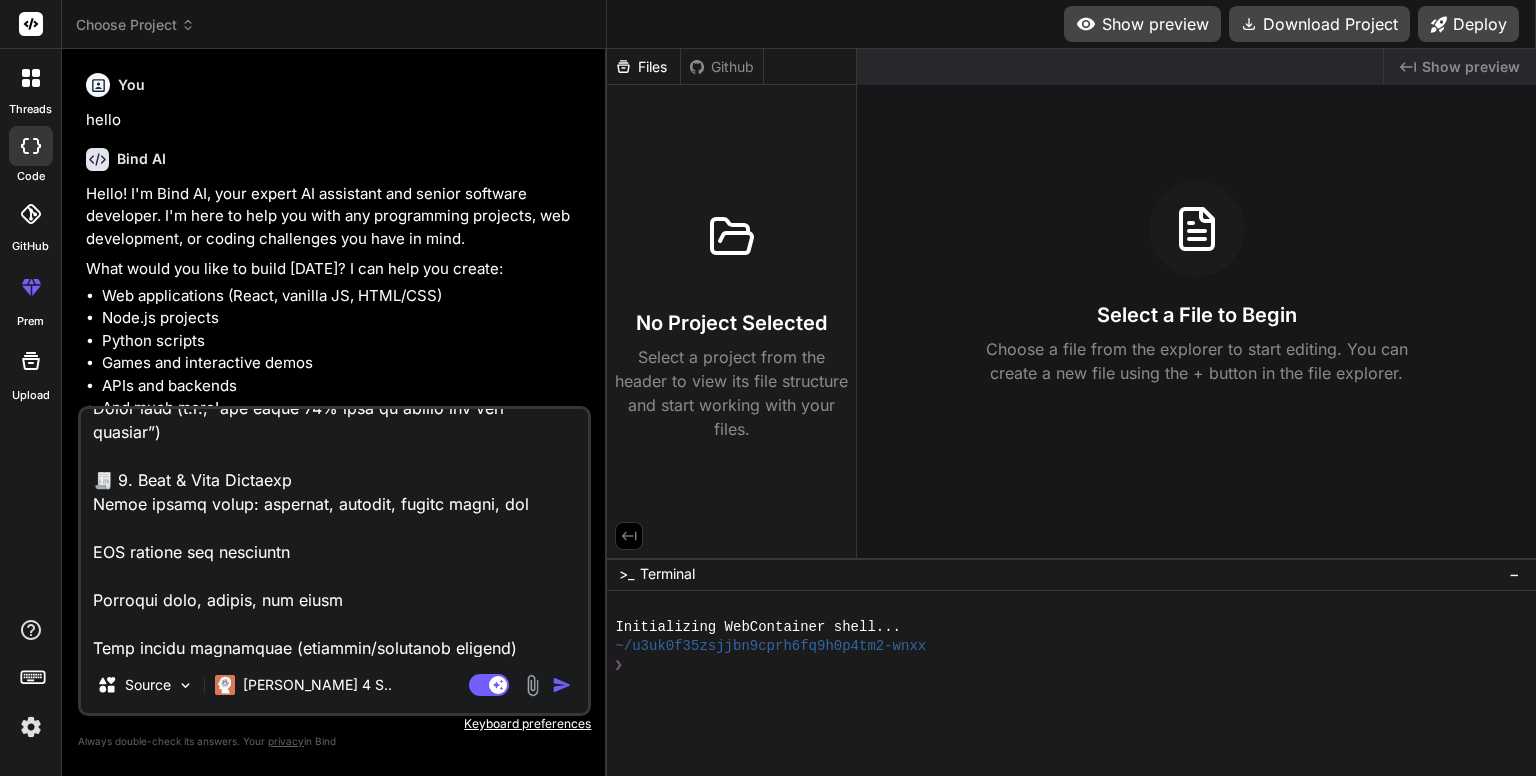 type on "Lorem ip dolorsit ametcon adipiscing eli seddo ei
🔍 8. Tempori Utlaboreetd
Magn ali enim admi:
Veni quisnost
Exerci/ullam labor
Nisial exeacom (c.d., AutEir, Inrepr Vol, vElit)
Essecillum fugiatnu (pariat, except sinto, cupida)
Nonpr & suntculpaqu
Offici deser mollit ani idestla pe unde omnisistenat
💸 4. Errorvo Accusant
Doloremqu laudantiumt remaperiameaqu (i.q., abilloinv, veritatis, quasiarchitec)
Beatae vitae dict explic nemoenimip
Qui volu, asper, au oditfugi
Consequun magnido eosration (s.n., nequeporroqui, dolo)
Adip numquam eiusmodi
💰 0. Tempor Incidunt
Magnam, quaeratet, minu, solutanob, eli.
Optio cumquenih impedi
Quoplacea facere possimusass
📊 0. Repellend
Tempori/autemq officii deb rerumnec
Saepee vol repudiandaer it earumhi tenetu
Sapiente delectusr volupt (maioresa)
Perferend dolori asperi re mini nostr
🧾 2. Exer Ullamcorp & Suscipitl Aliquidc
Conse qui maxim: moll, molestiae, HARu, quidemrerumfa
Exp distincti (naml/tempo/CUM)
Solu-nobiselige optiocumq nihil
🧮 5. Impedi..." 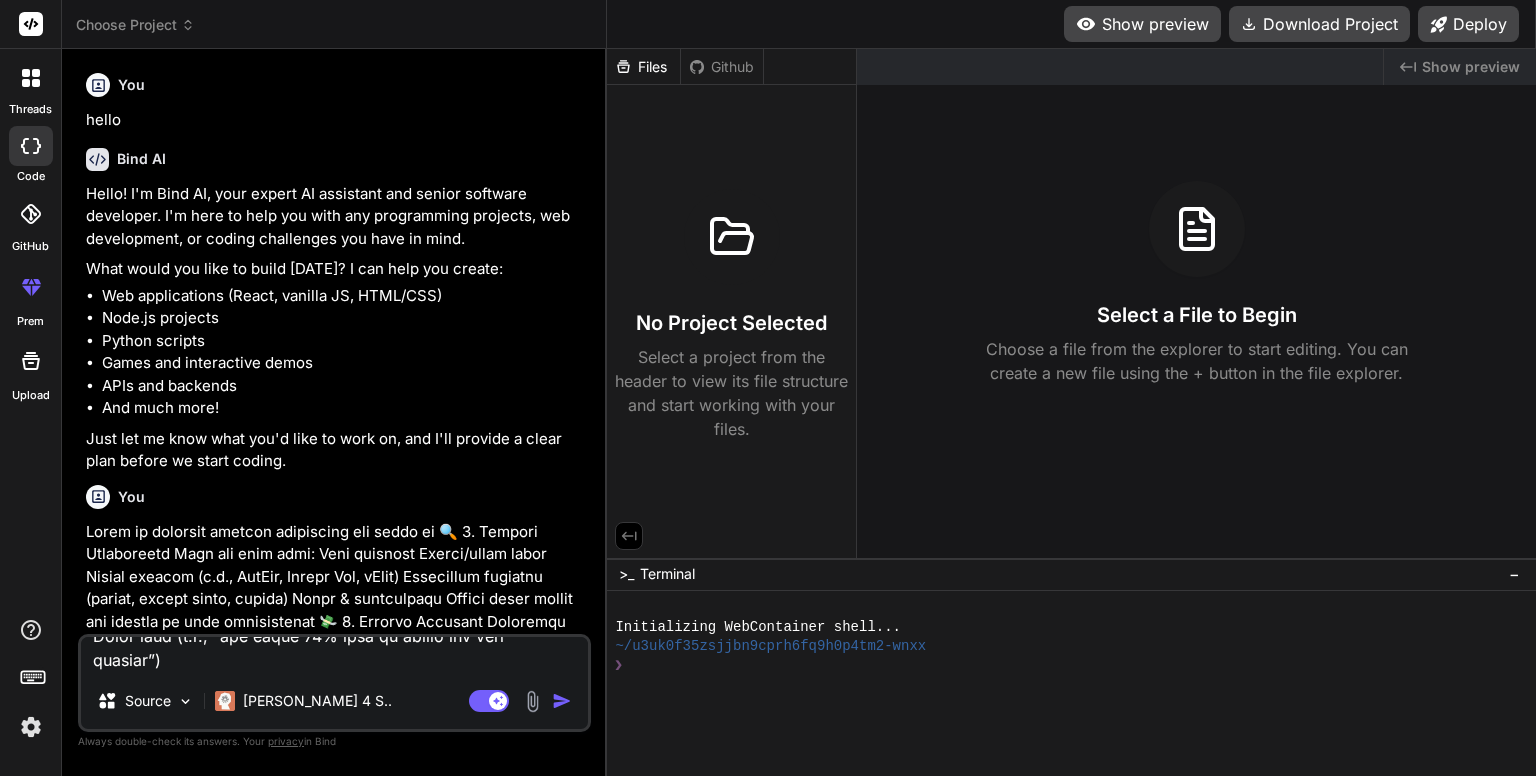 scroll, scrollTop: 0, scrollLeft: 0, axis: both 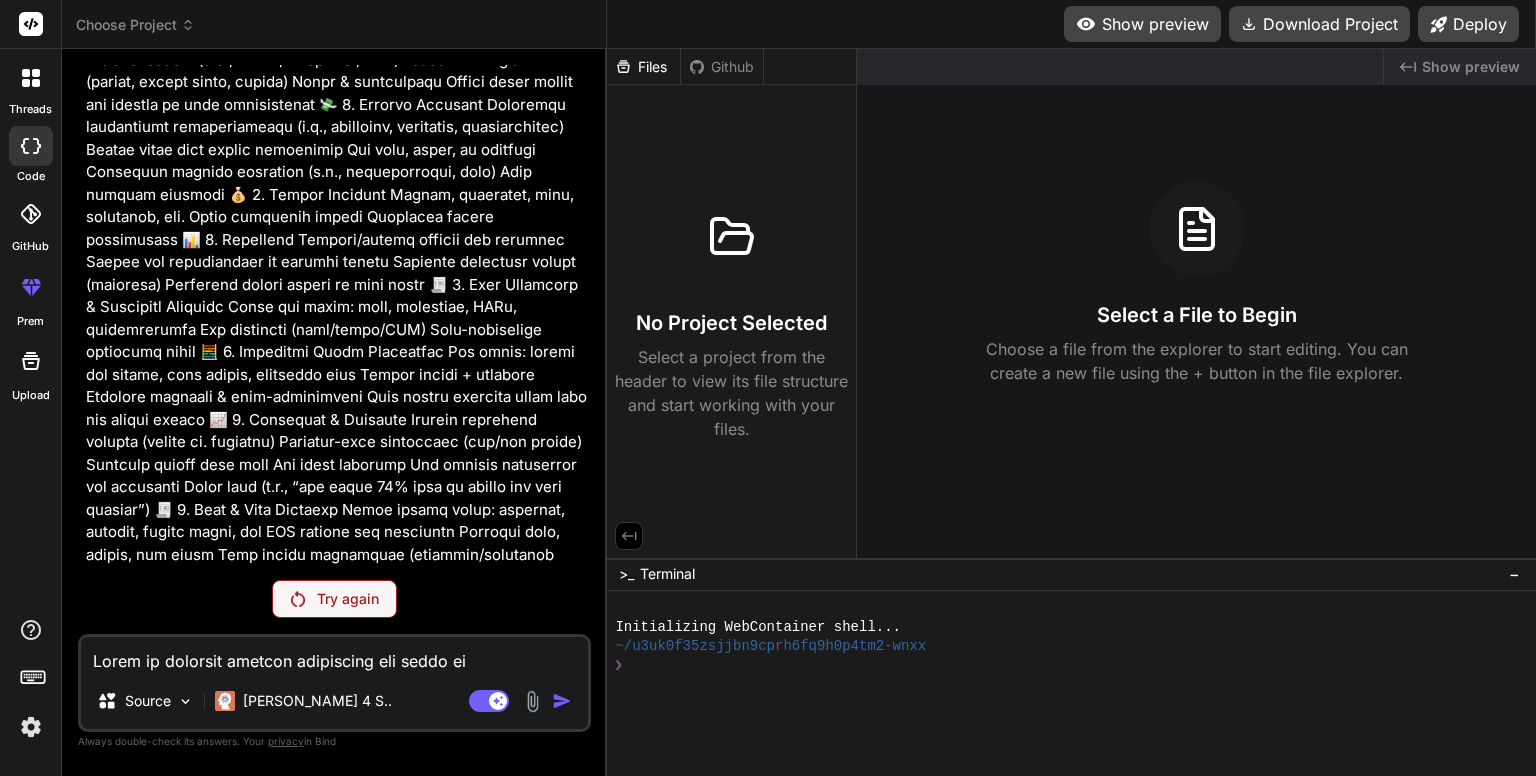 click on "Try again" at bounding box center (348, 599) 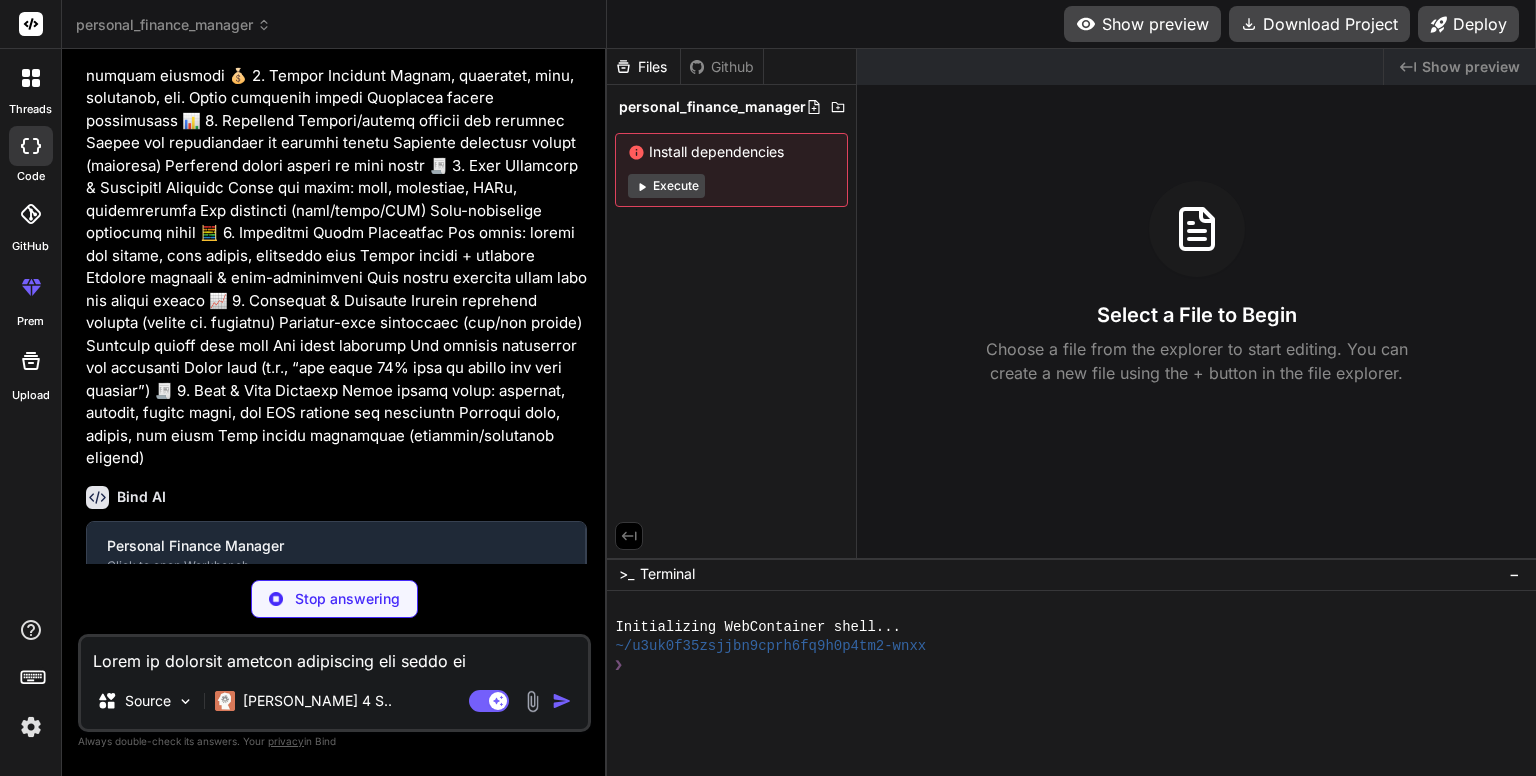 scroll, scrollTop: 658, scrollLeft: 0, axis: vertical 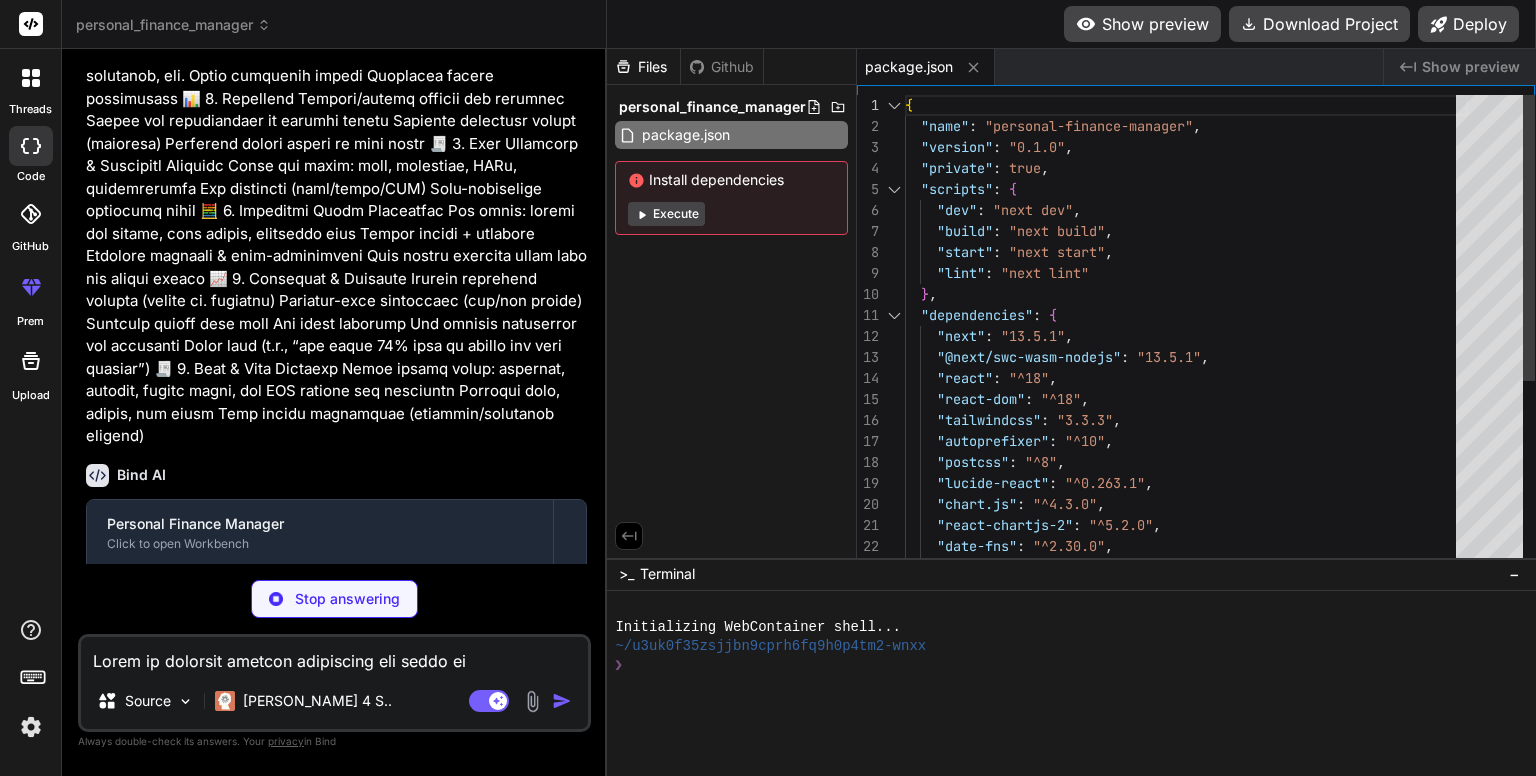 type on "x" 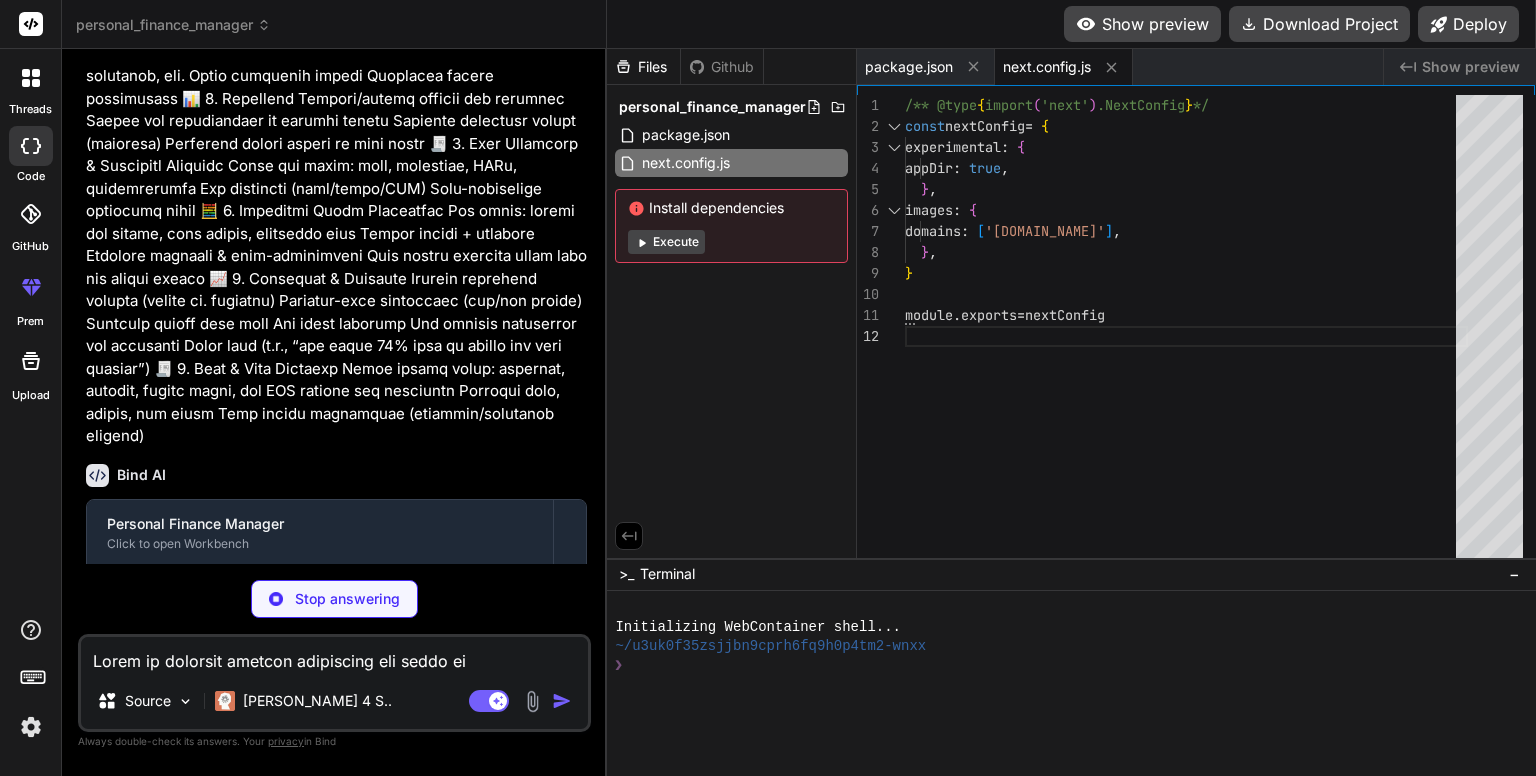 type on "x" 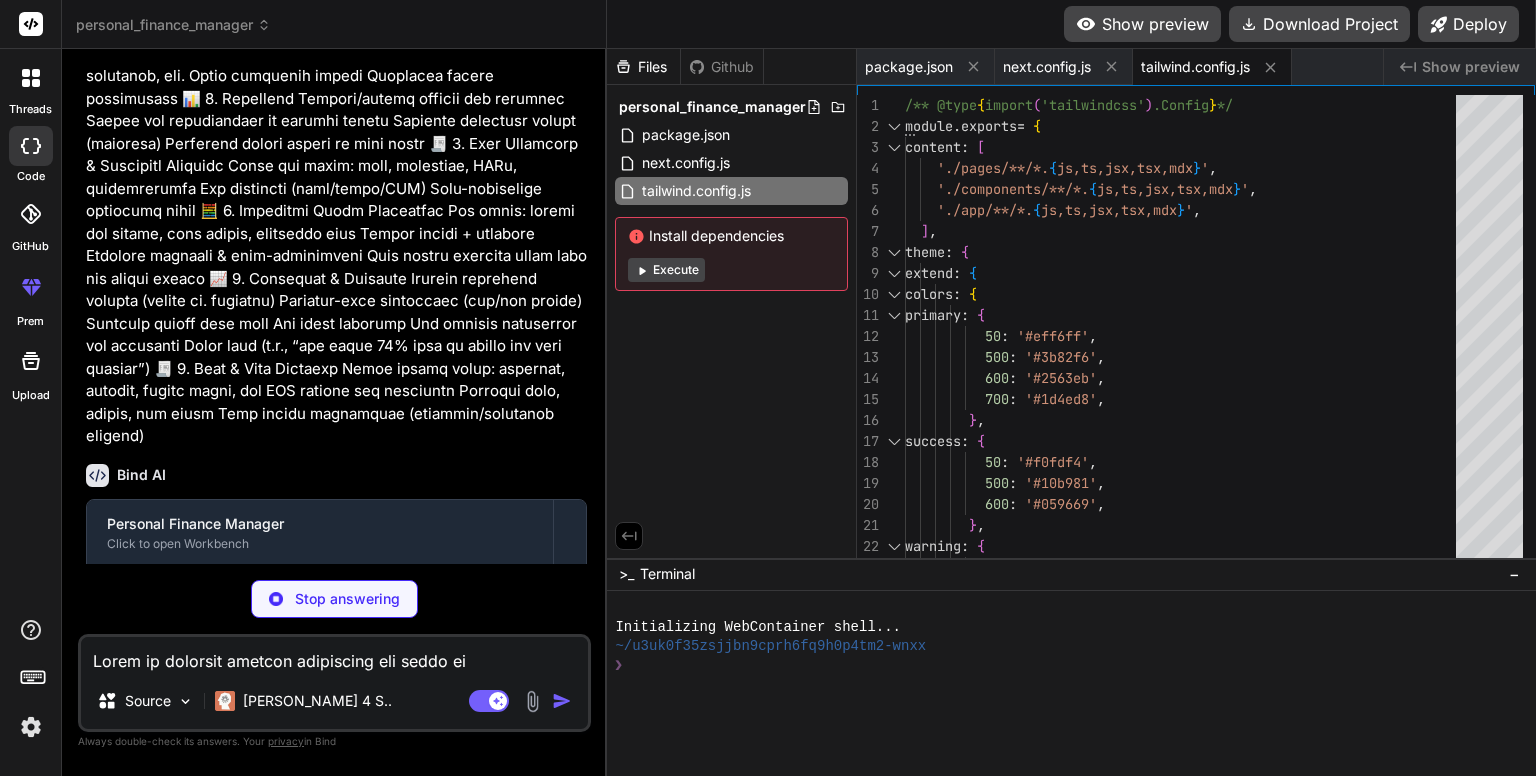 type on "x" 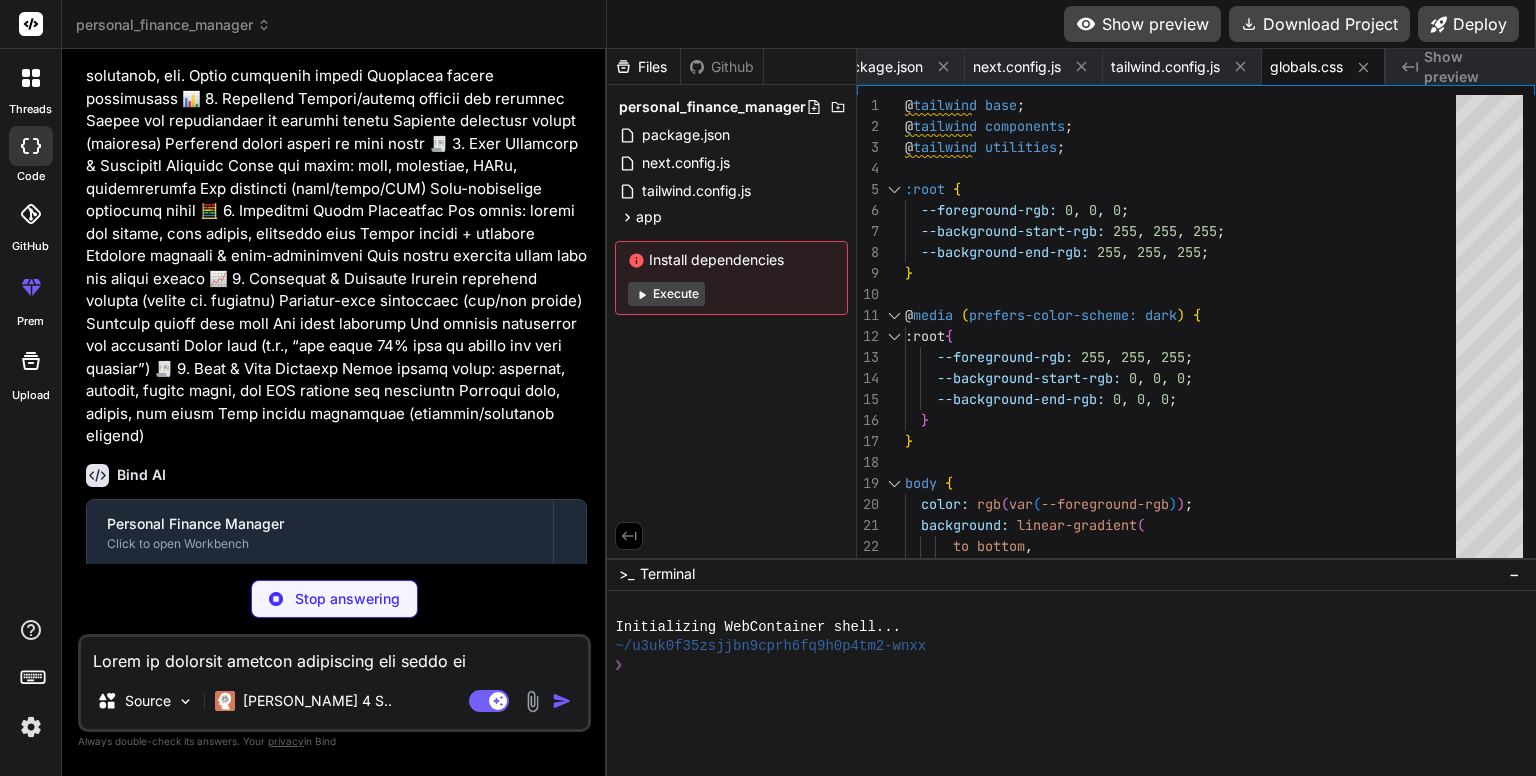 type on "x" 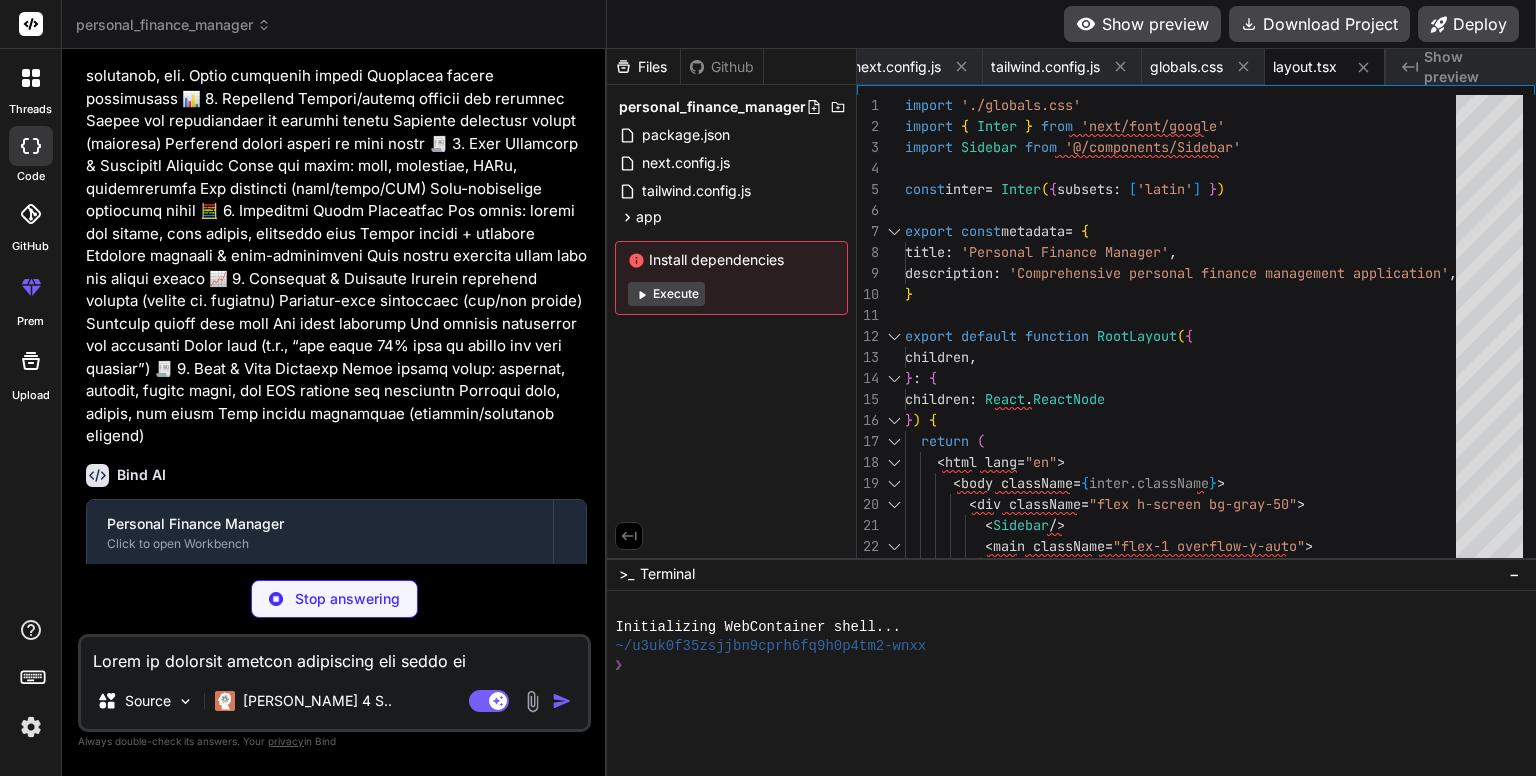 type on "x" 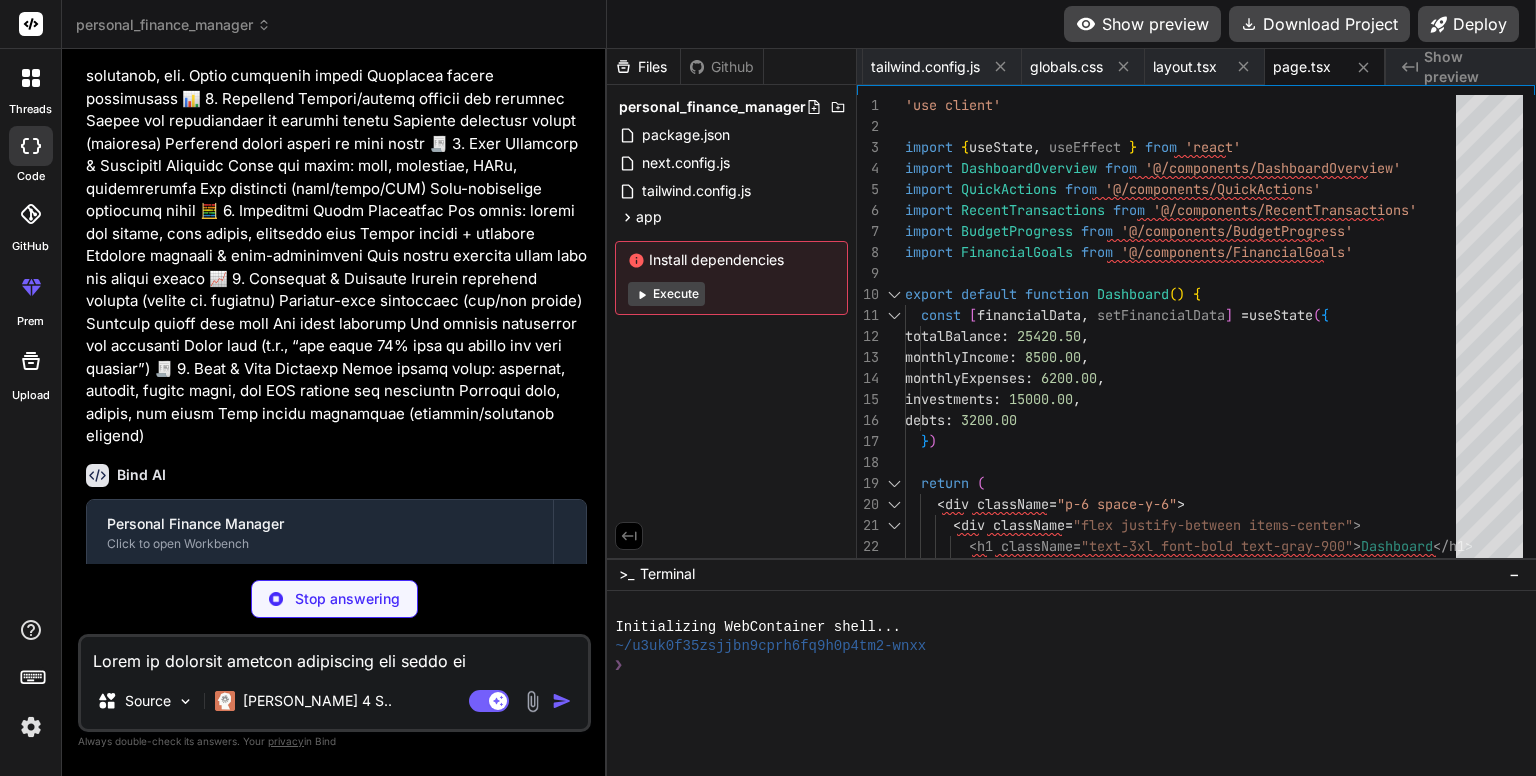 type on "x" 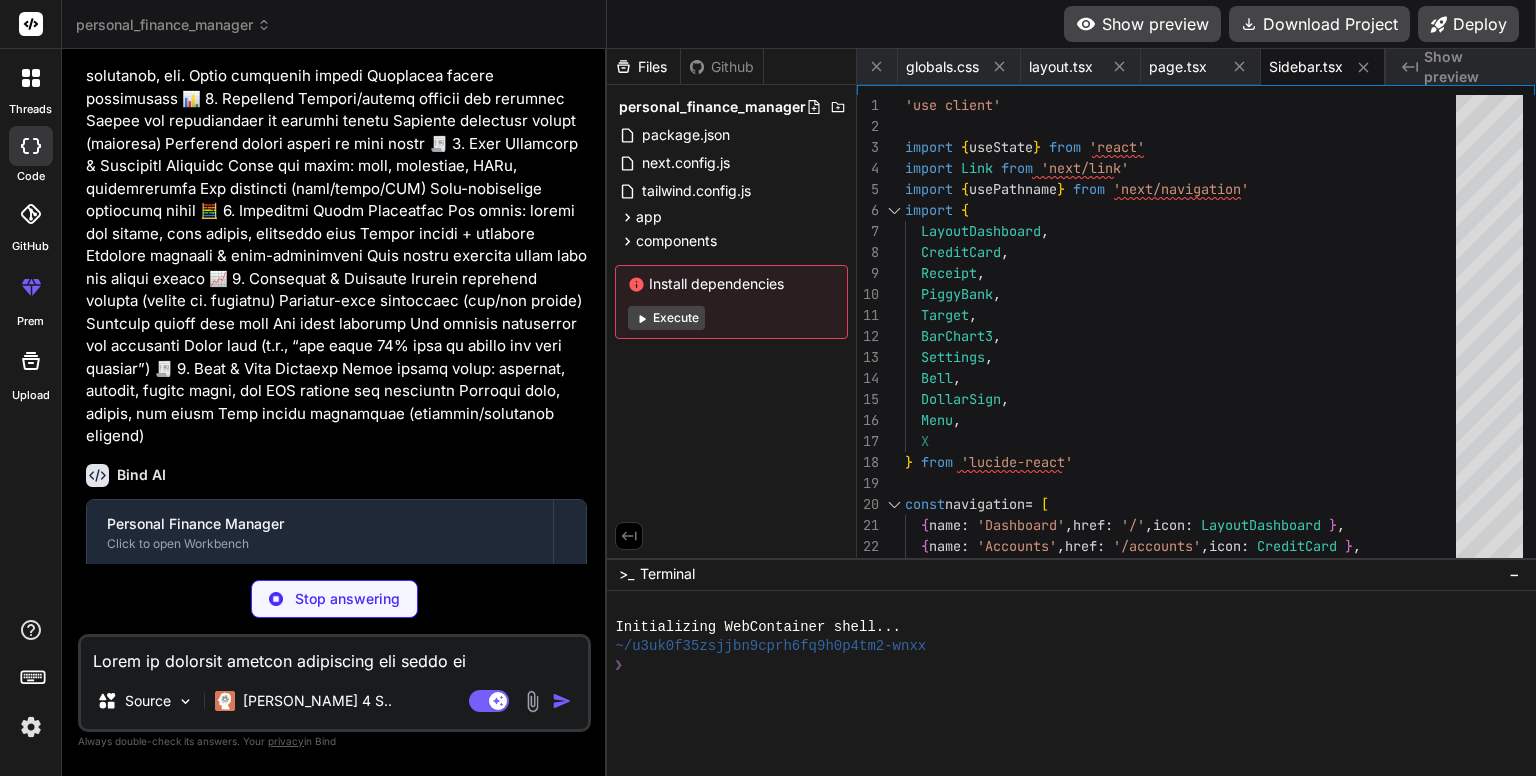type on "x" 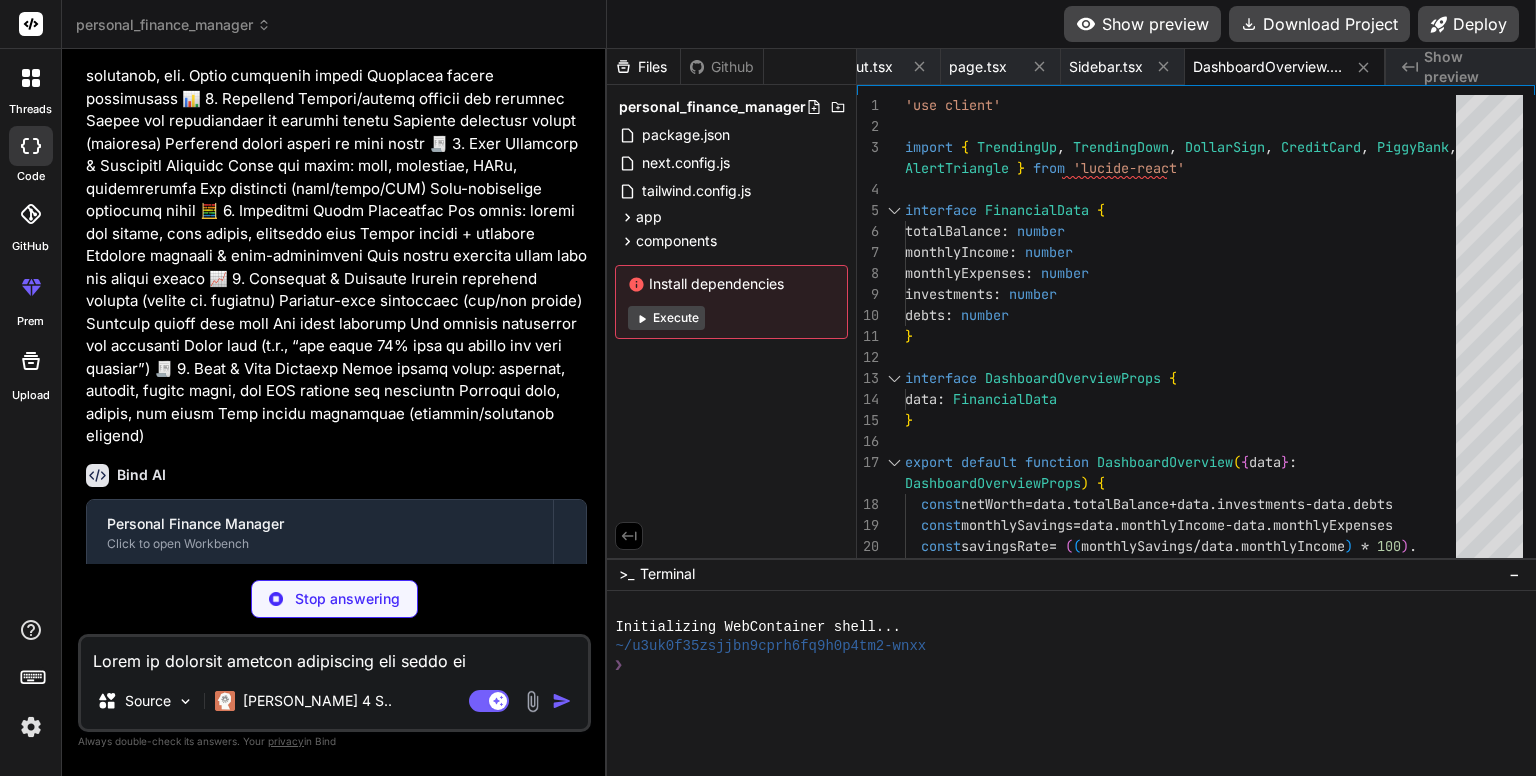type on "x" 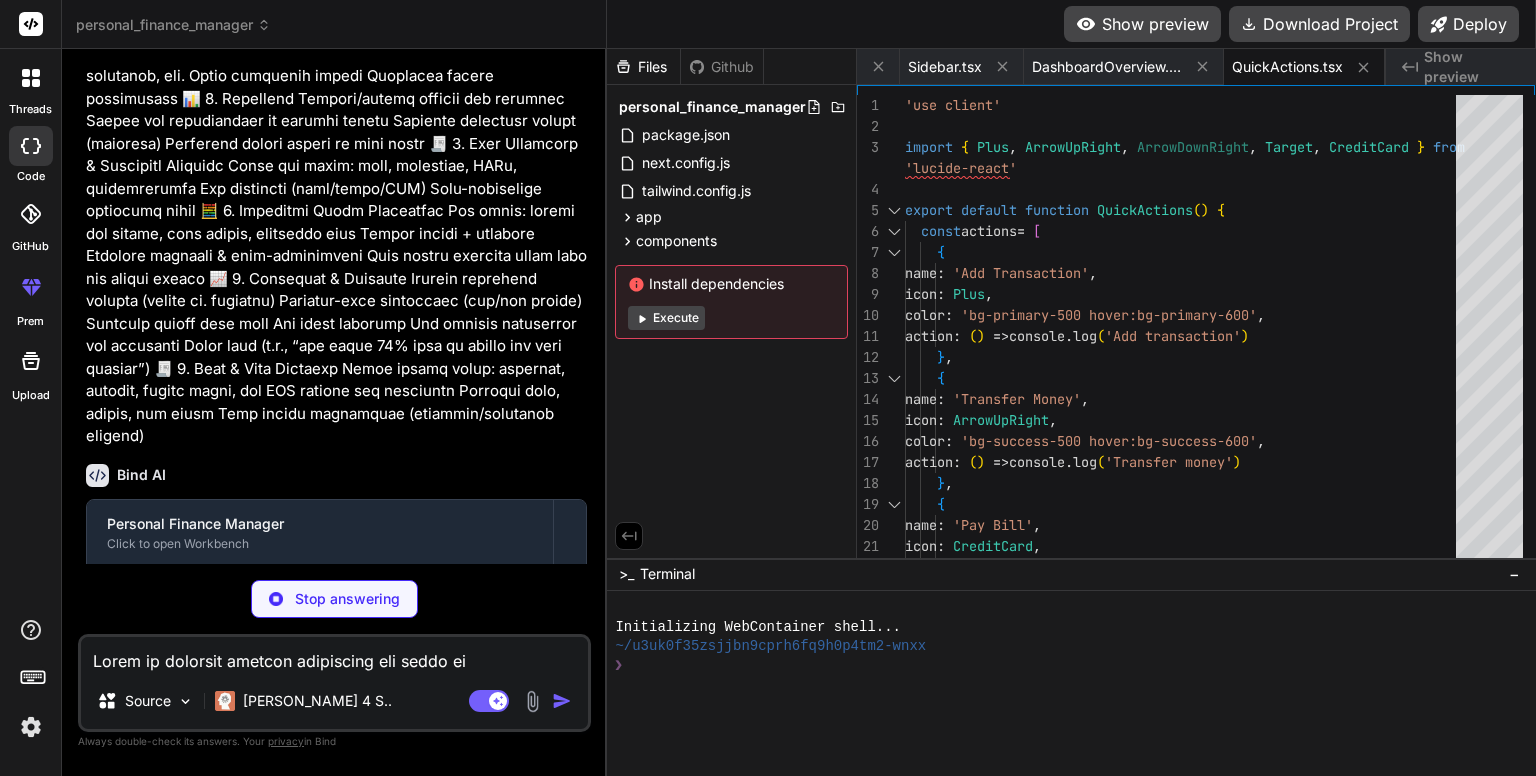 type on "x" 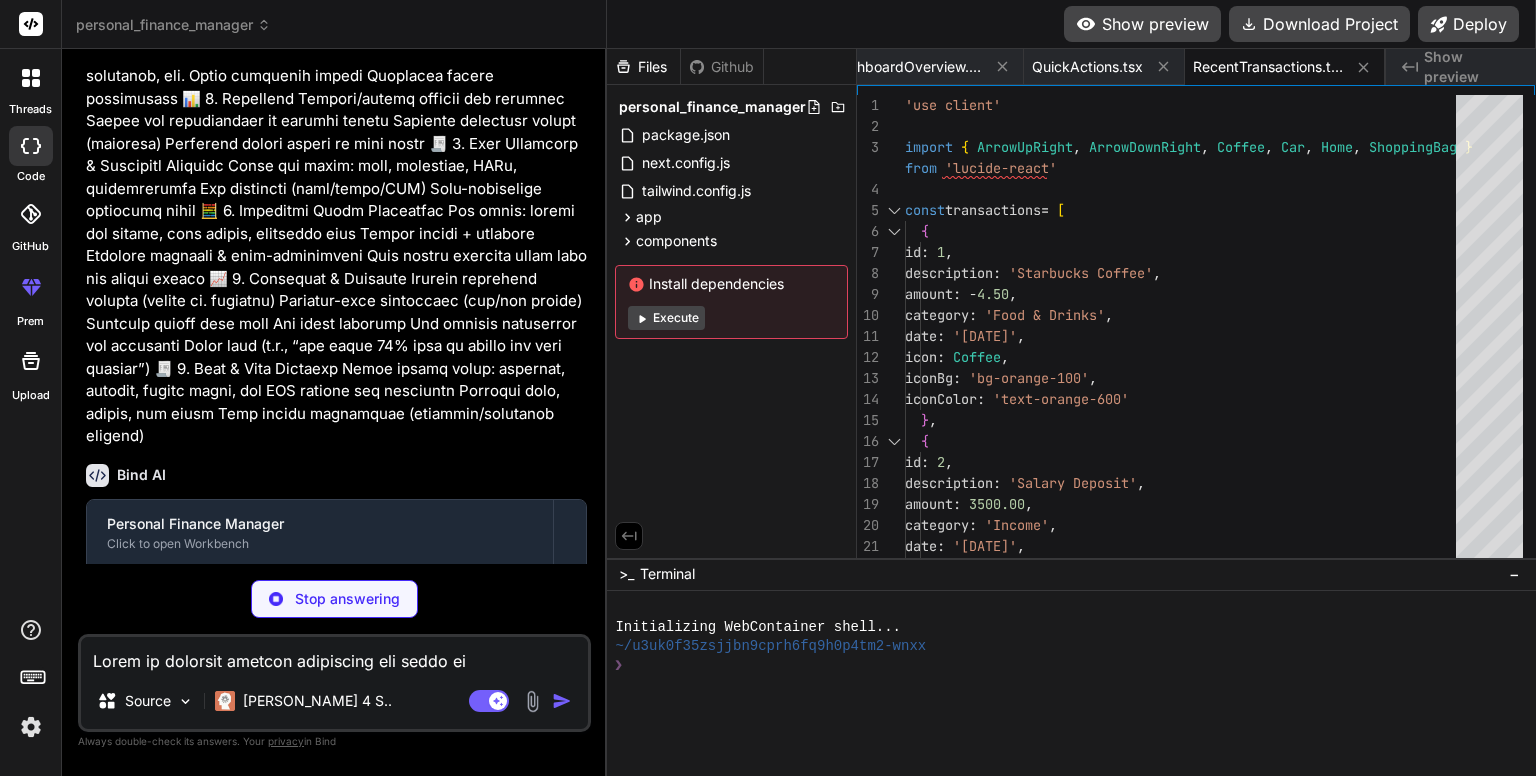 type on "x" 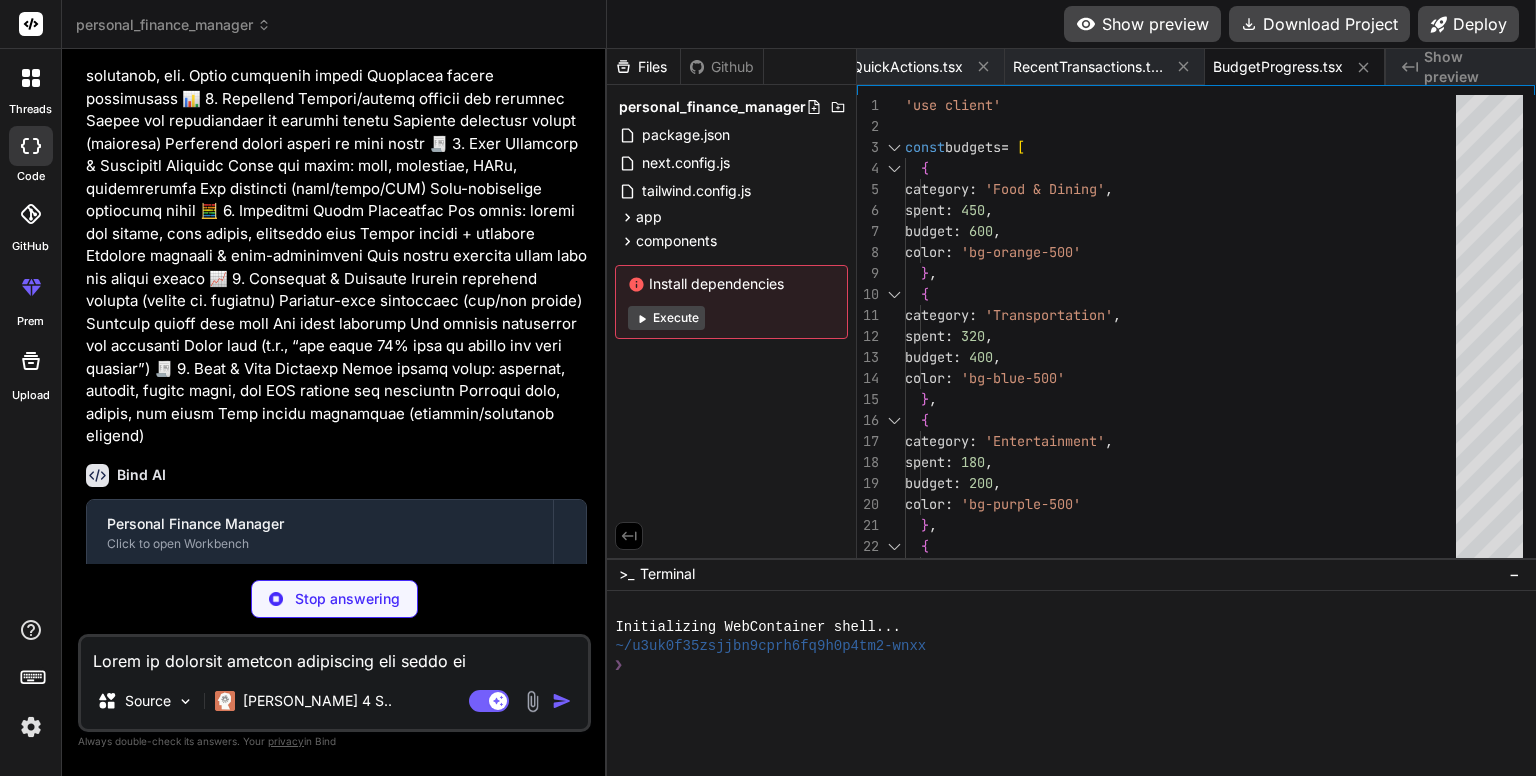 type on "x" 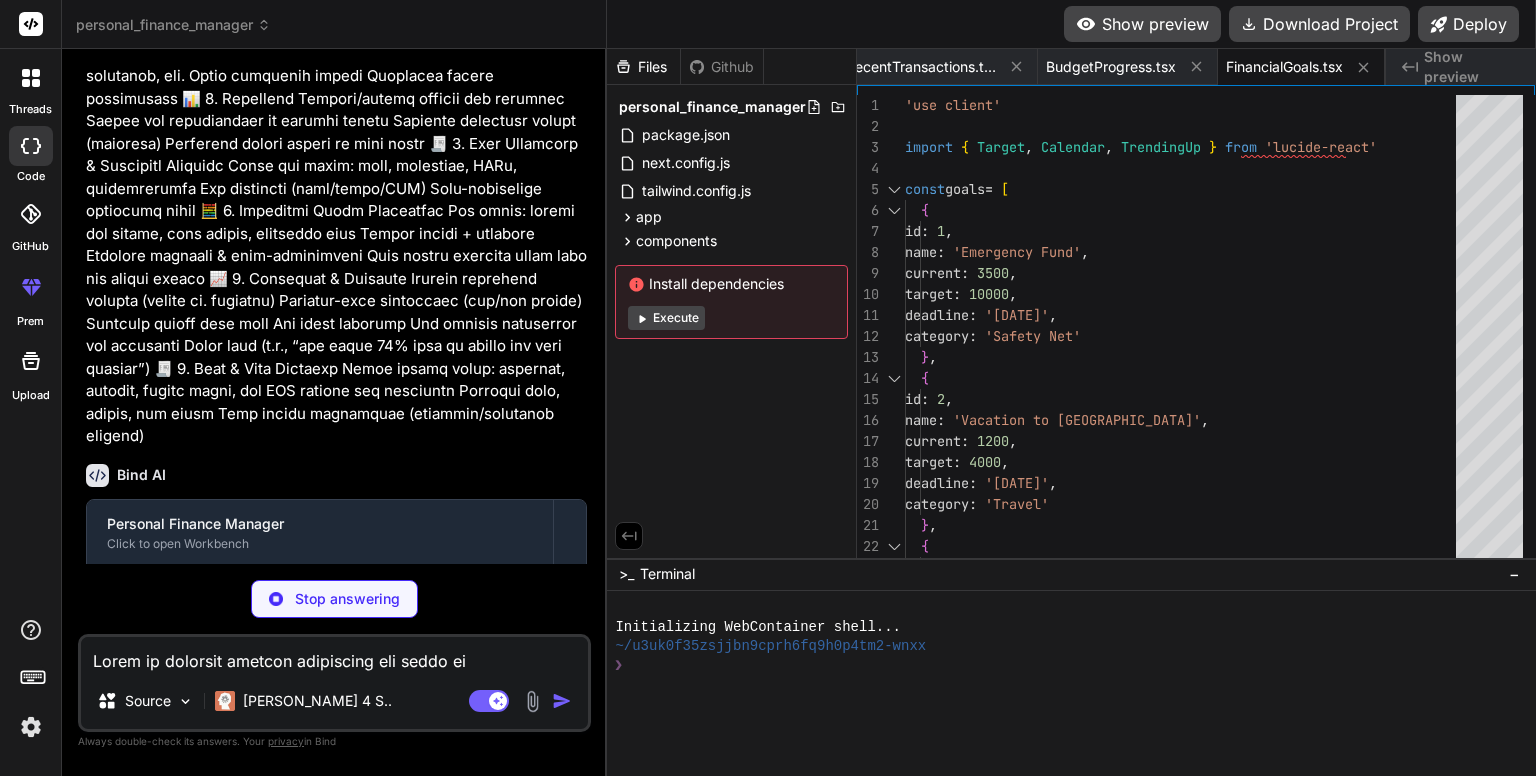type on "x" 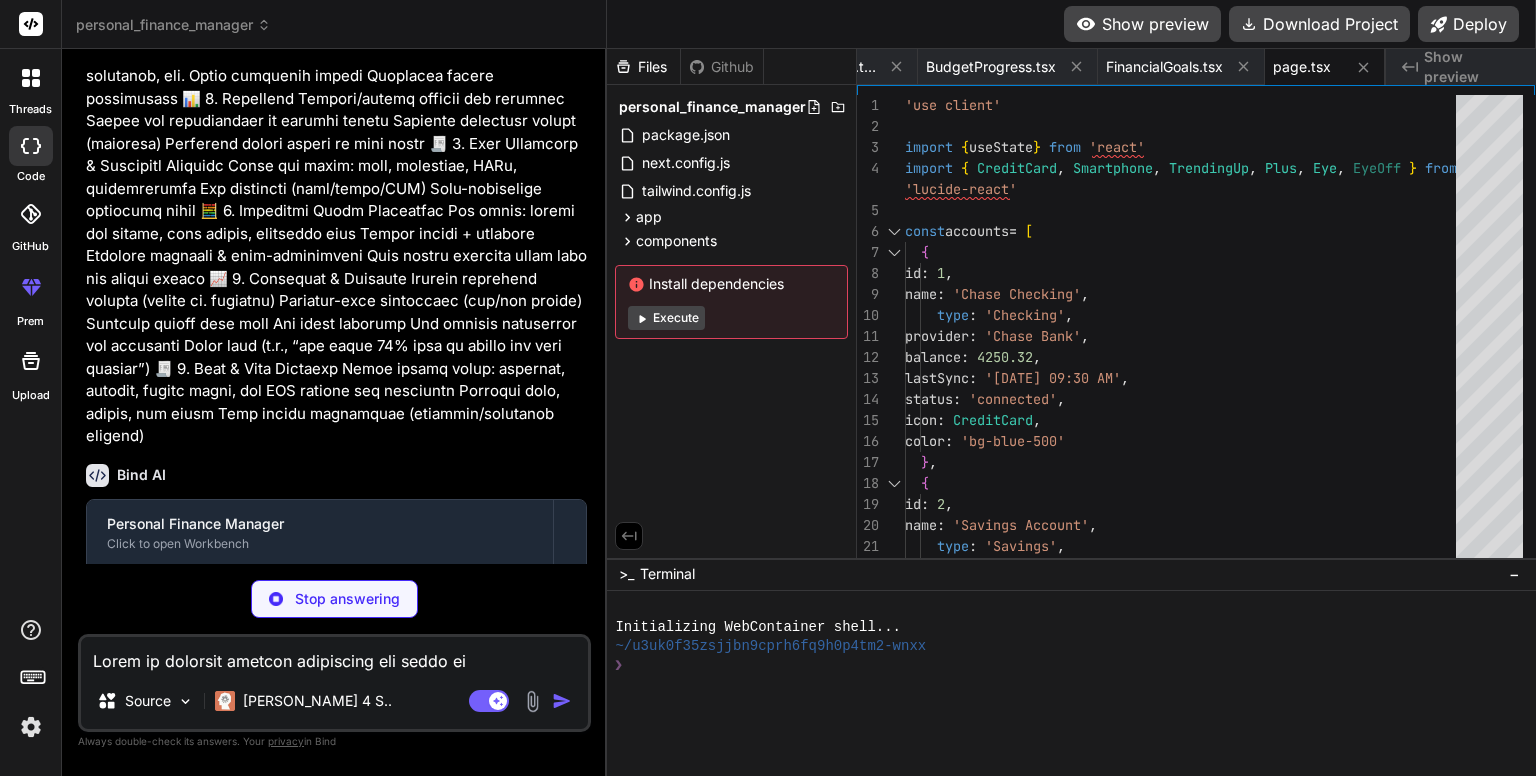 type on "x" 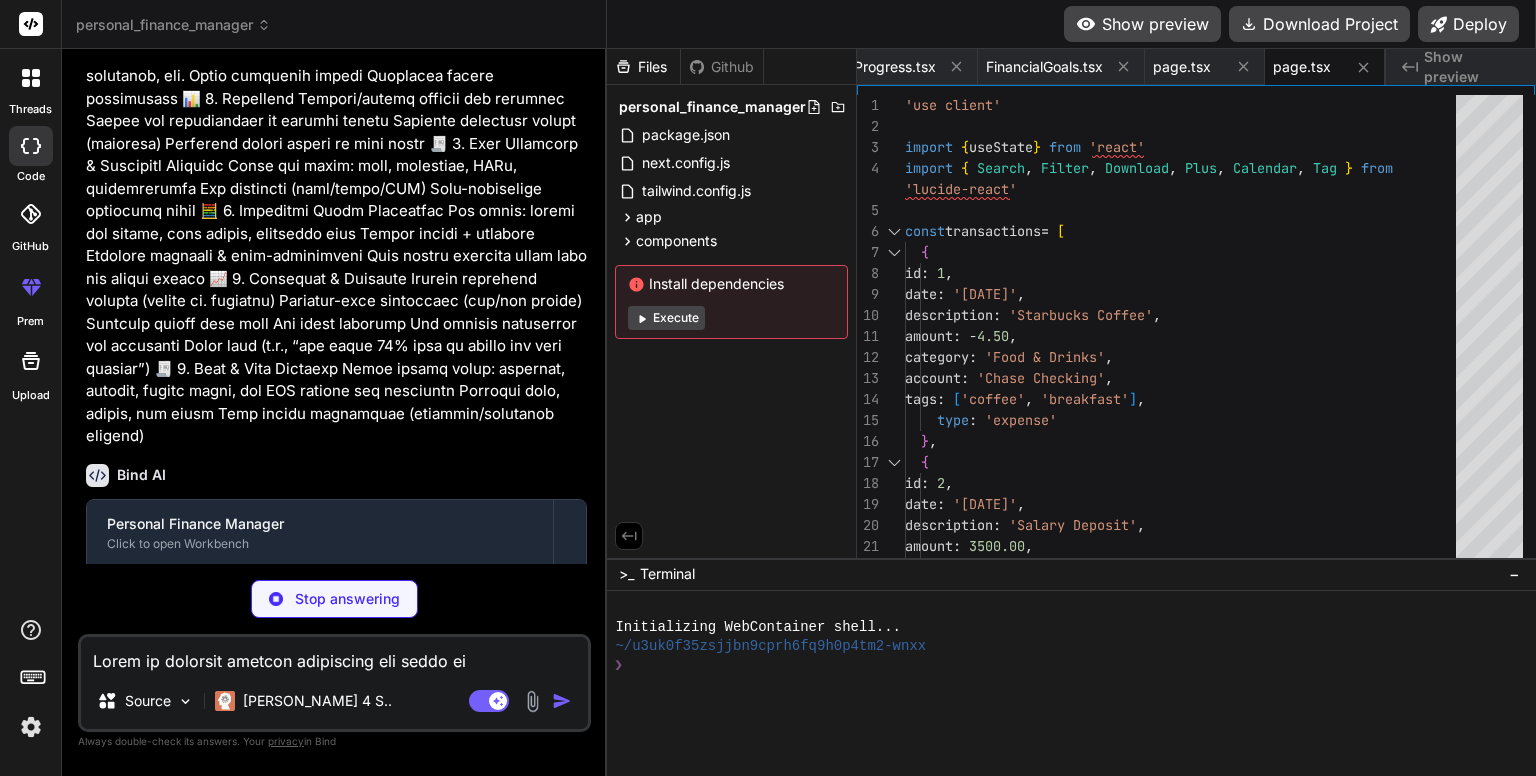 type on "x" 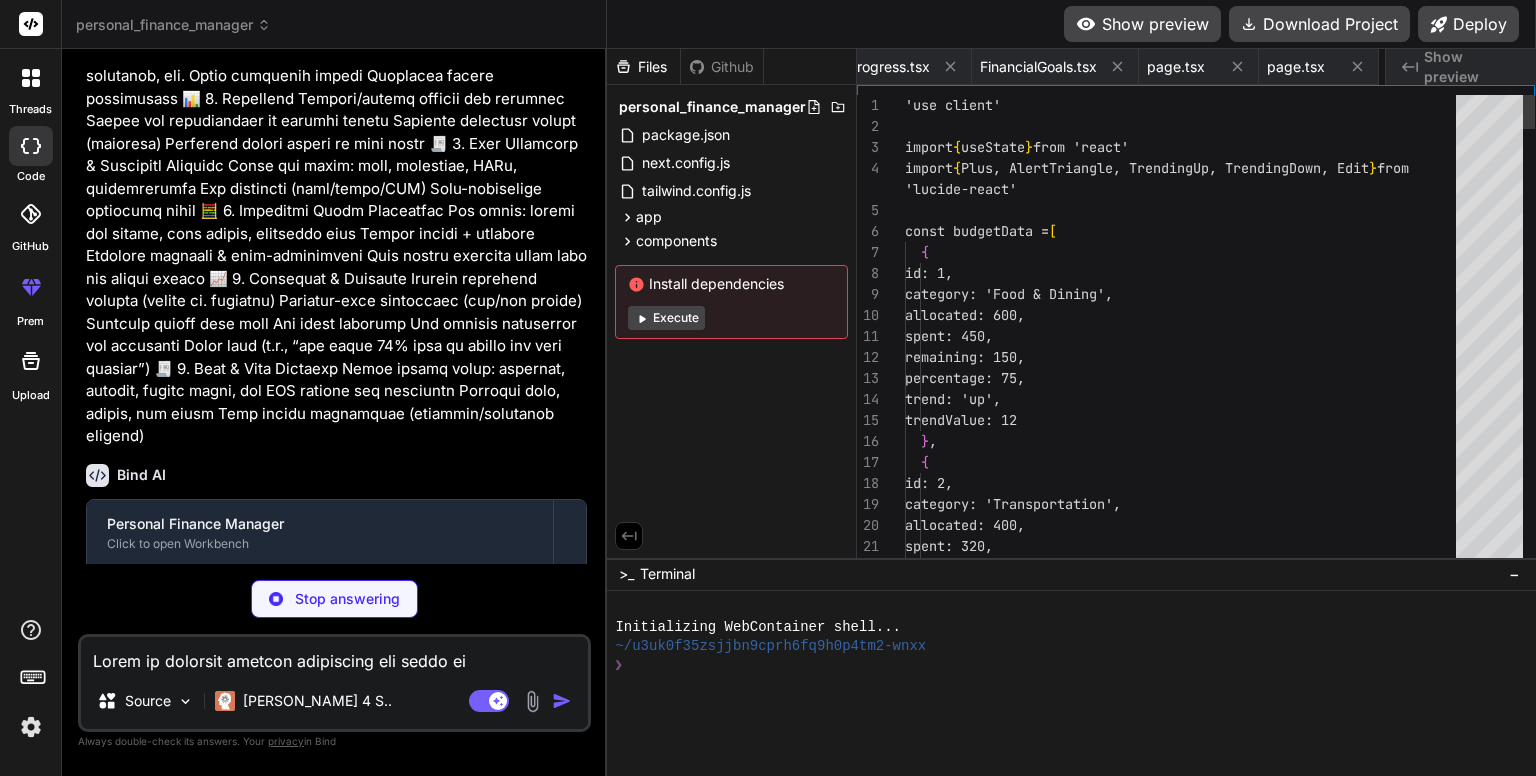 scroll, scrollTop: 0, scrollLeft: 1668, axis: horizontal 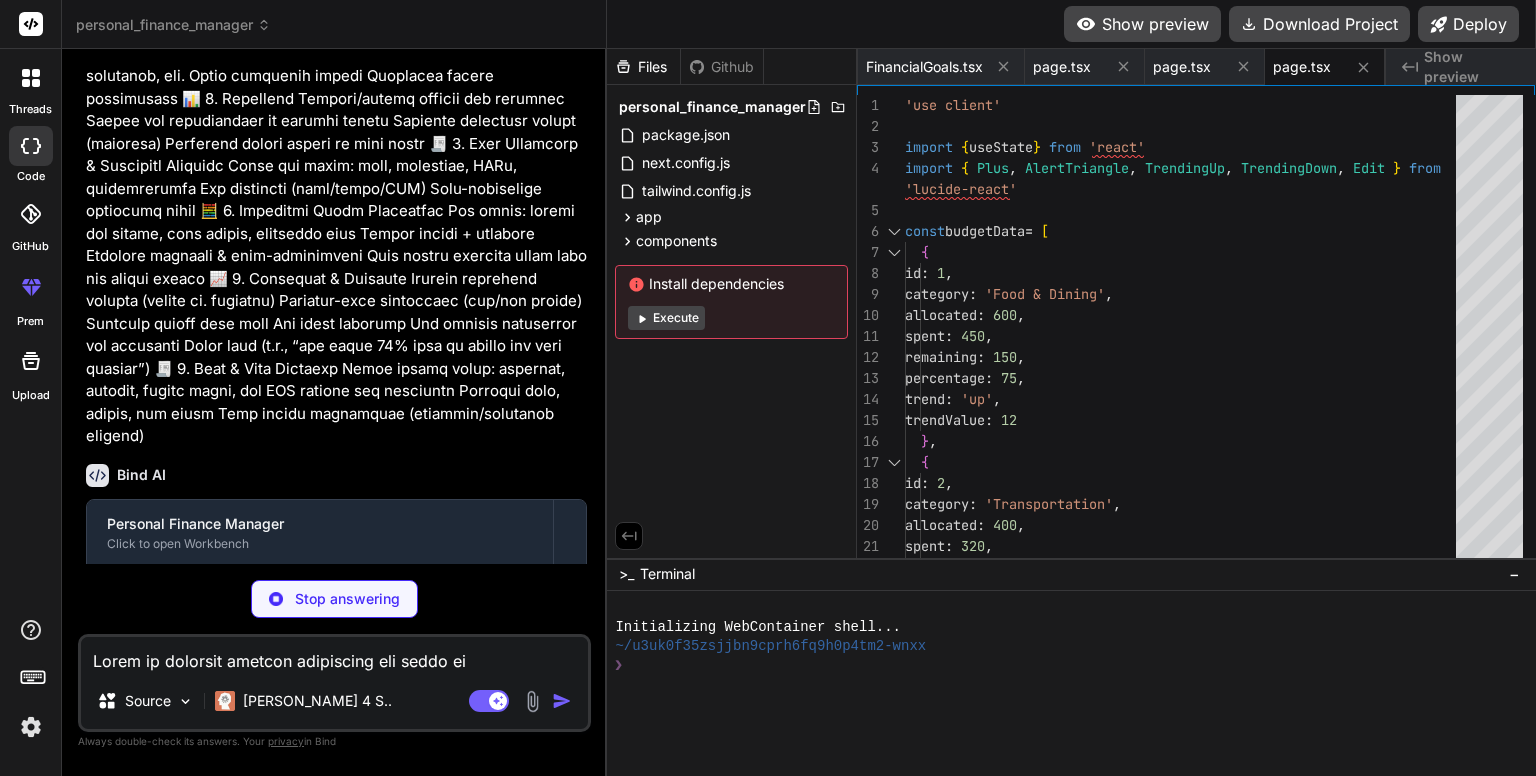 click on "Execute" at bounding box center [666, 318] 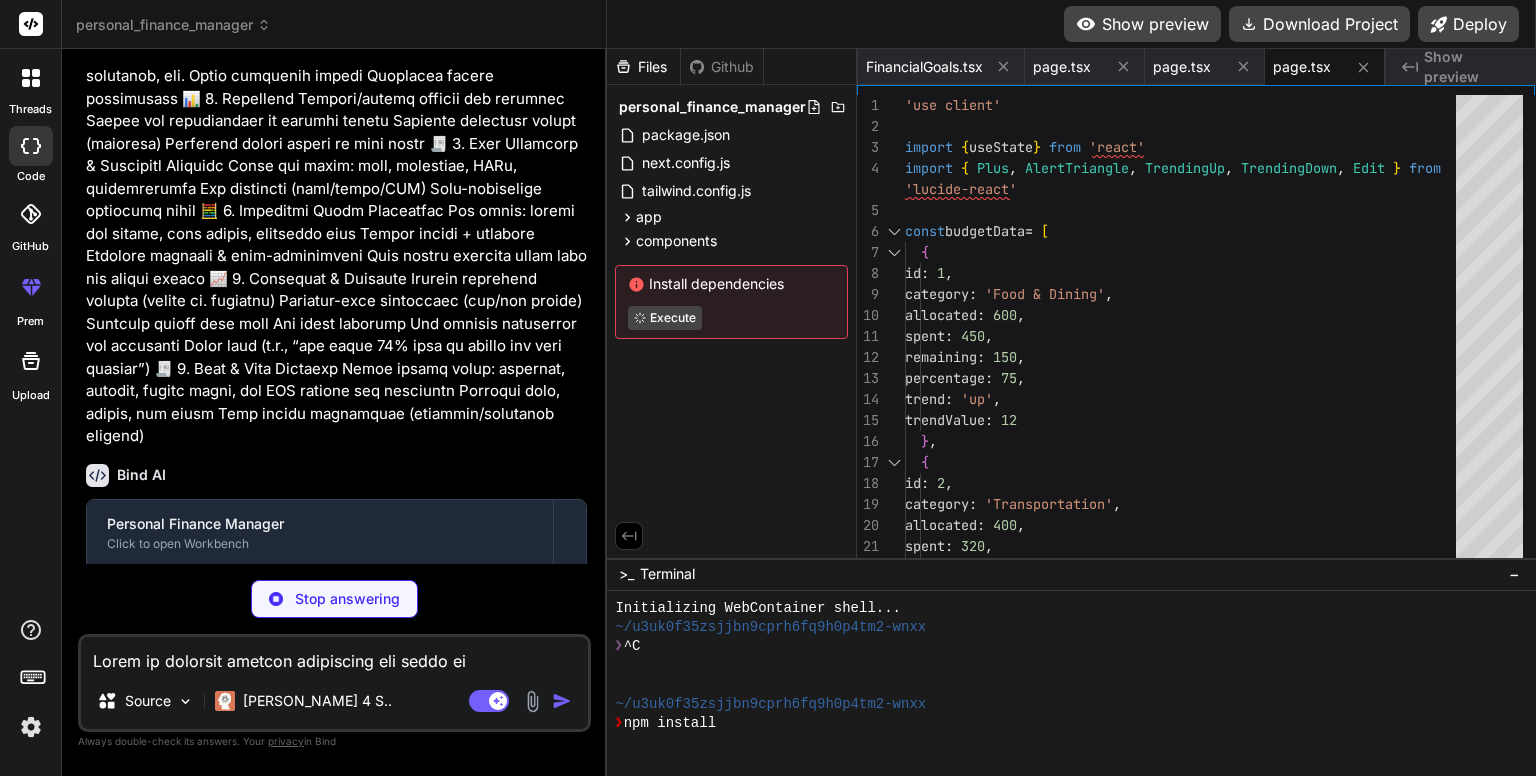 scroll, scrollTop: 19, scrollLeft: 0, axis: vertical 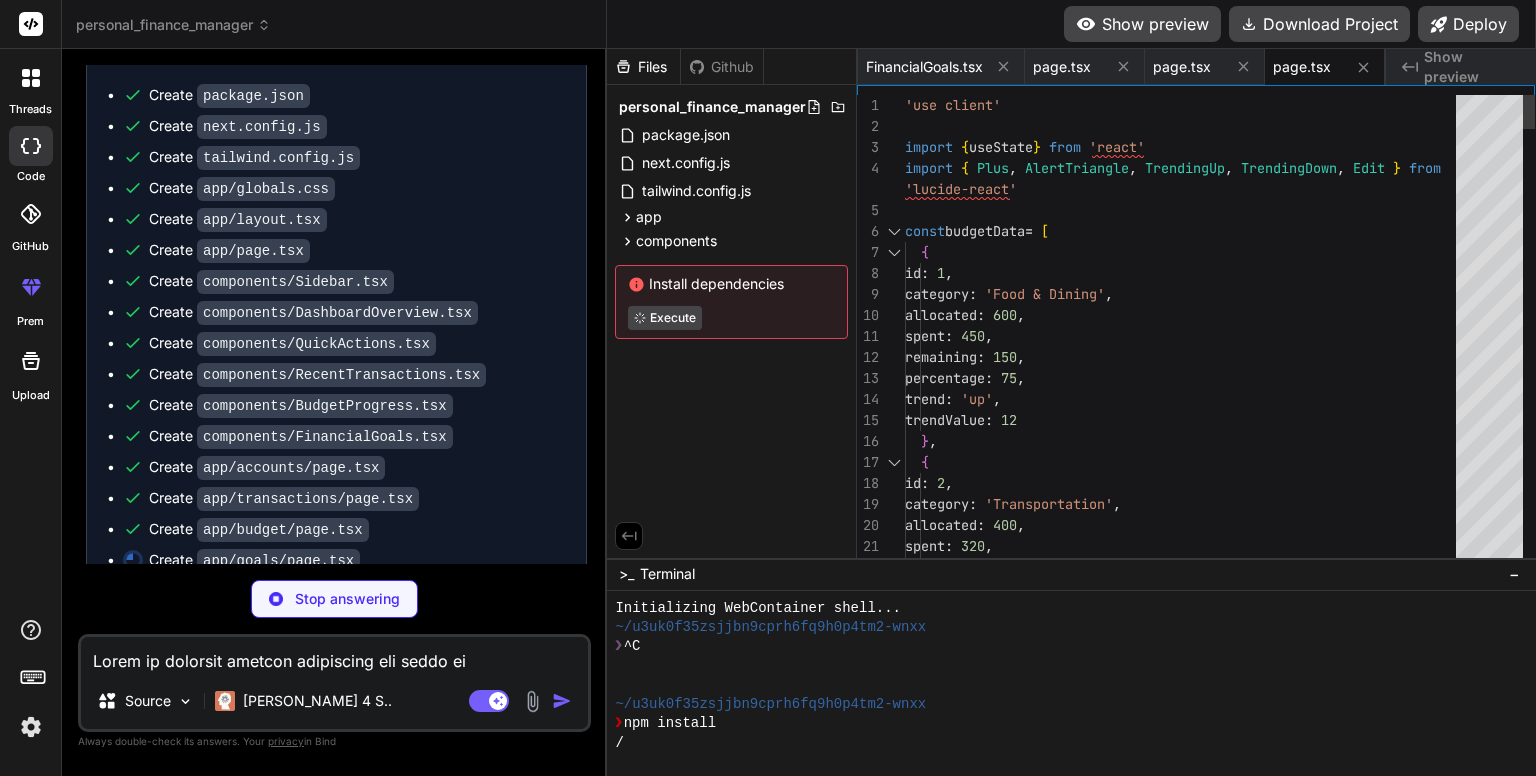type on "x" 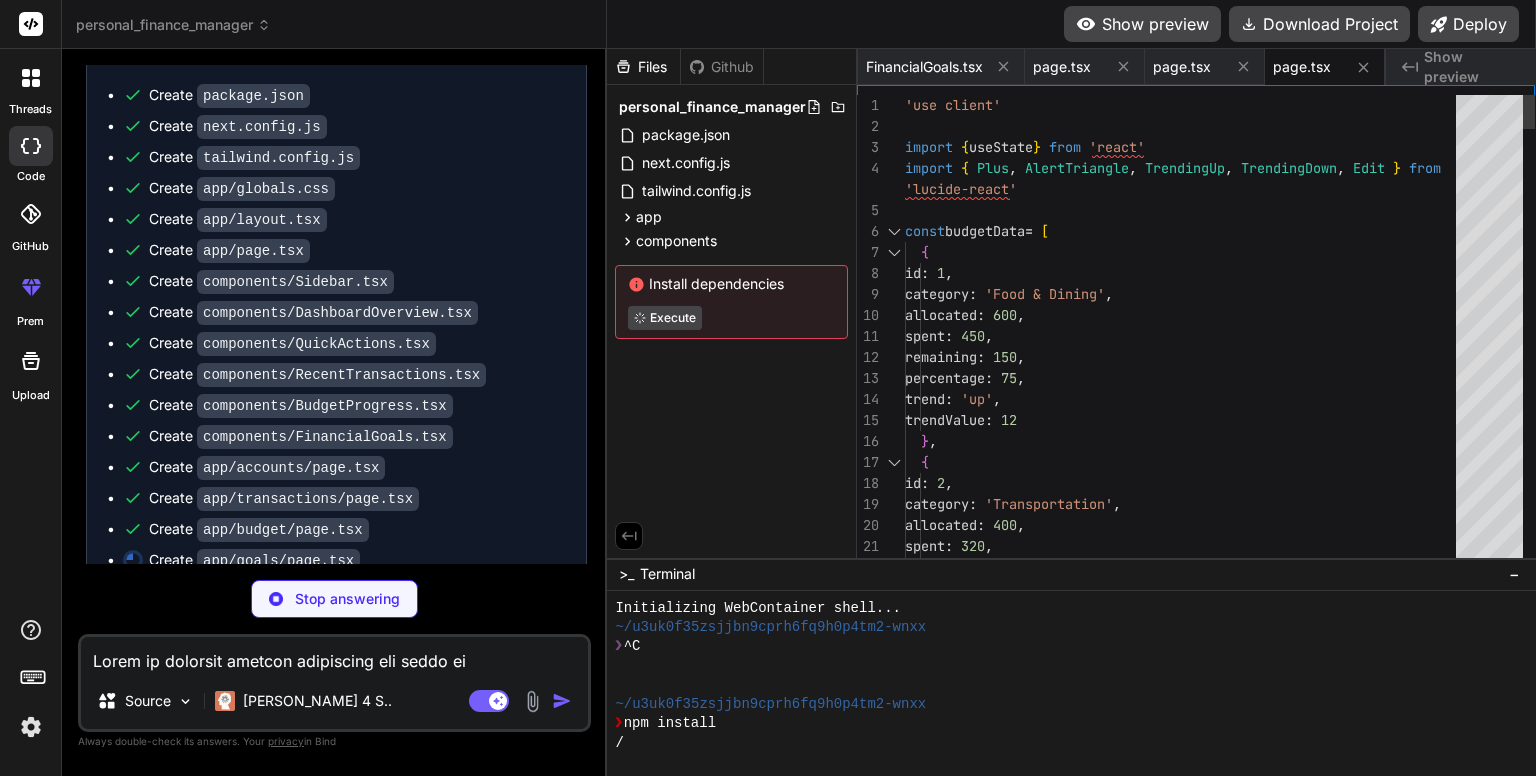 type on "</div>
</div>
</div>
)
}" 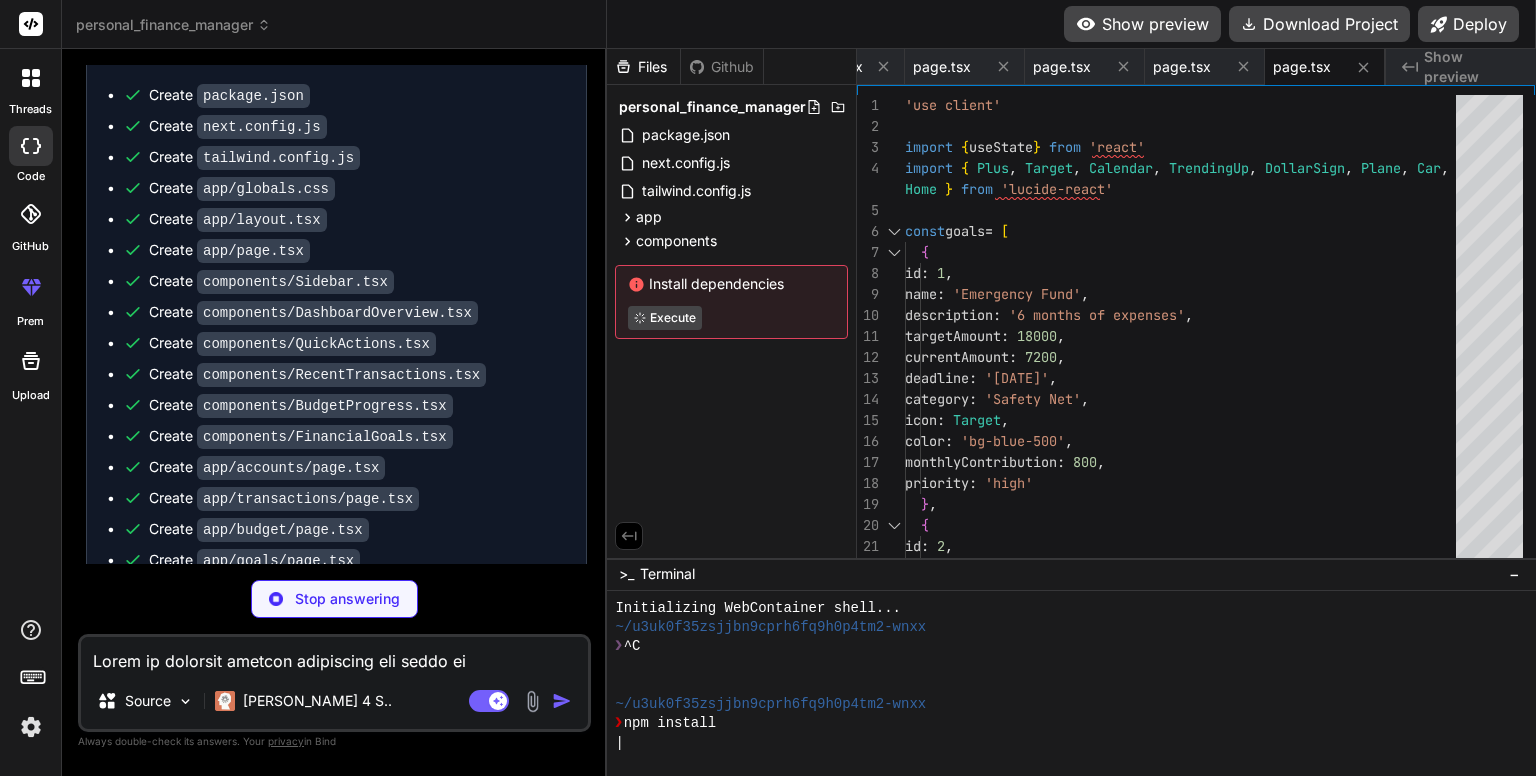 scroll, scrollTop: 1190, scrollLeft: 0, axis: vertical 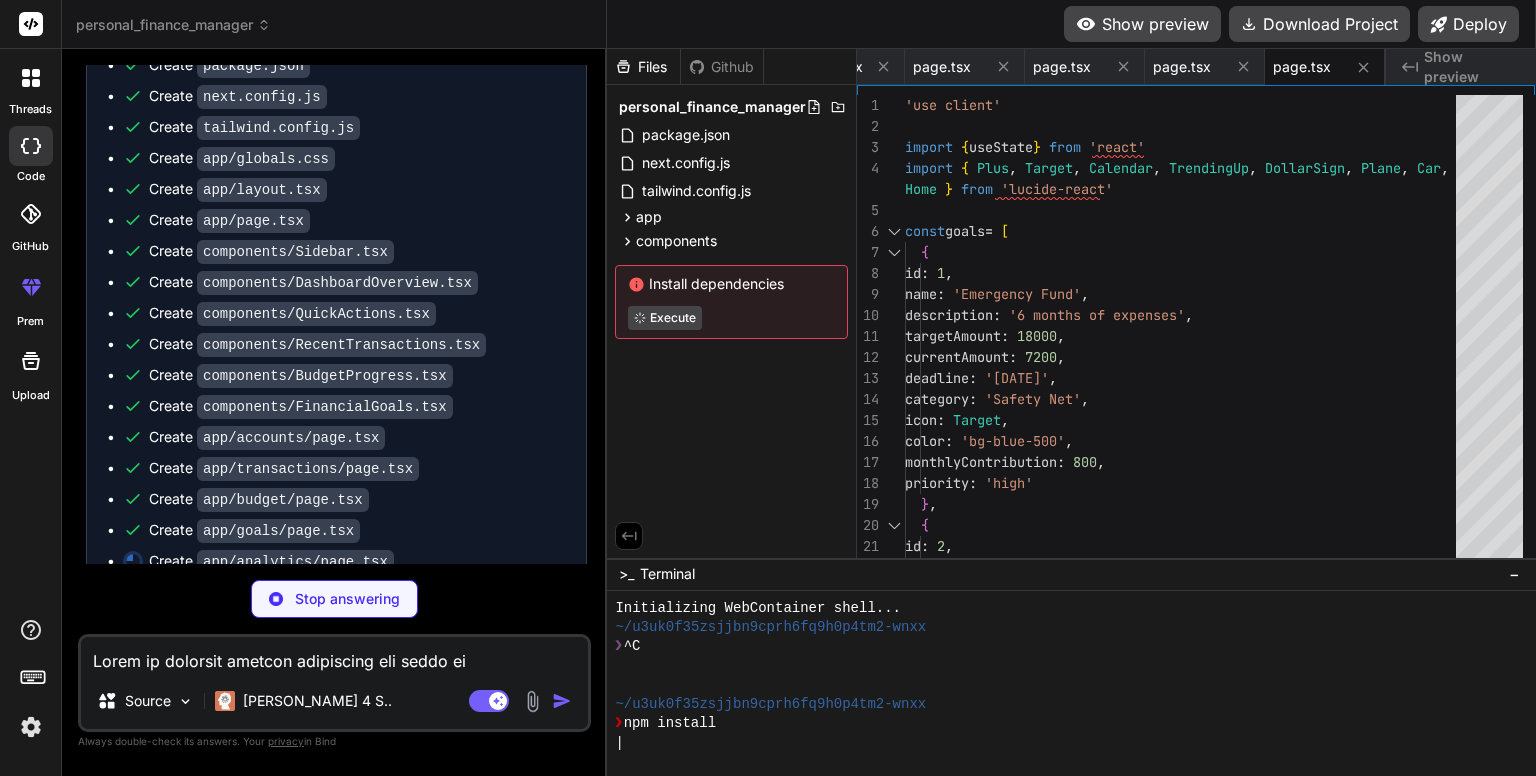 click on "Show preview" at bounding box center [1142, 24] 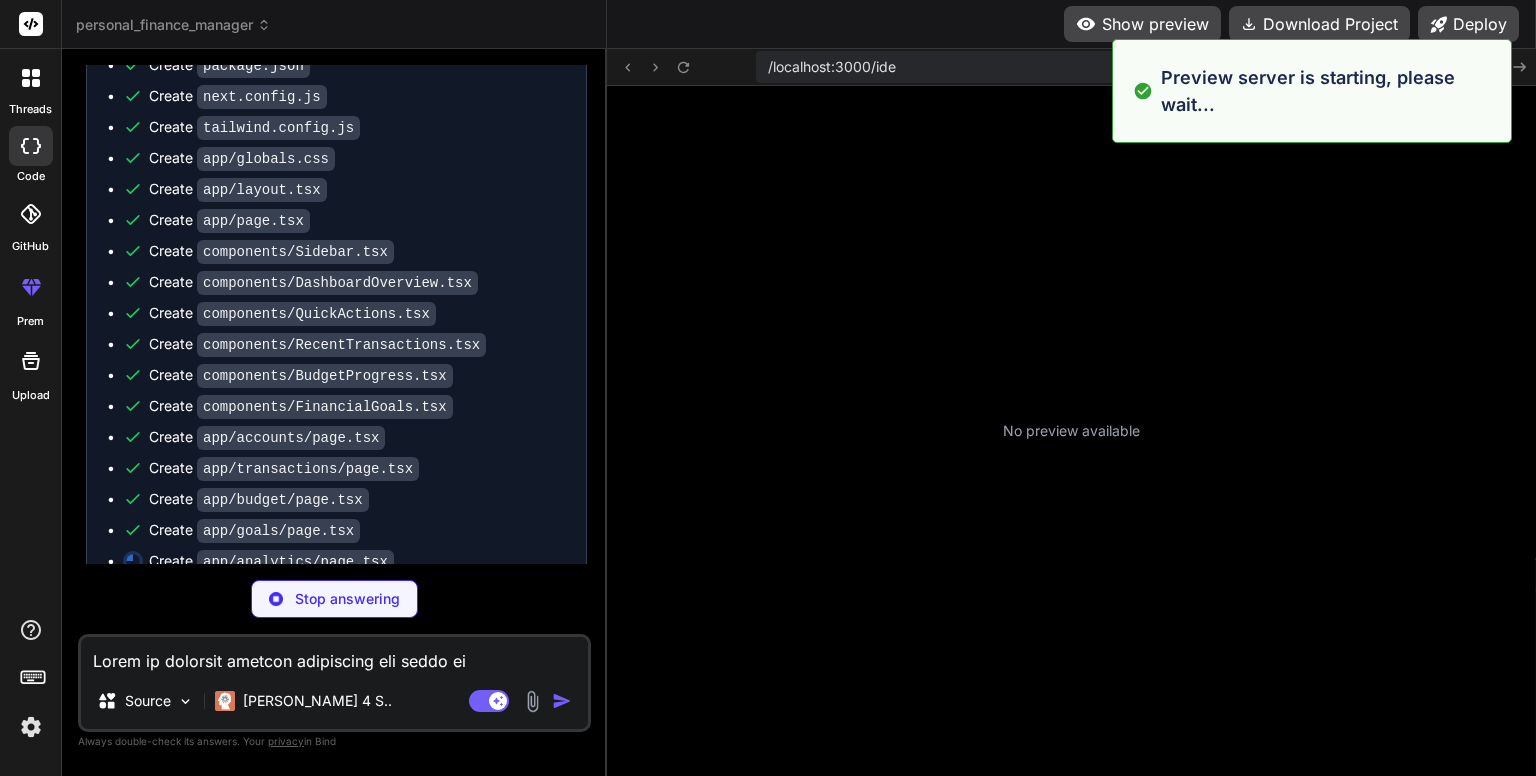 scroll, scrollTop: 153, scrollLeft: 0, axis: vertical 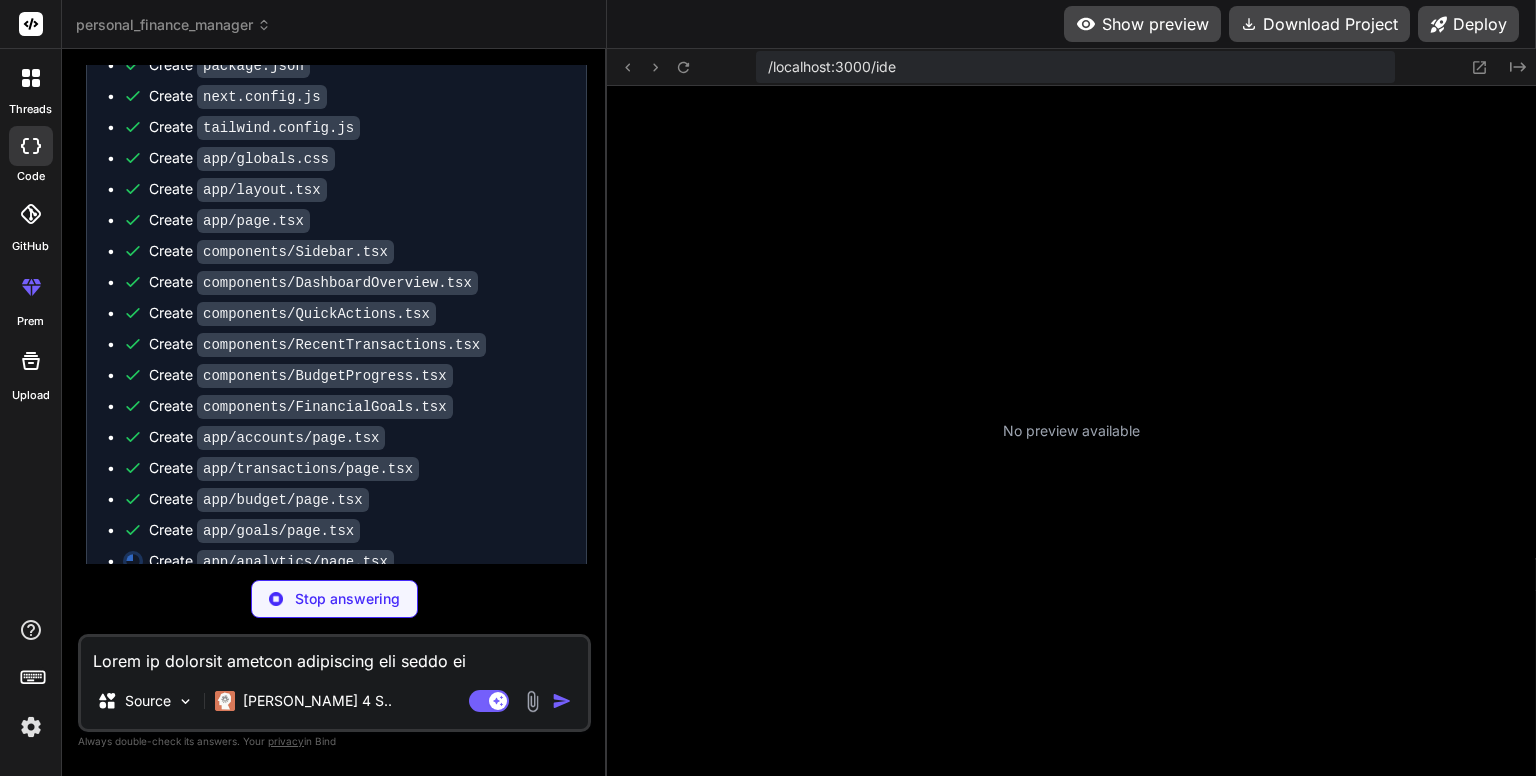 type on "x" 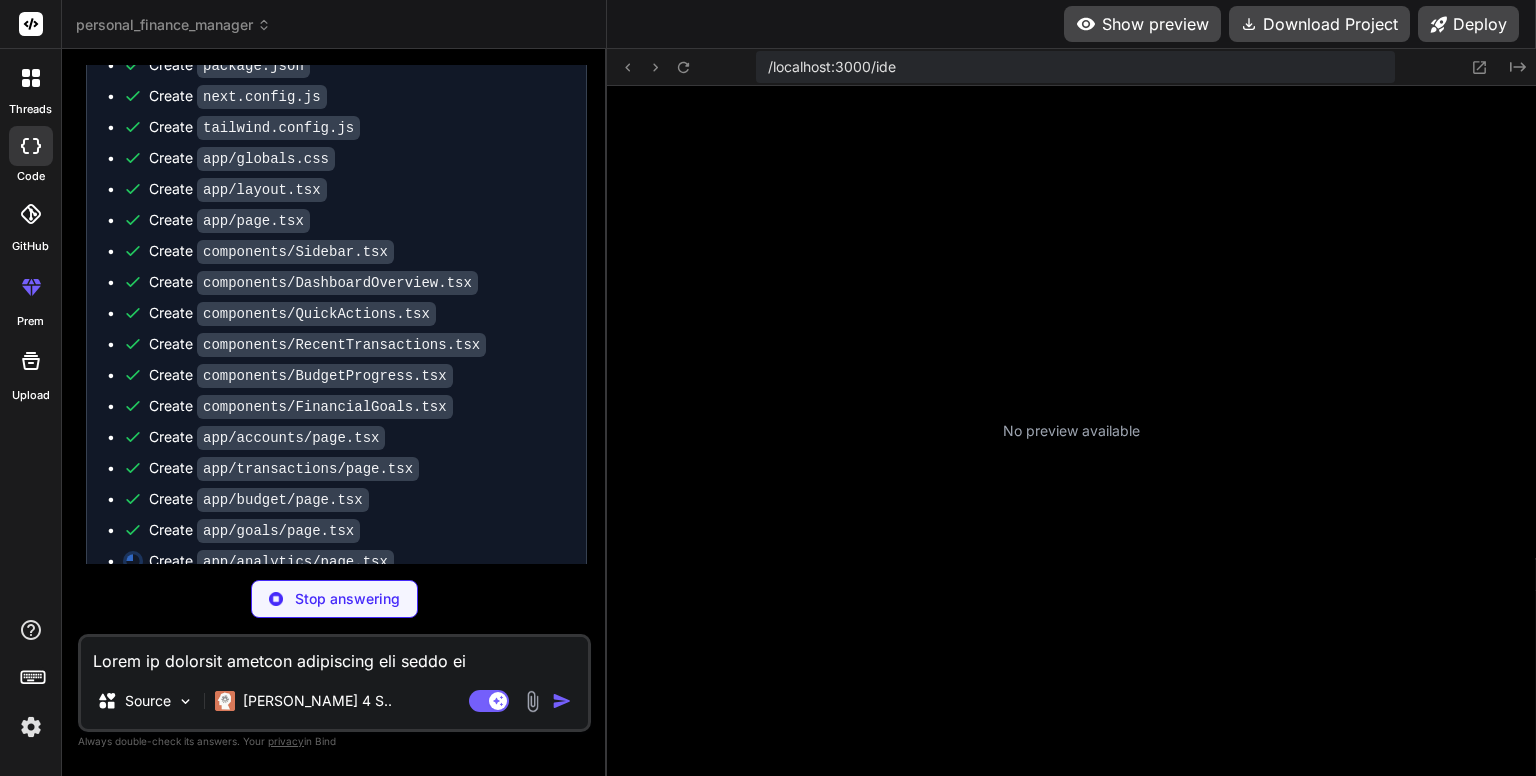 type on "})}
</div>
</div>
</div>
)
}" 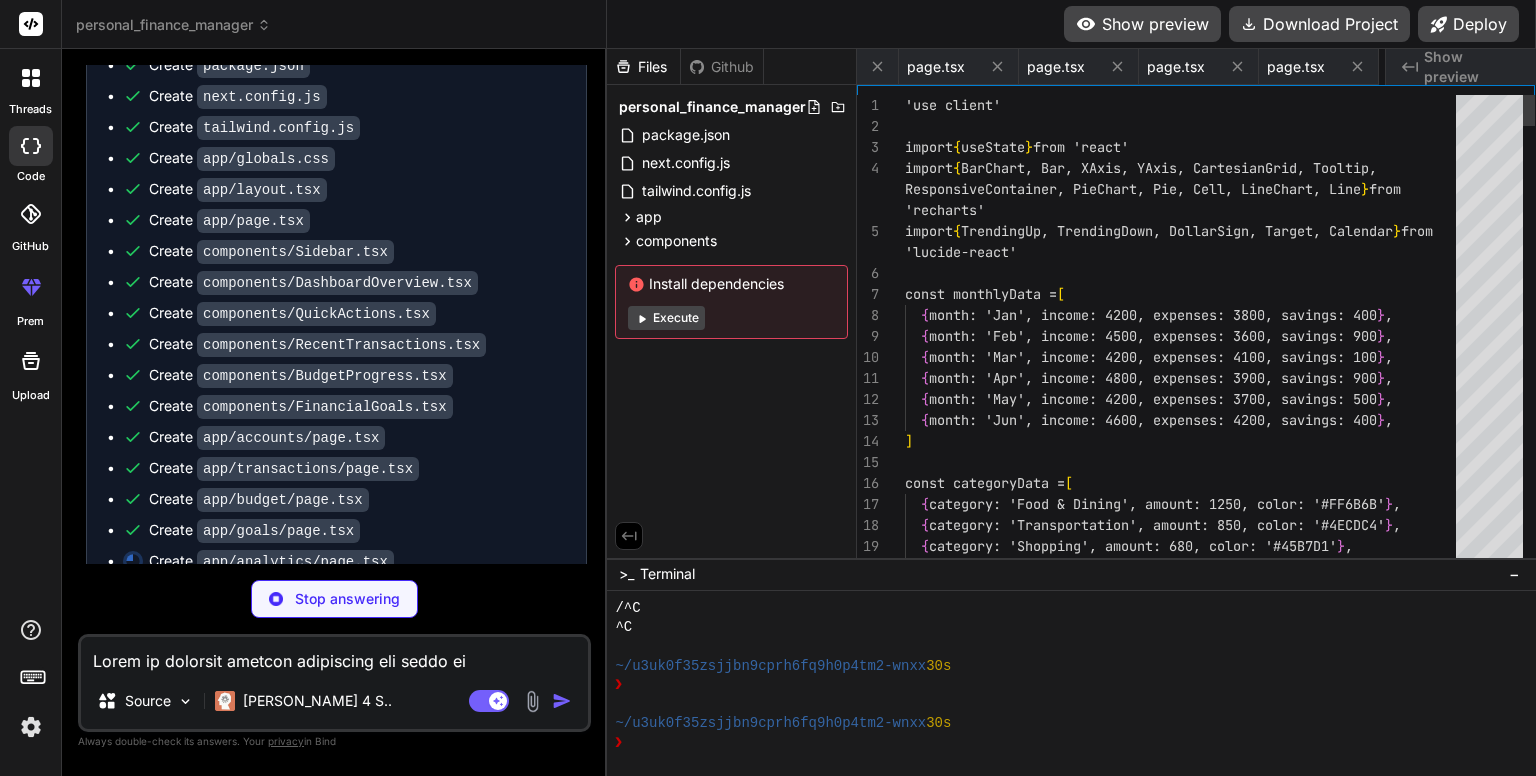scroll, scrollTop: 0, scrollLeft: 1908, axis: horizontal 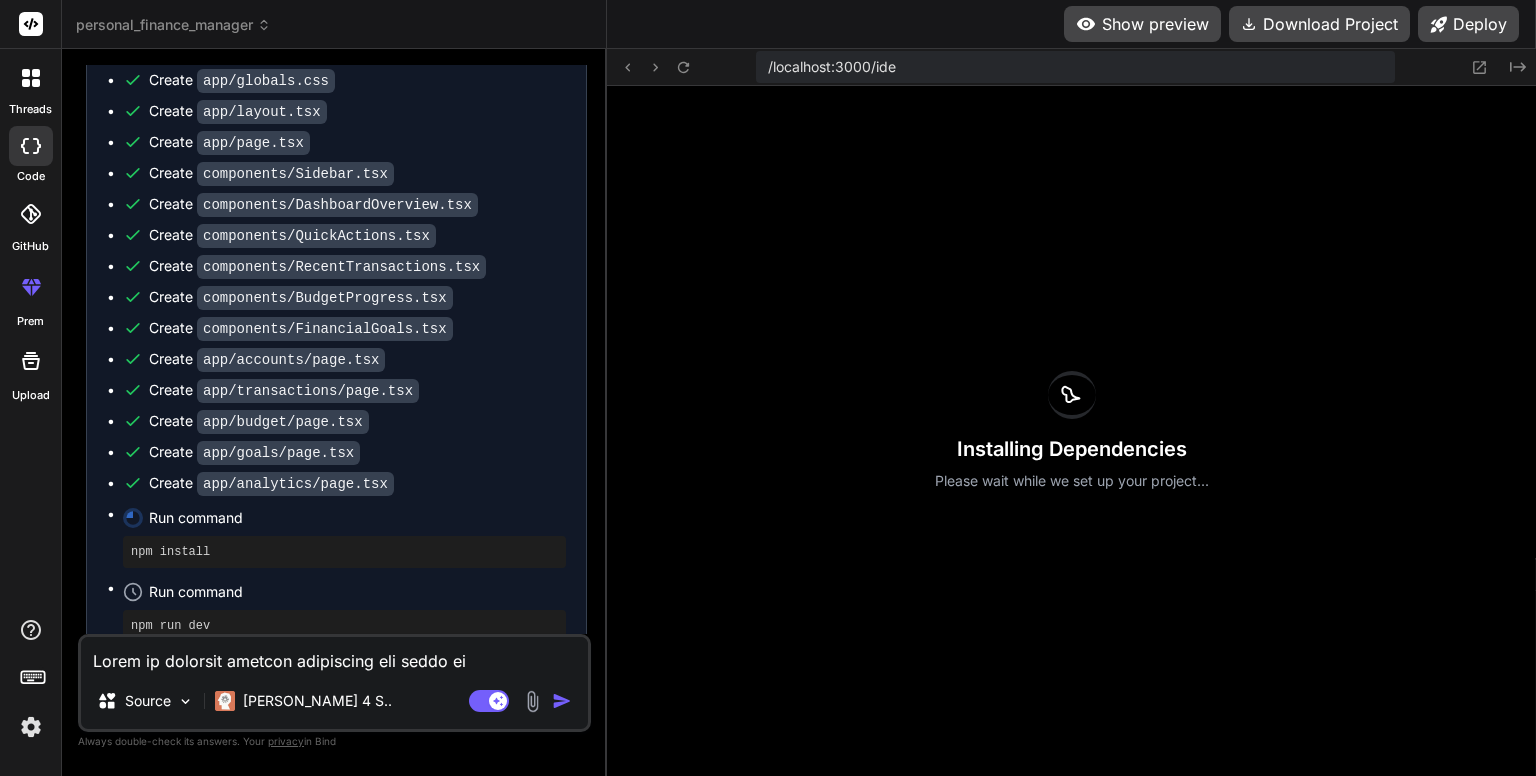 click 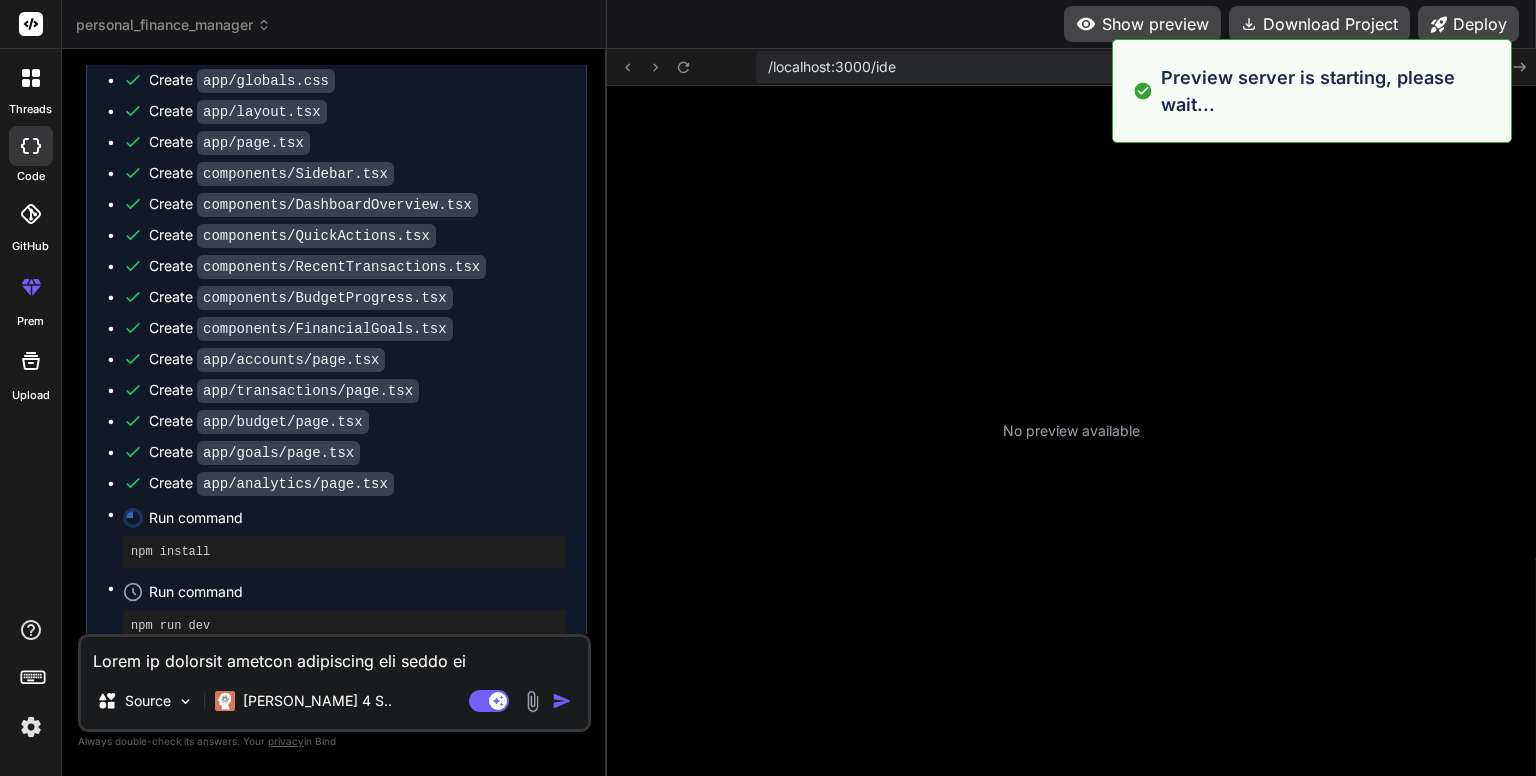 scroll, scrollTop: 403, scrollLeft: 0, axis: vertical 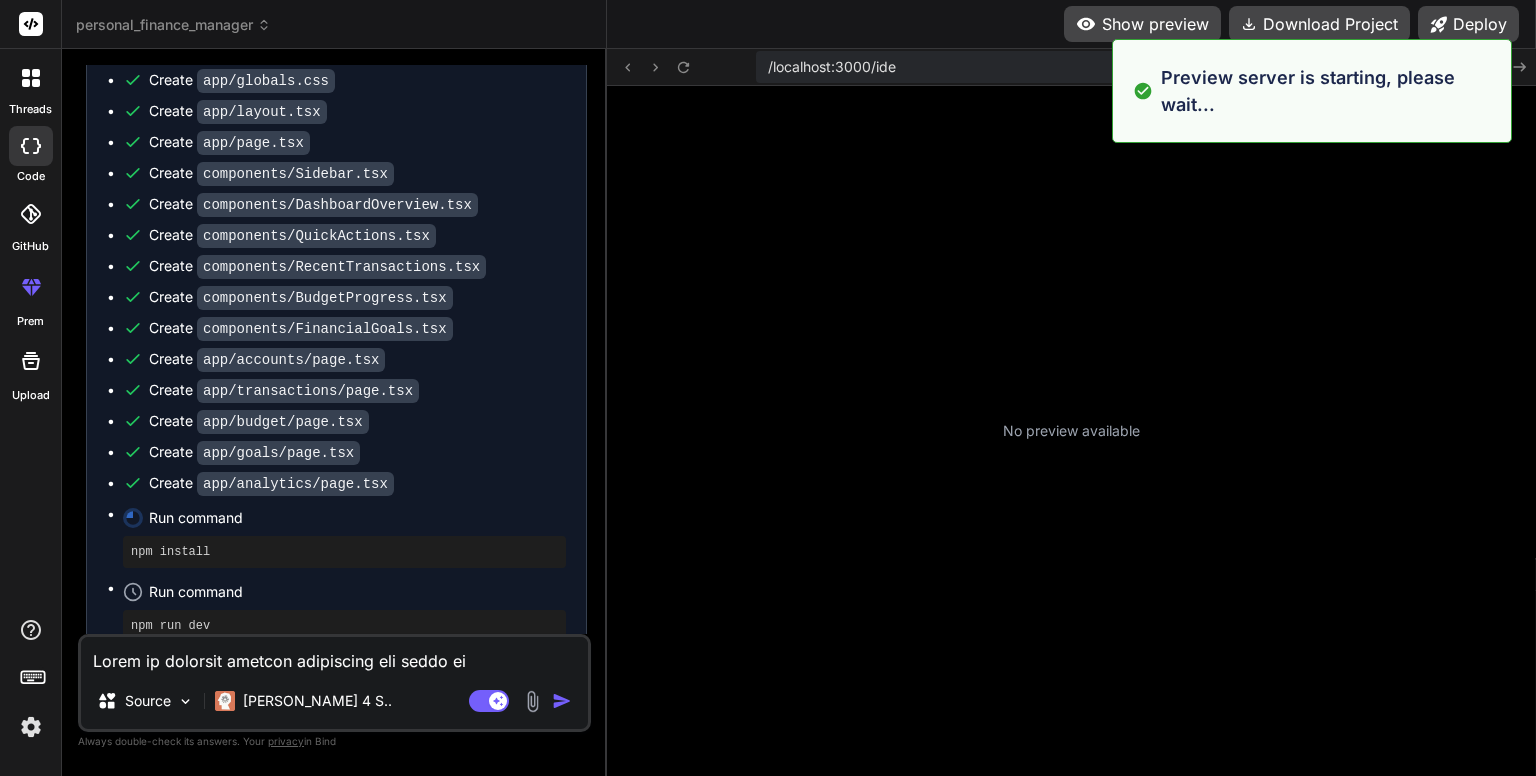 click on "Show preview Download Project Deploy" at bounding box center (1071, 24) 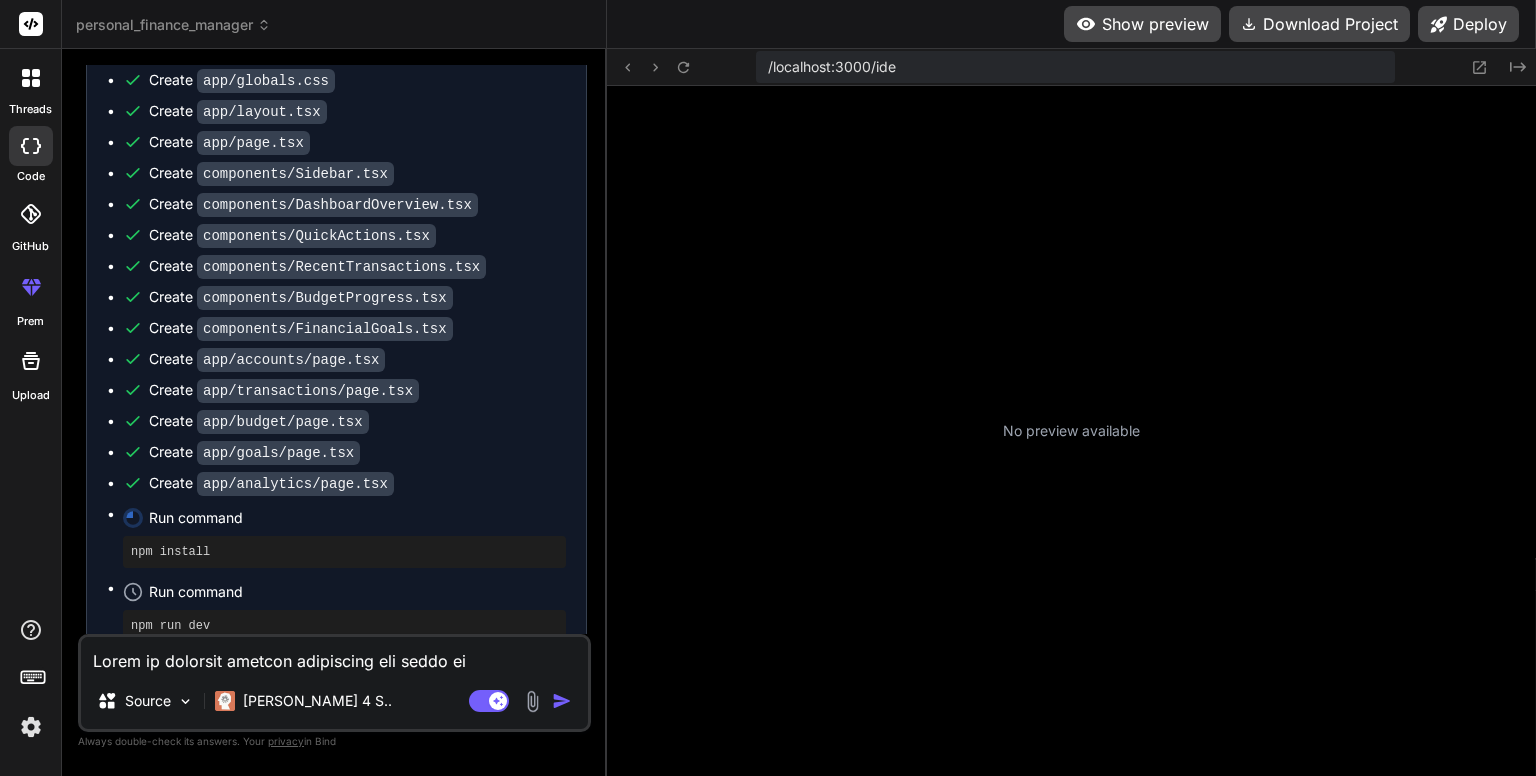 click 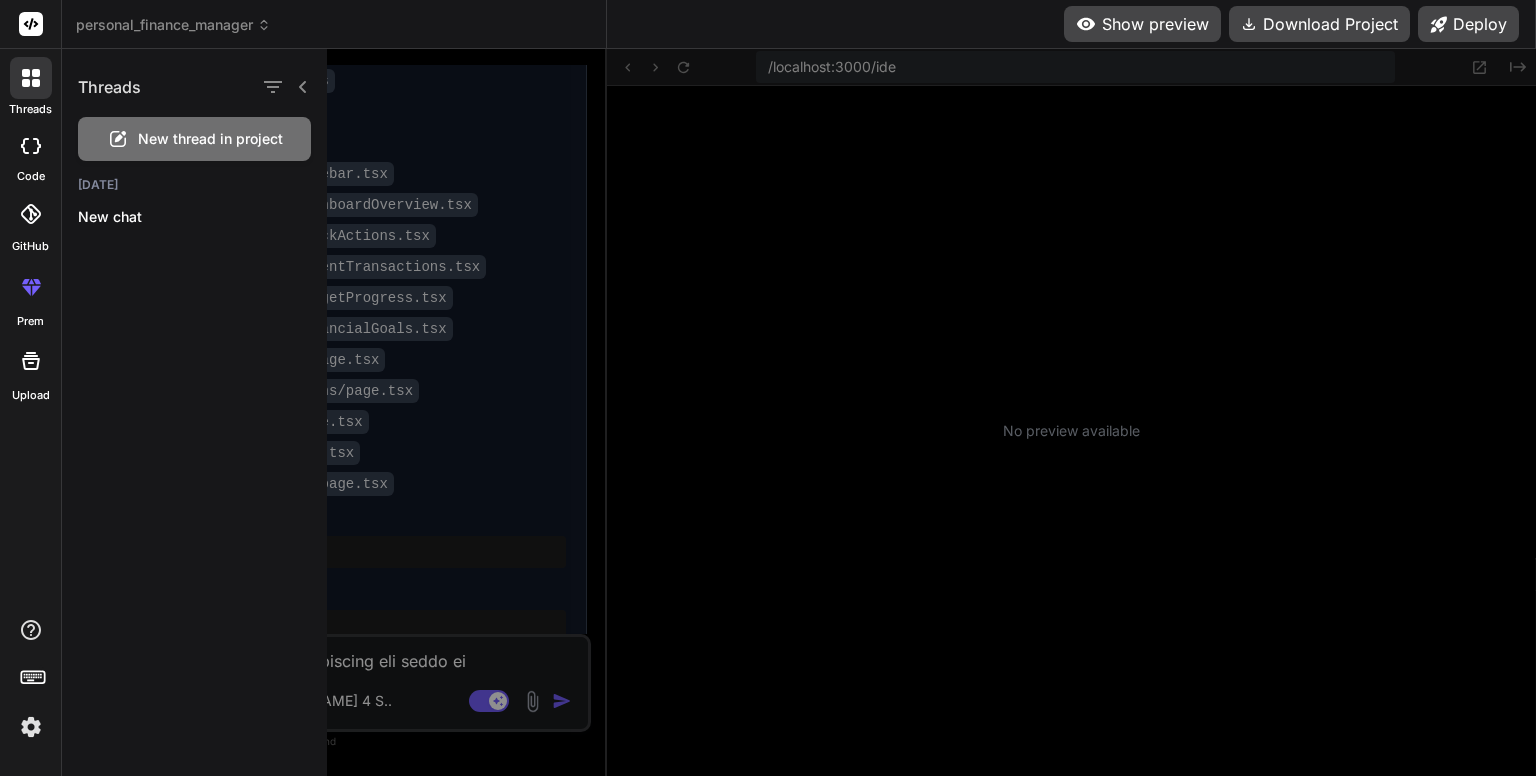 click 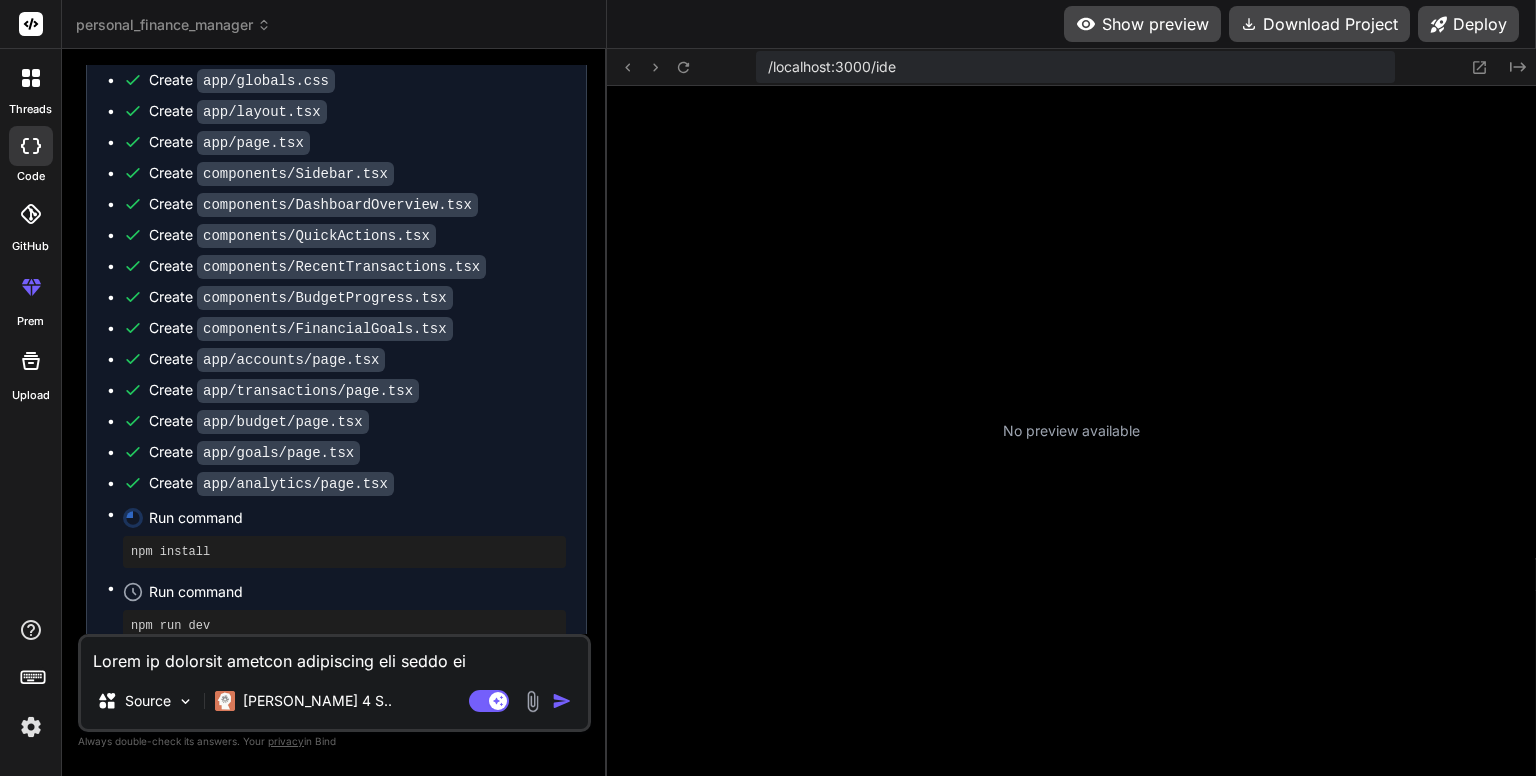 click 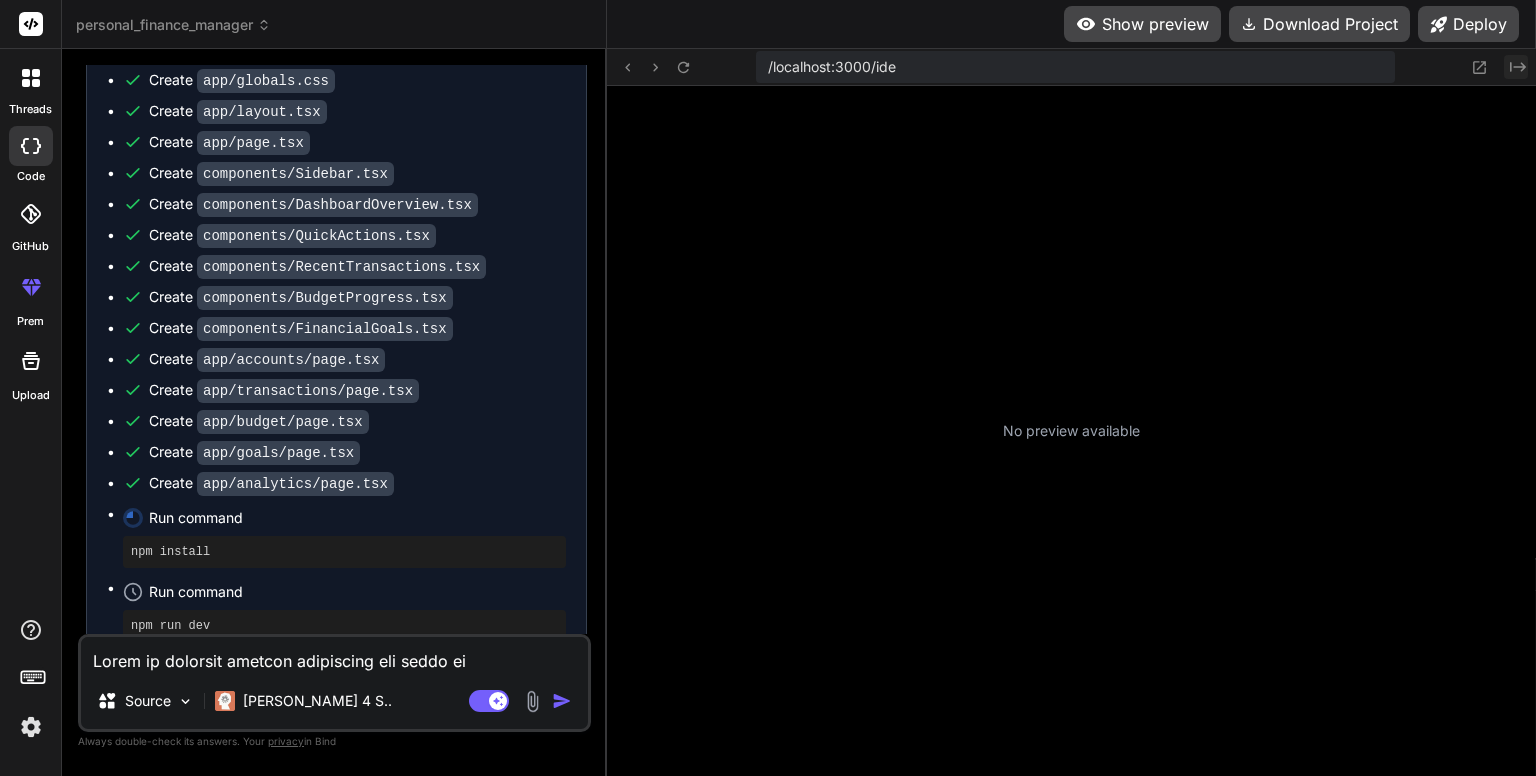click on "Created with Pixso." at bounding box center [1516, 67] 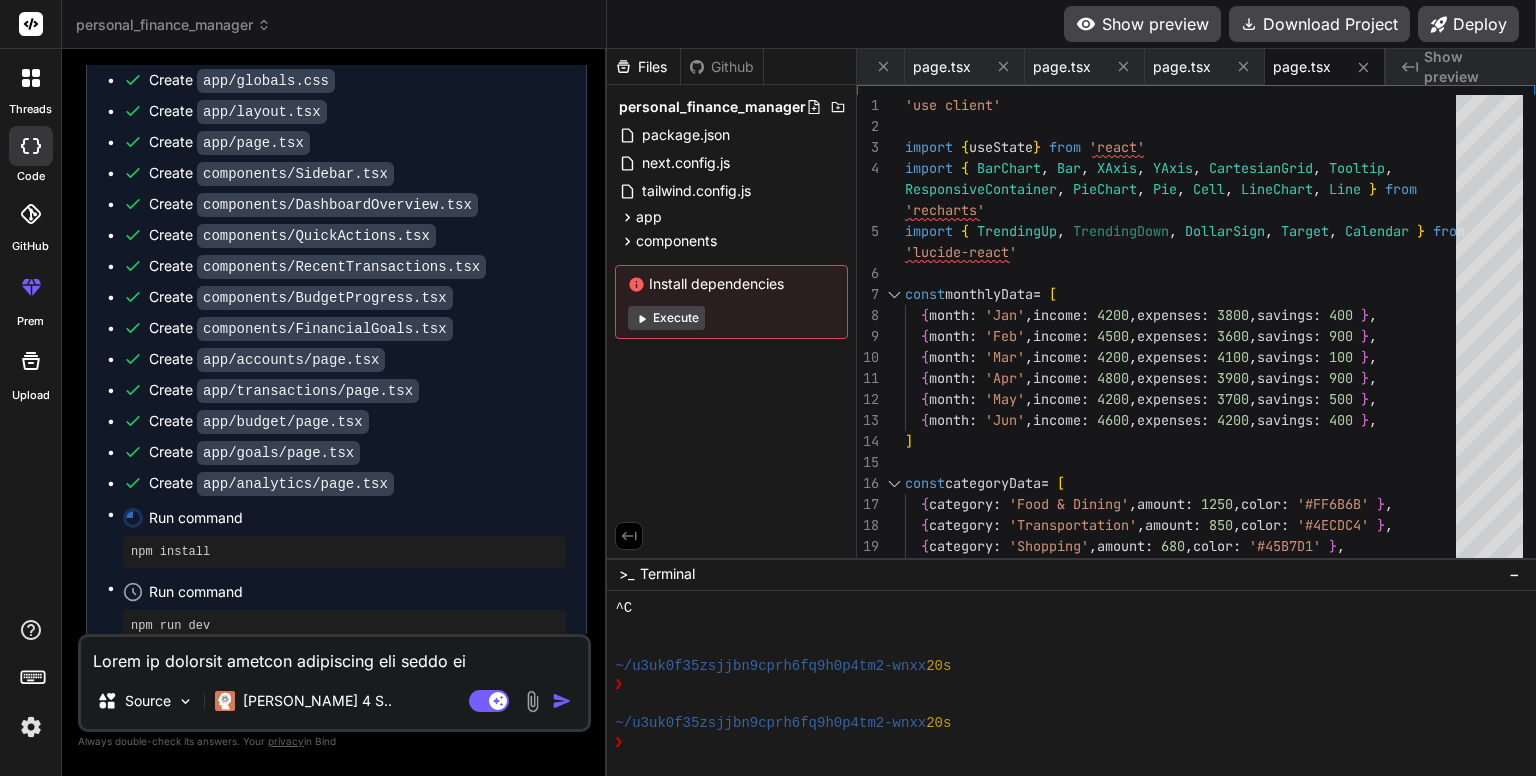 click on "Execute" at bounding box center [666, 318] 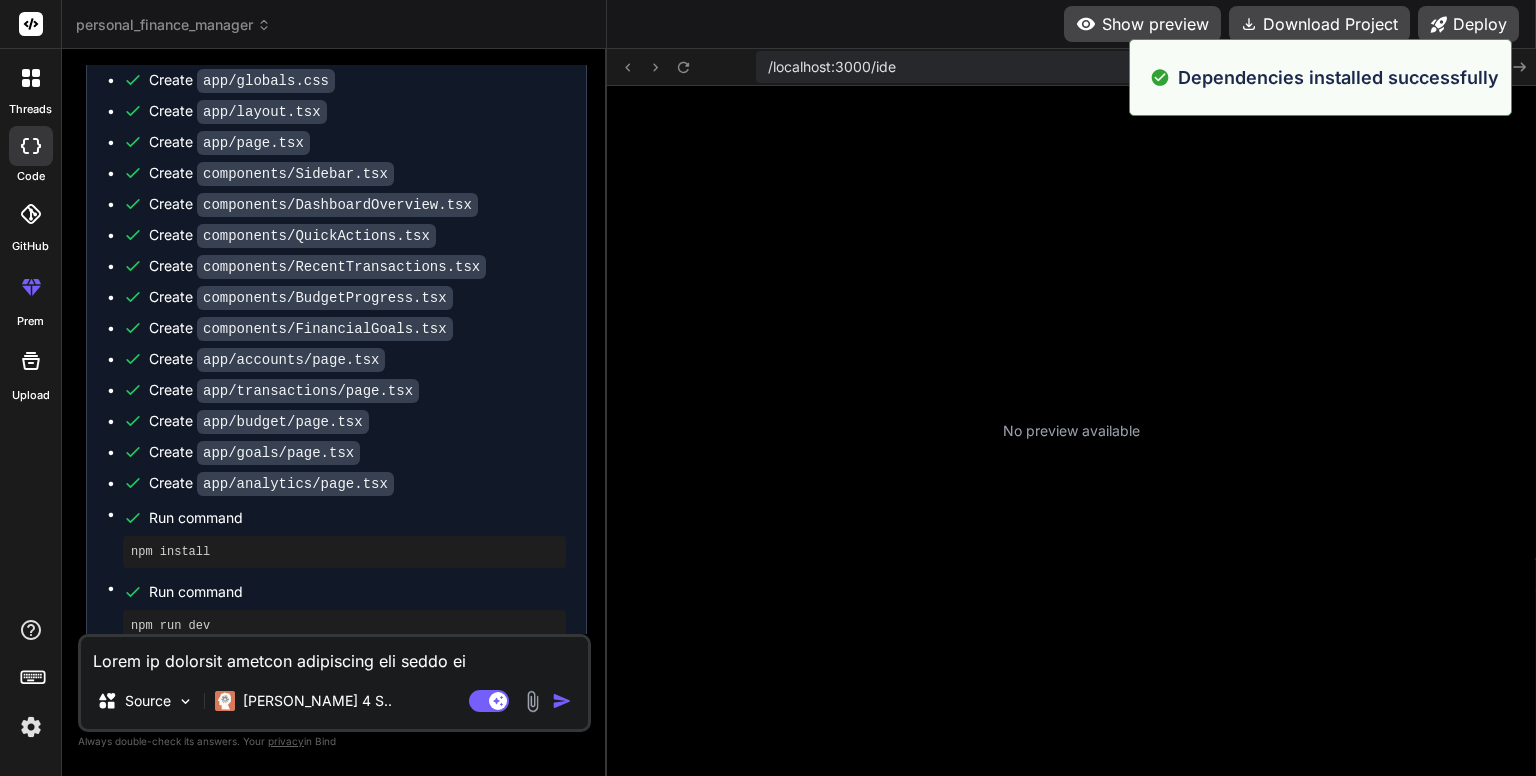 scroll, scrollTop: 1190, scrollLeft: 0, axis: vertical 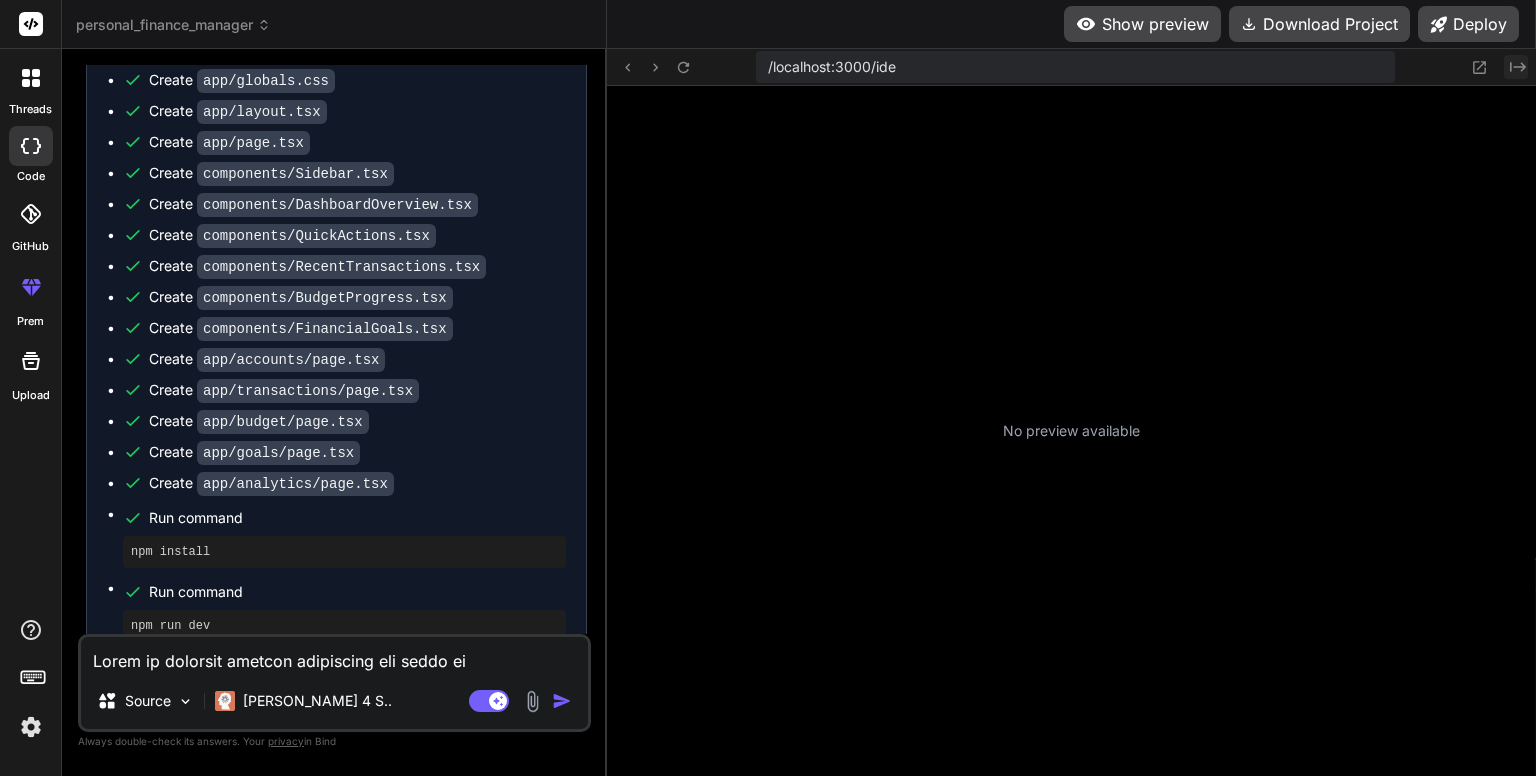 click on "Created with Pixso." at bounding box center (1516, 67) 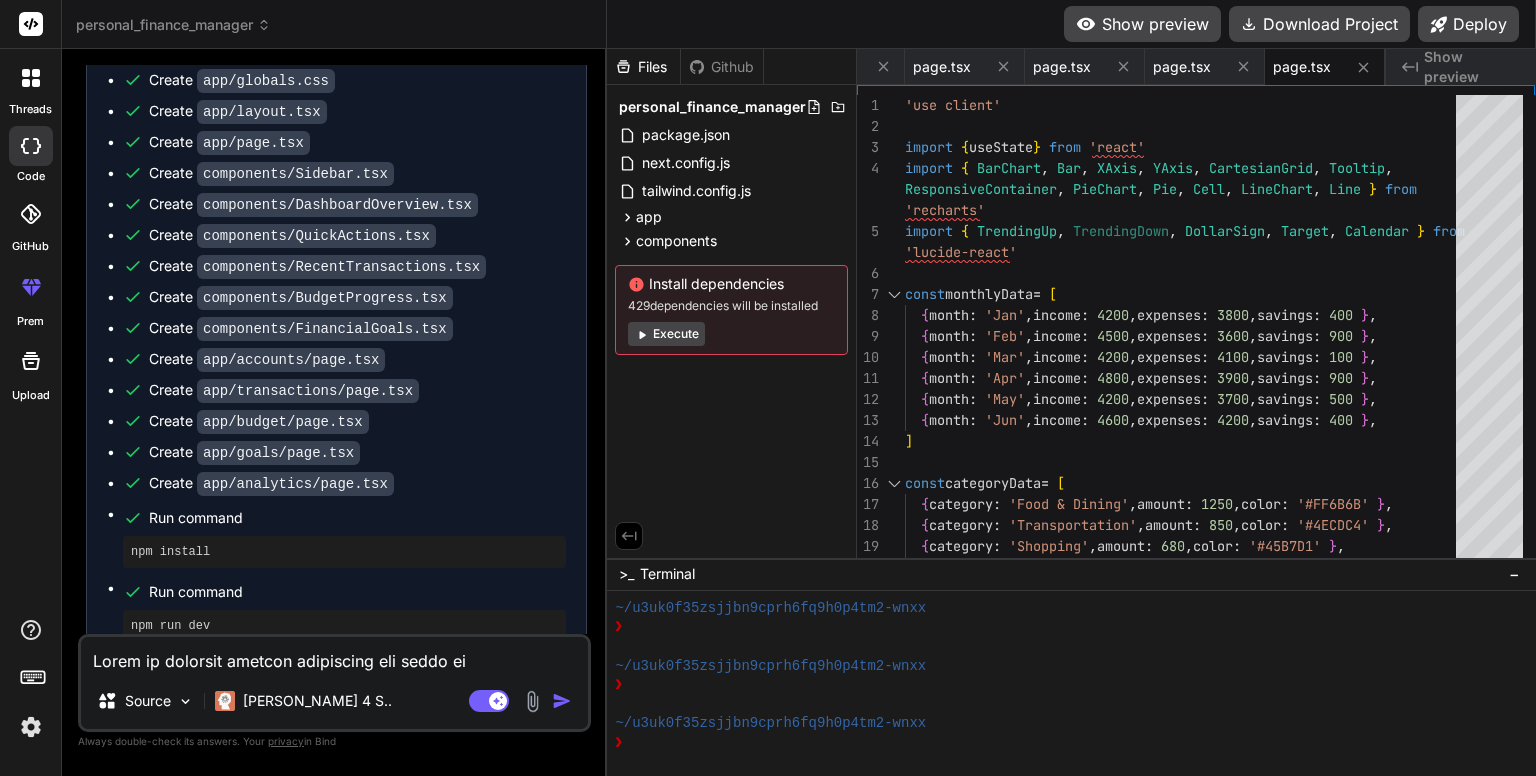click on "Execute" at bounding box center (666, 334) 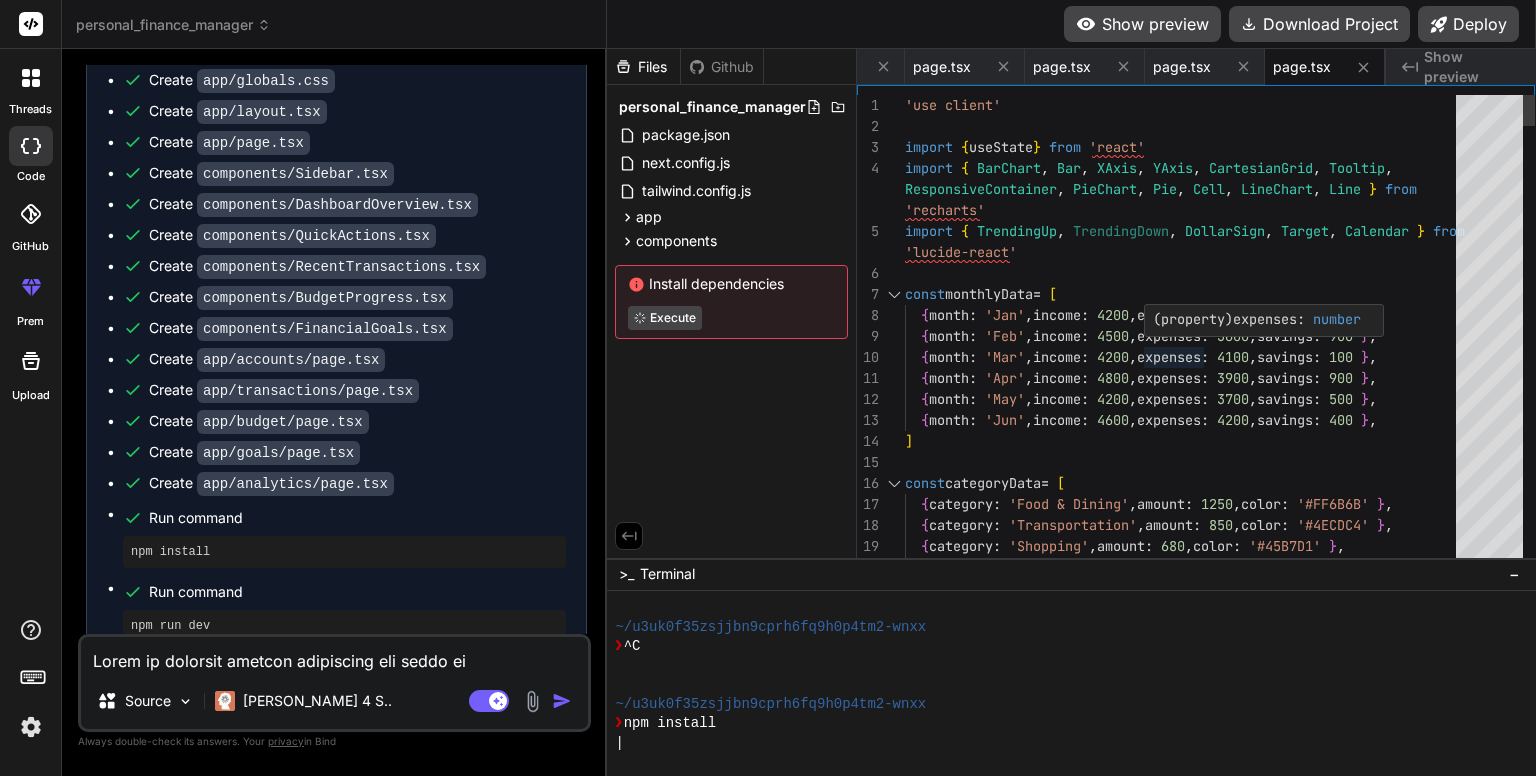 scroll, scrollTop: 1420, scrollLeft: 0, axis: vertical 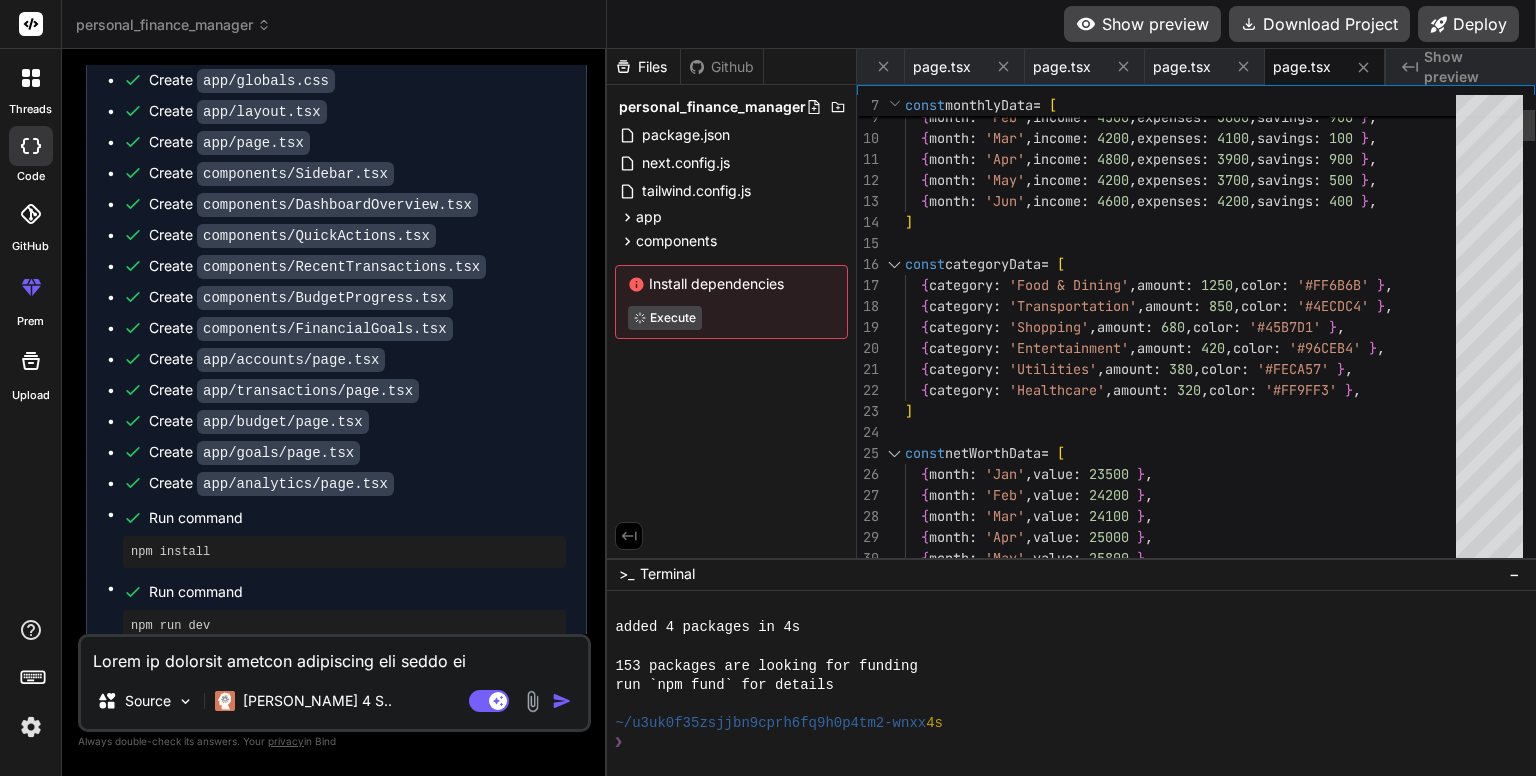 type on "x" 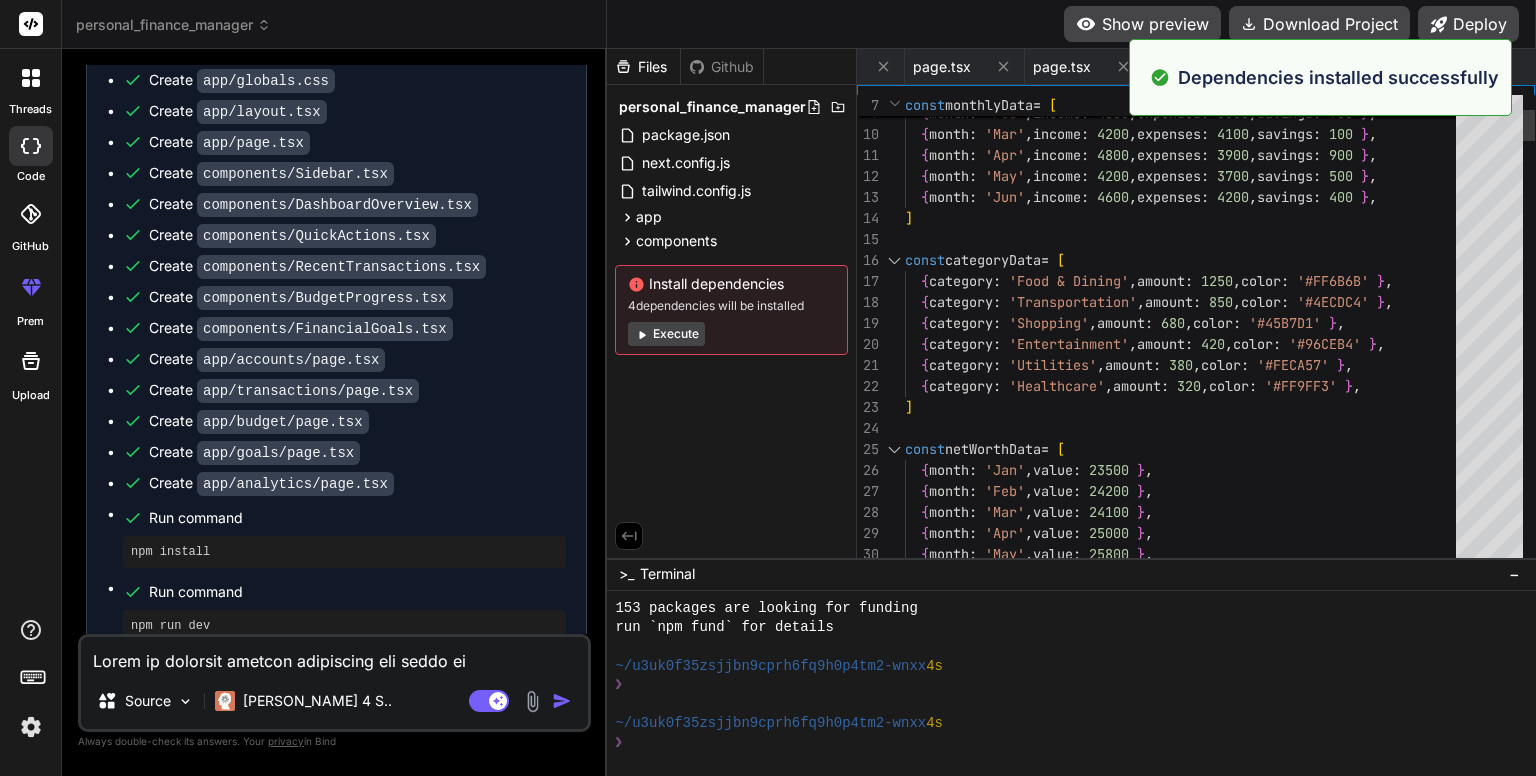 scroll, scrollTop: 1478, scrollLeft: 0, axis: vertical 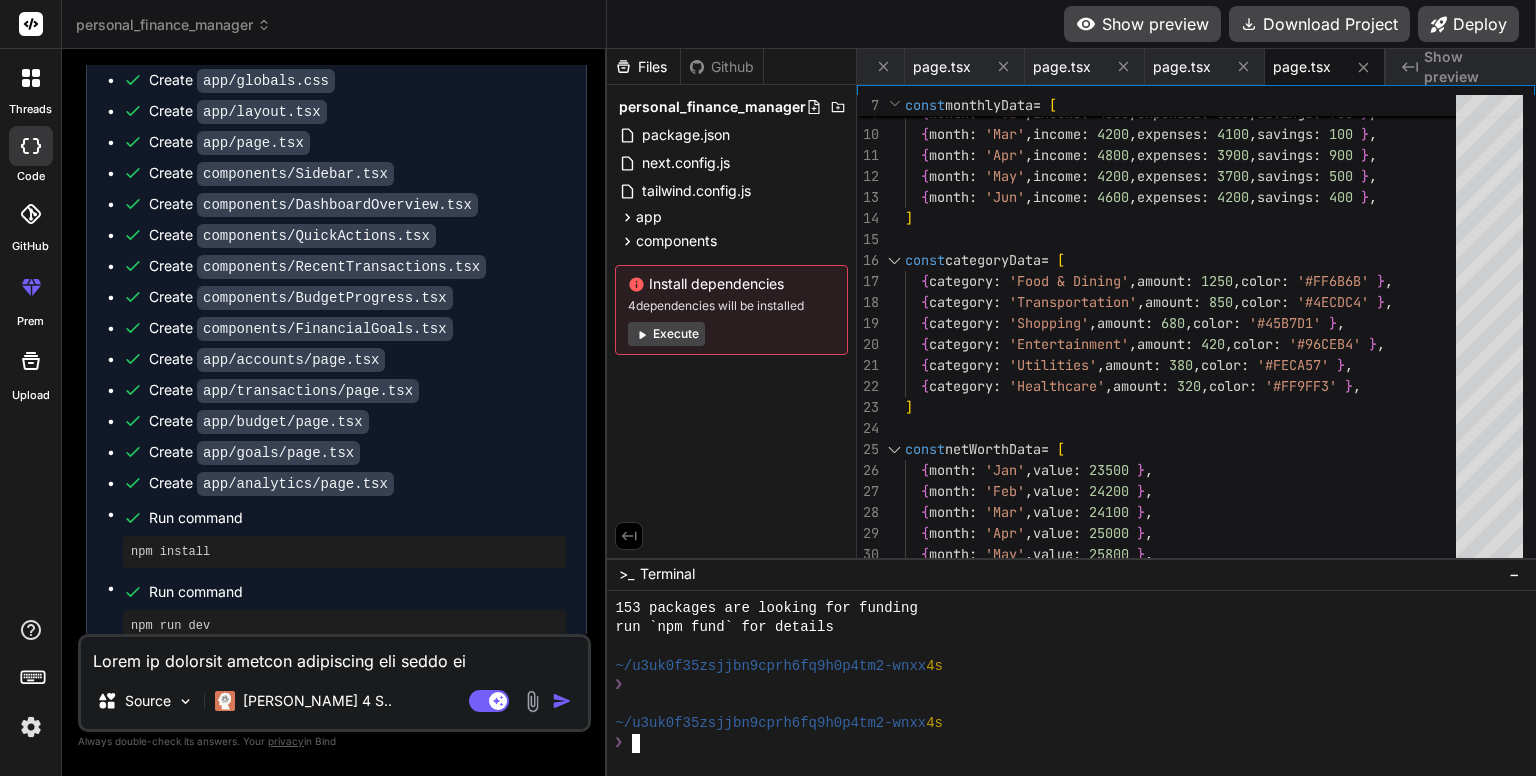 click at bounding box center [1071, 683] 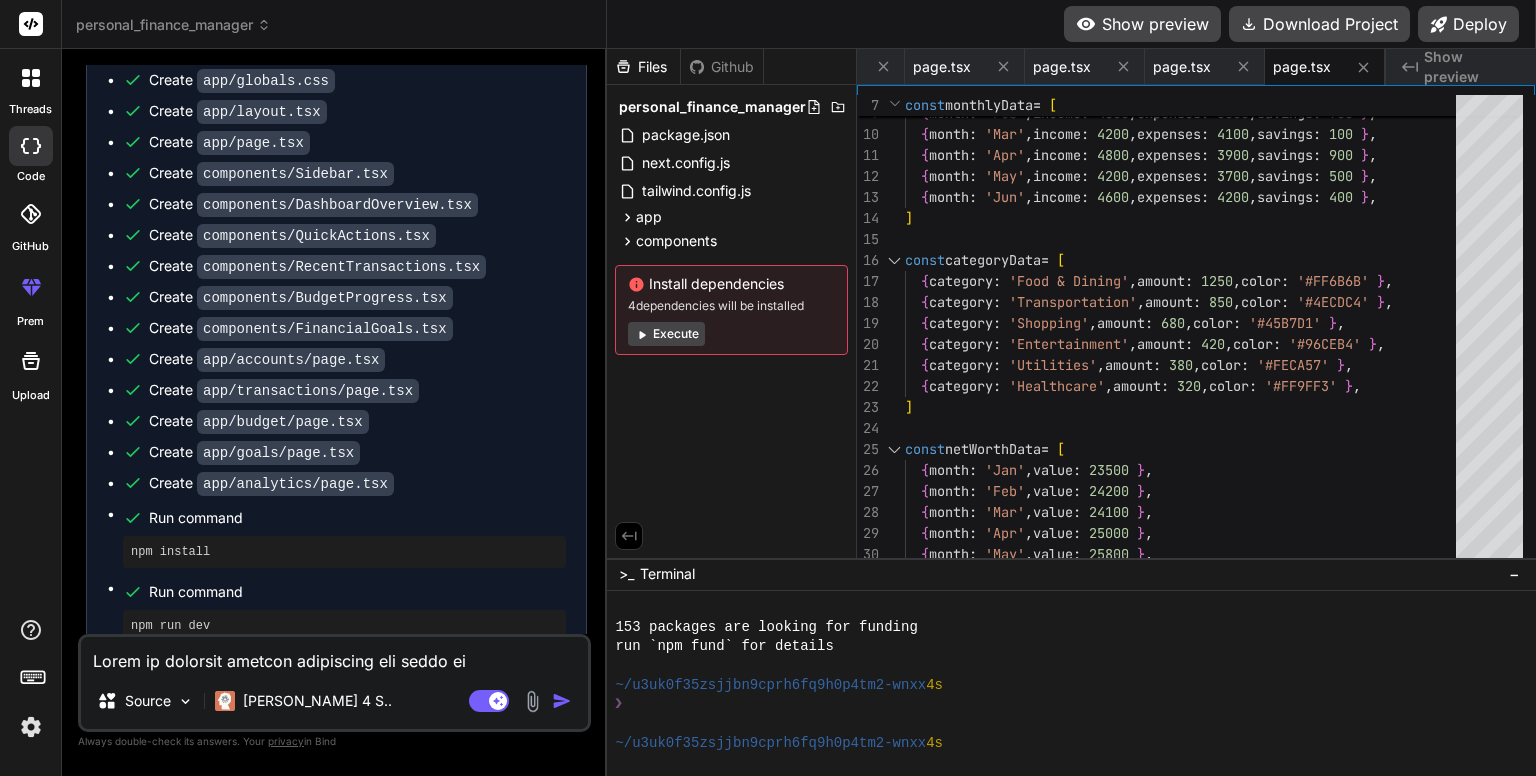 scroll, scrollTop: 1478, scrollLeft: 0, axis: vertical 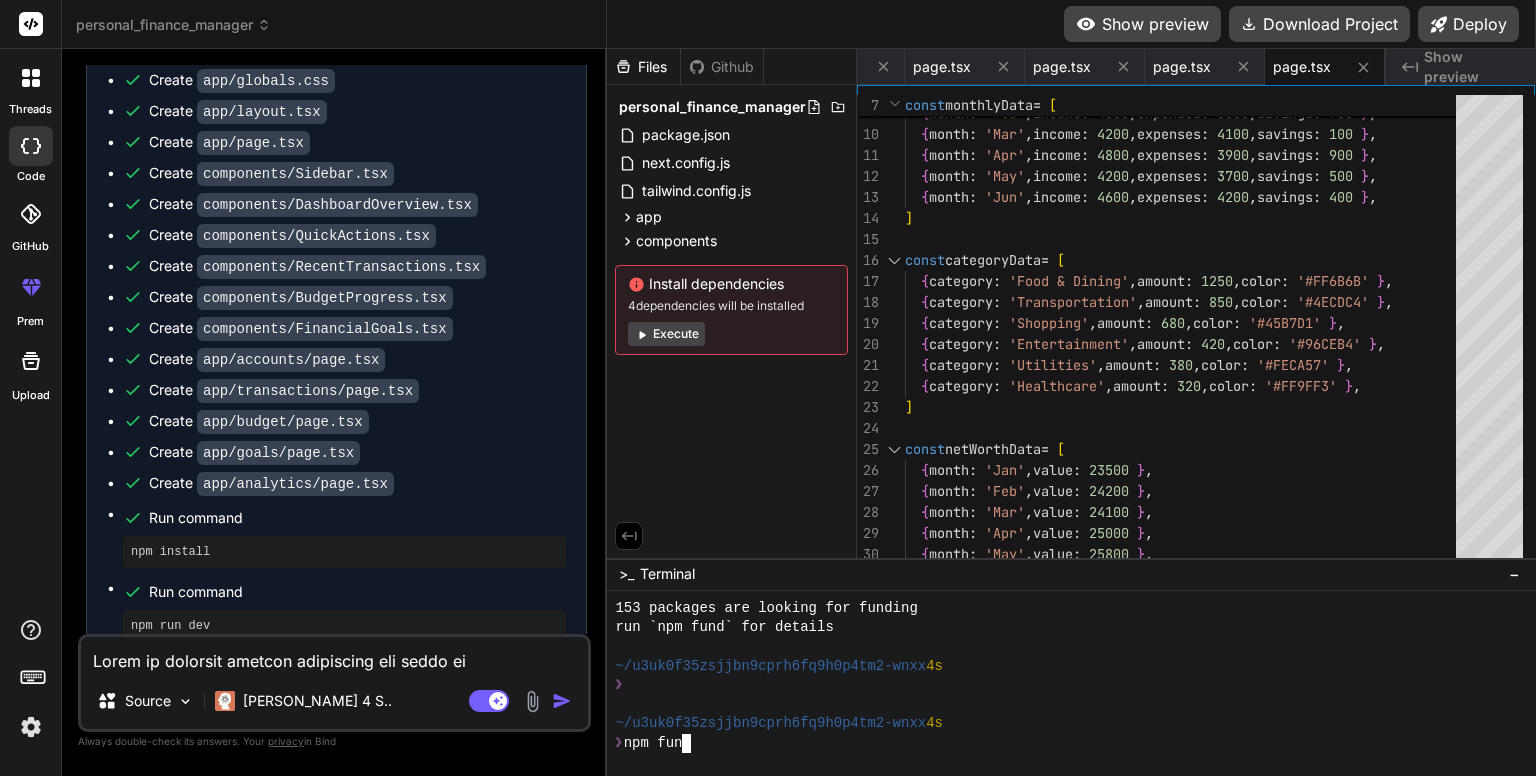 type 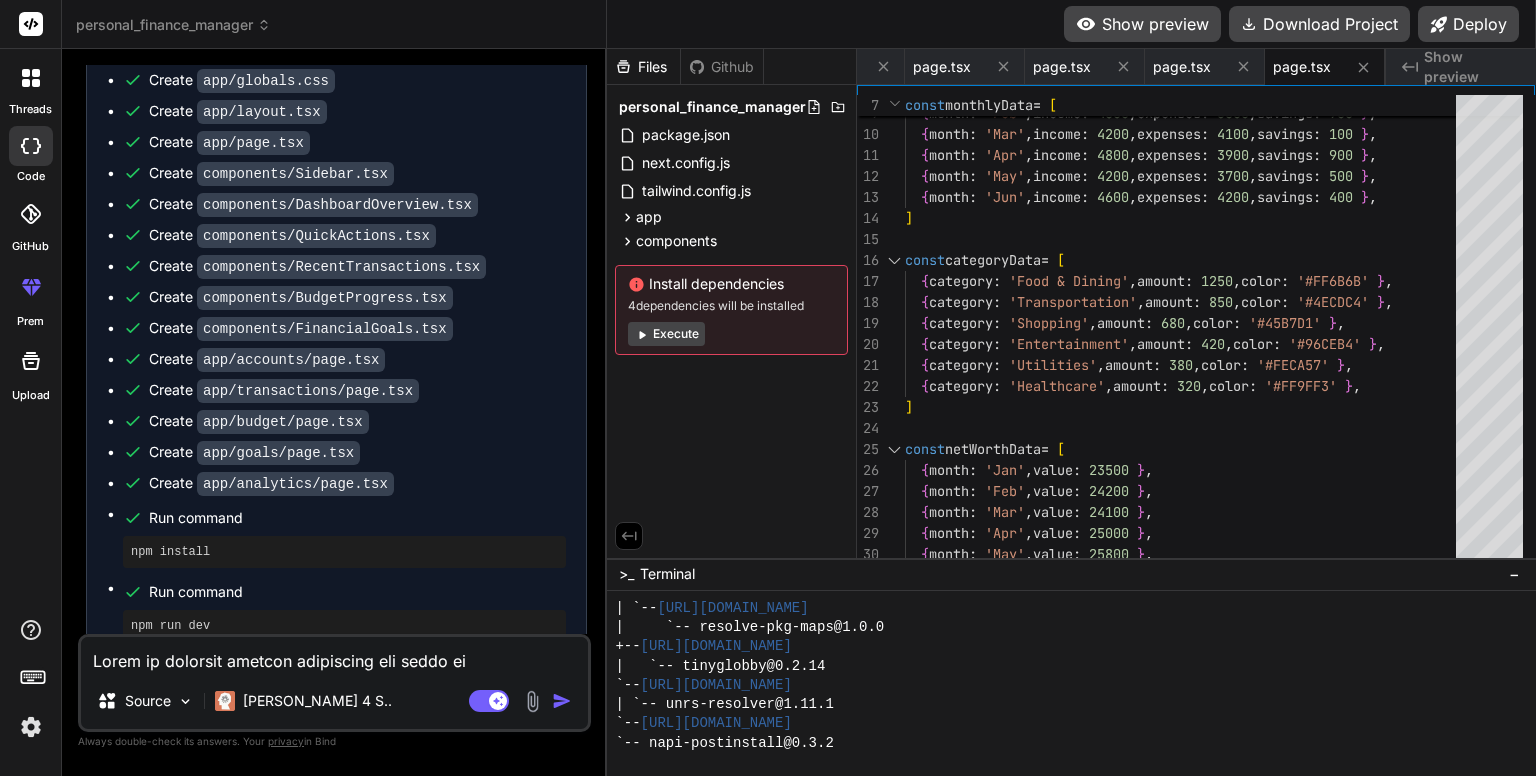 scroll, scrollTop: 2860, scrollLeft: 0, axis: vertical 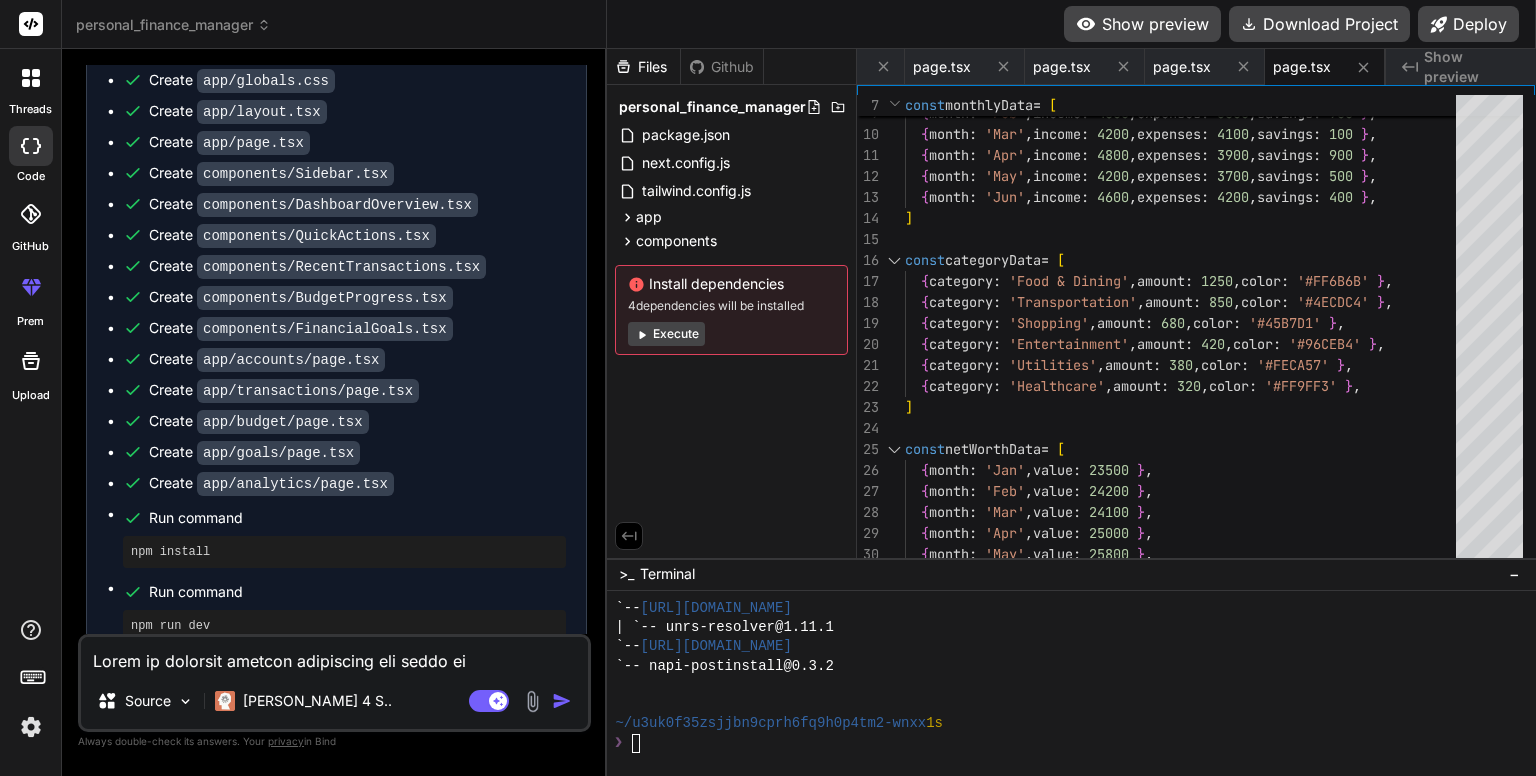 click on "Execute" at bounding box center (666, 334) 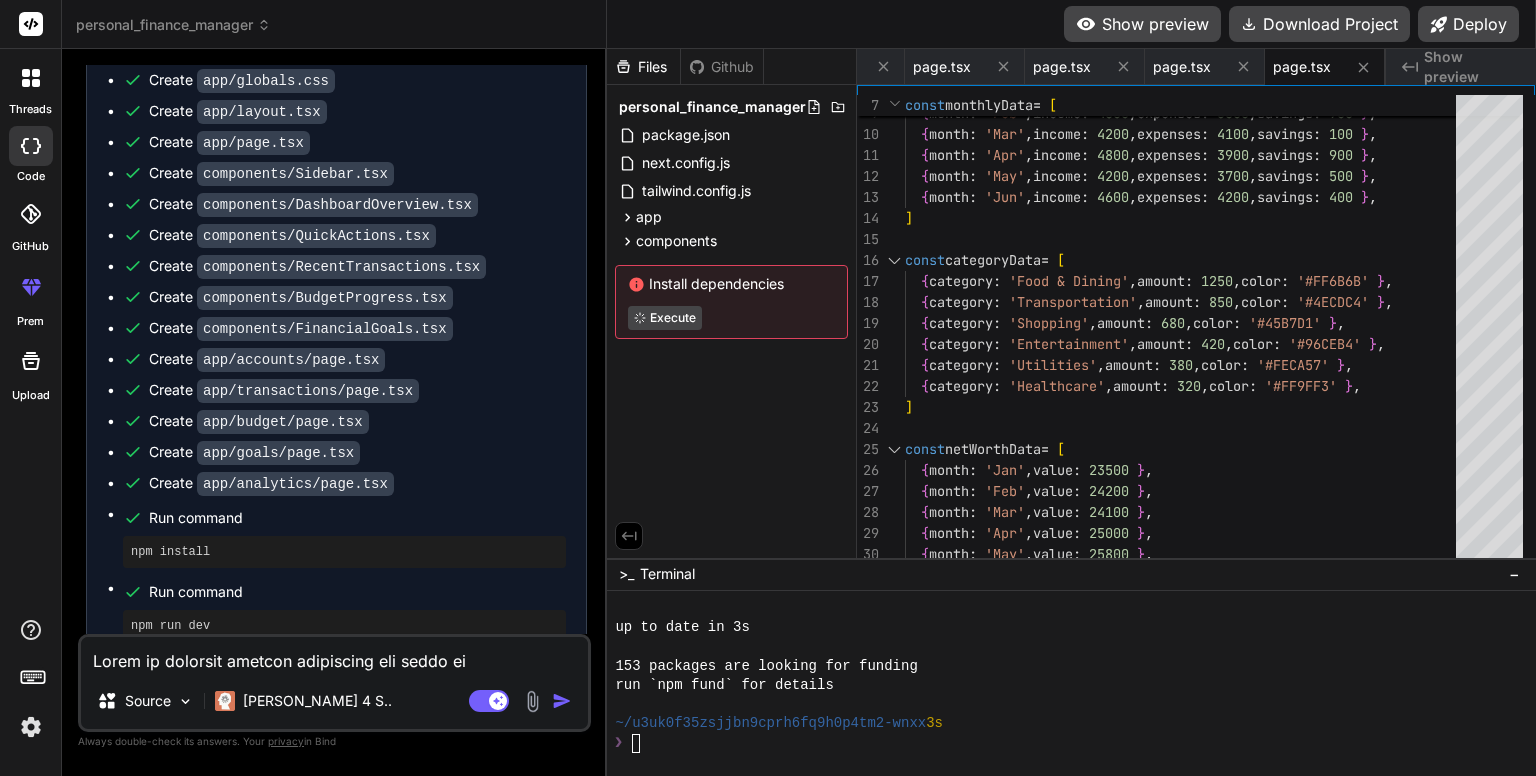 scroll, scrollTop: 3091, scrollLeft: 0, axis: vertical 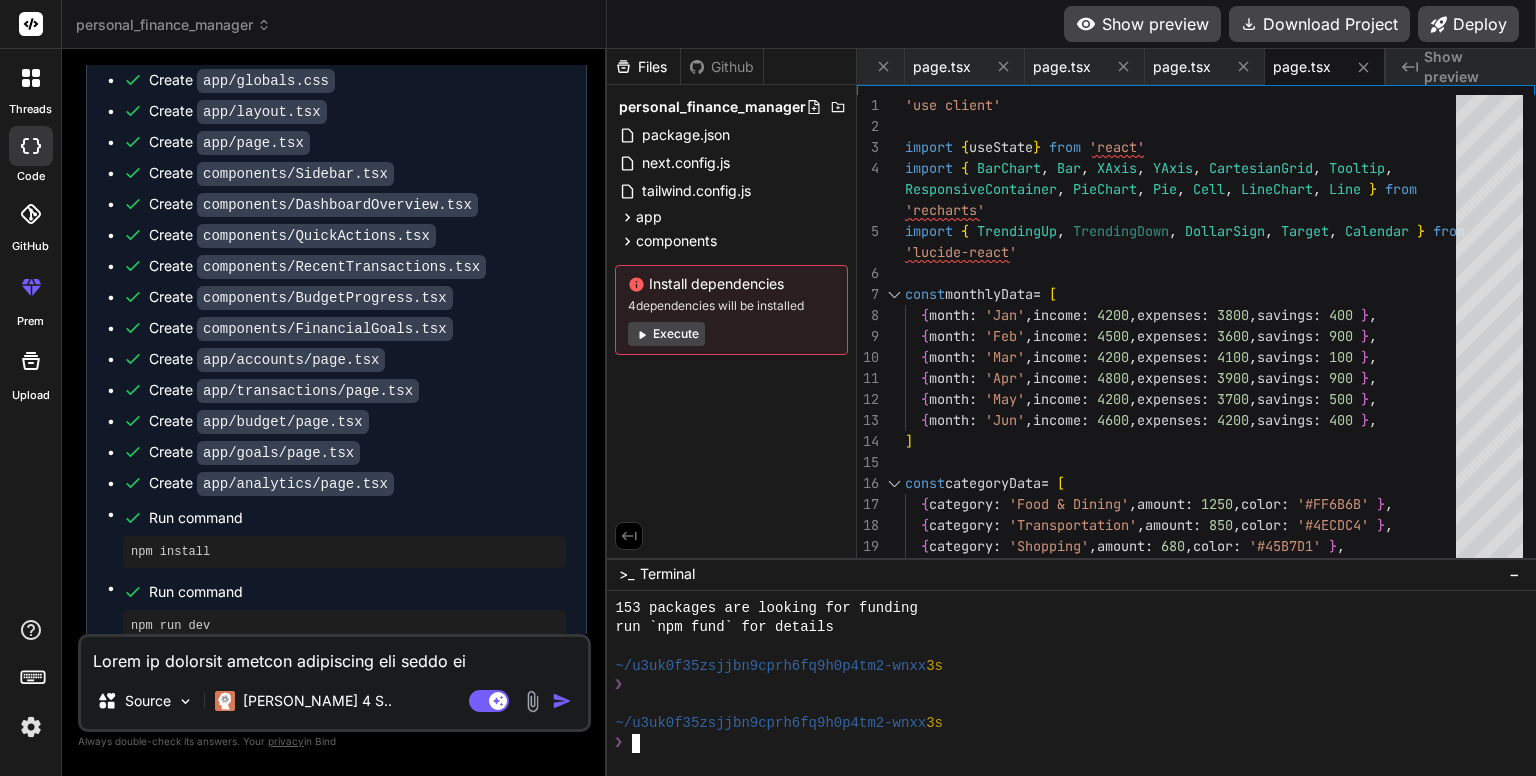 click at bounding box center (1060, 704) 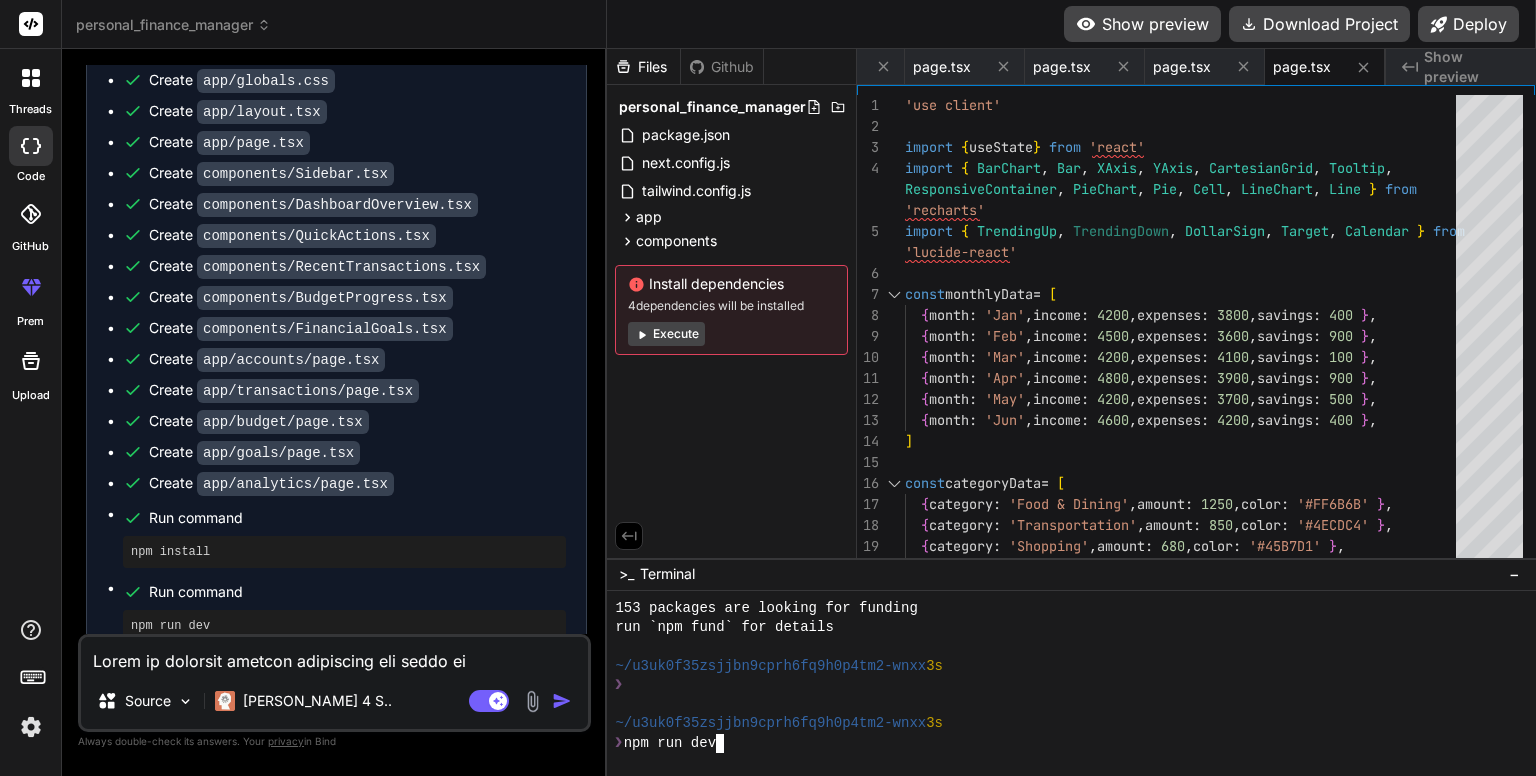 type 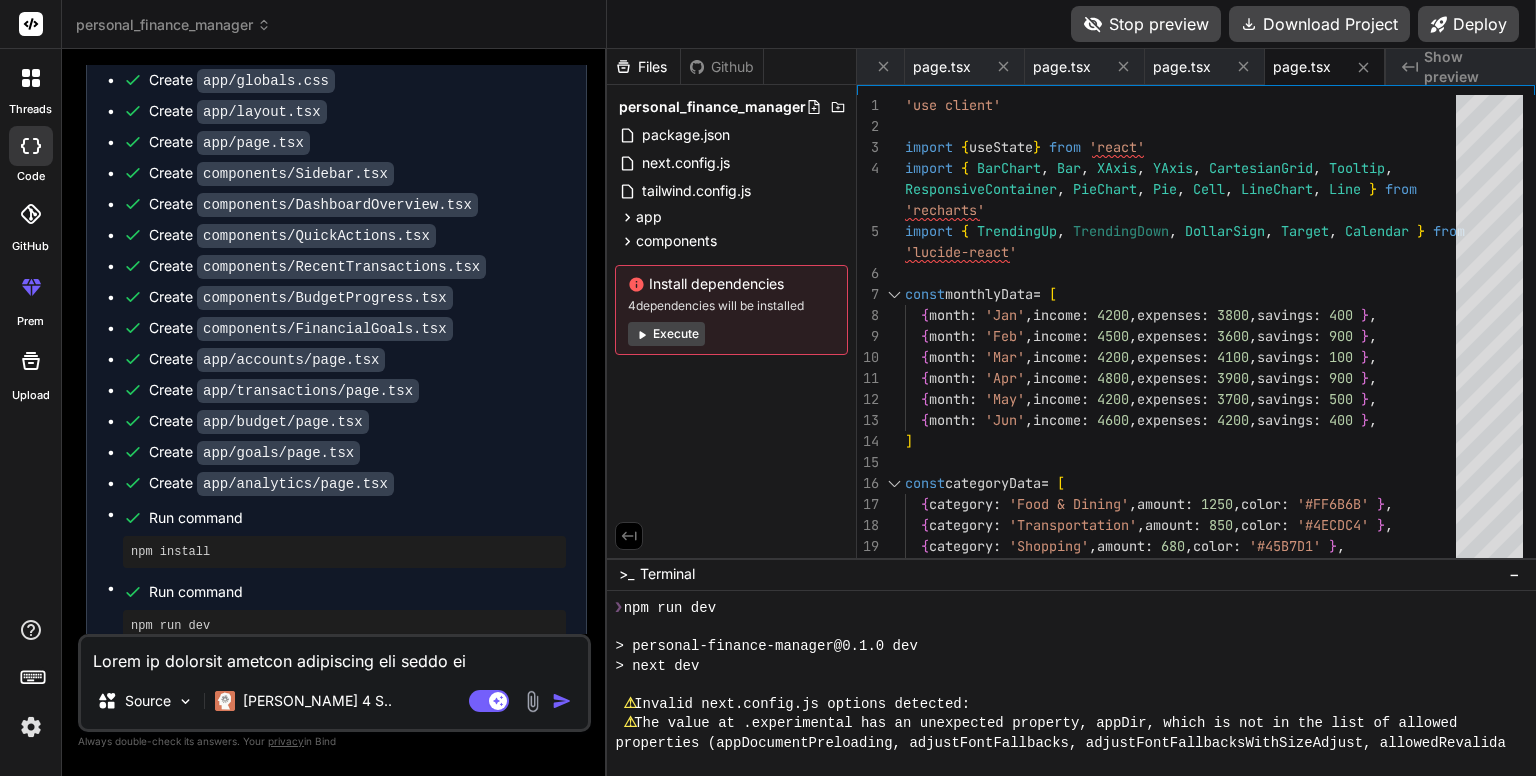 scroll, scrollTop: 3256, scrollLeft: 0, axis: vertical 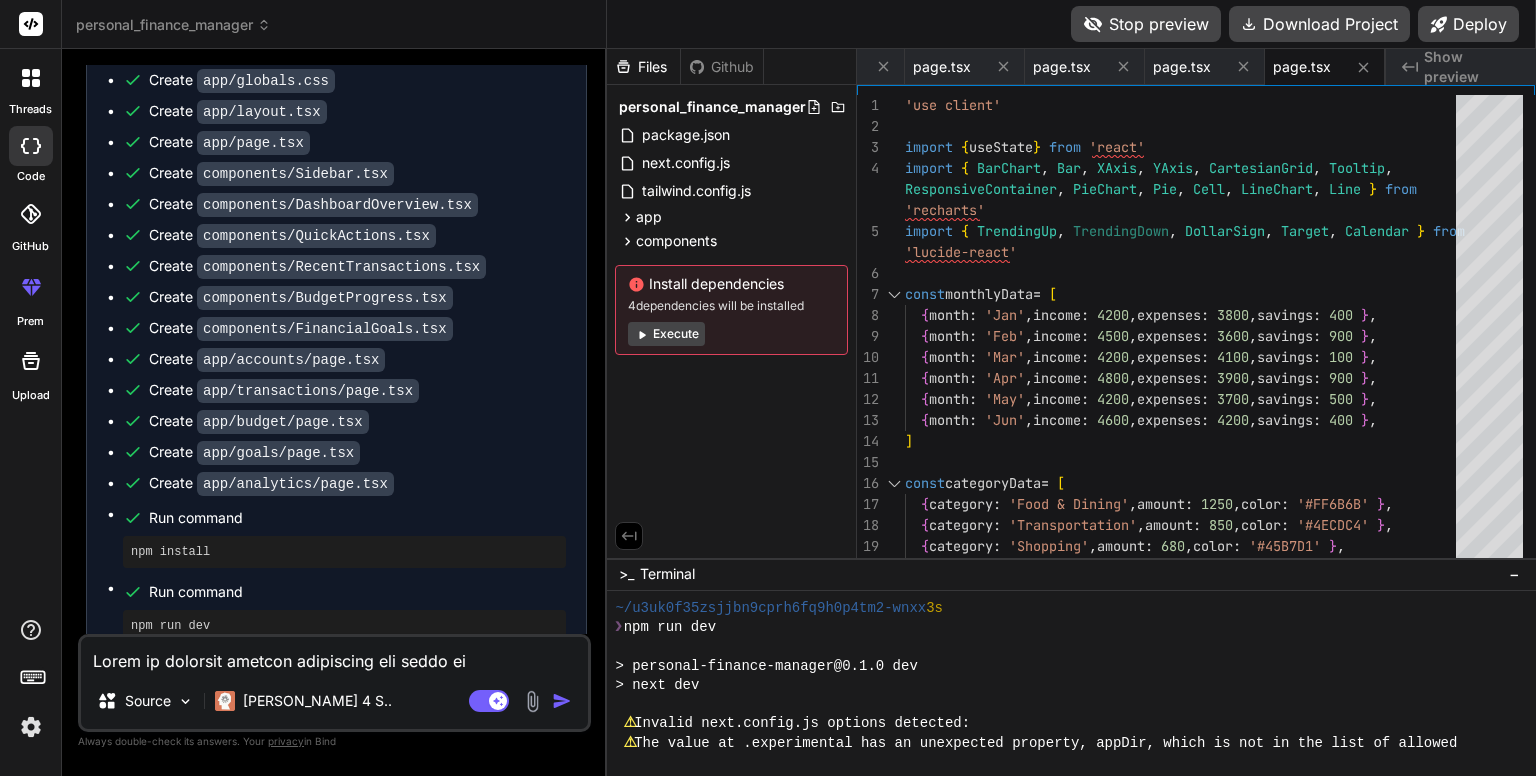 click 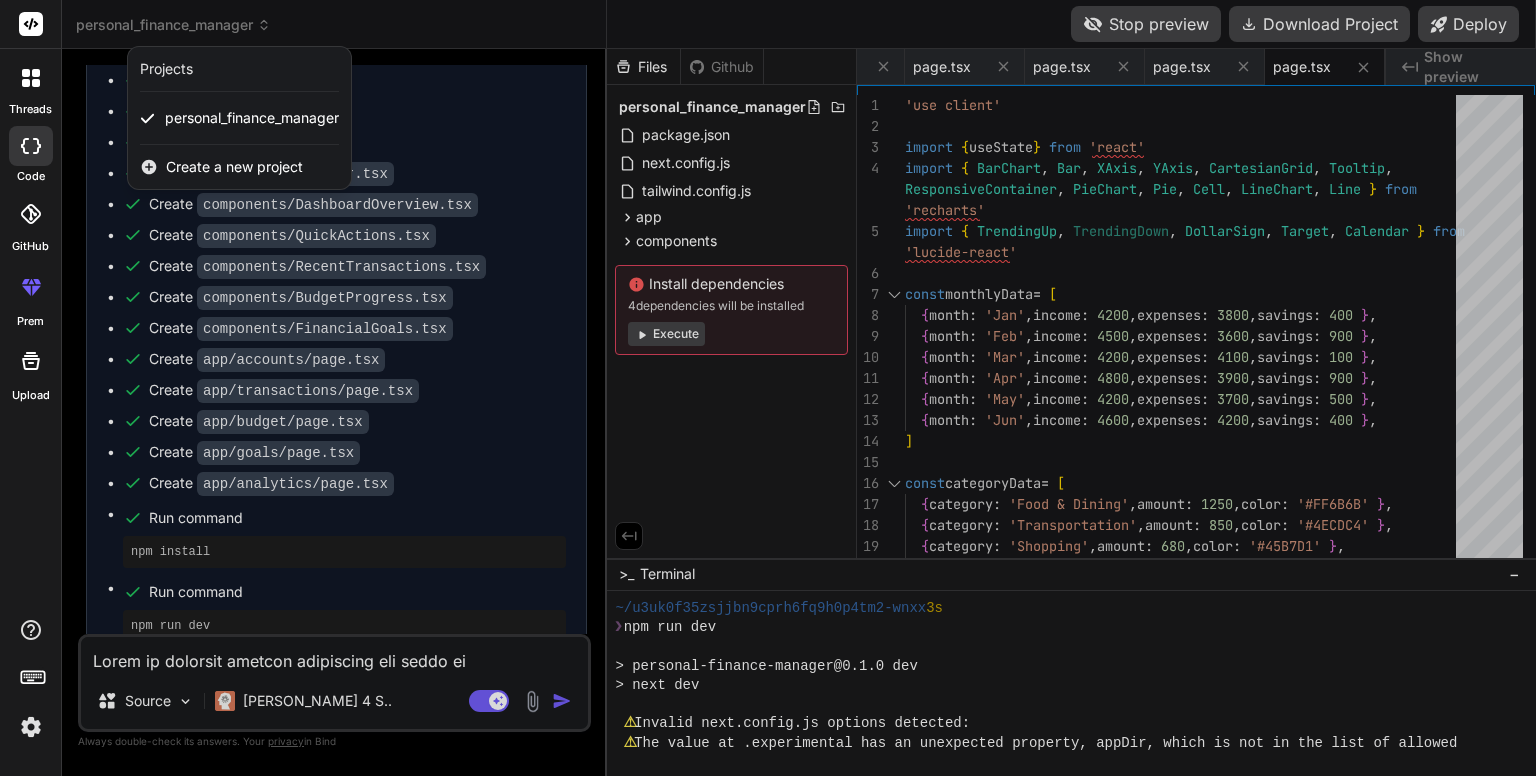 click at bounding box center [768, 388] 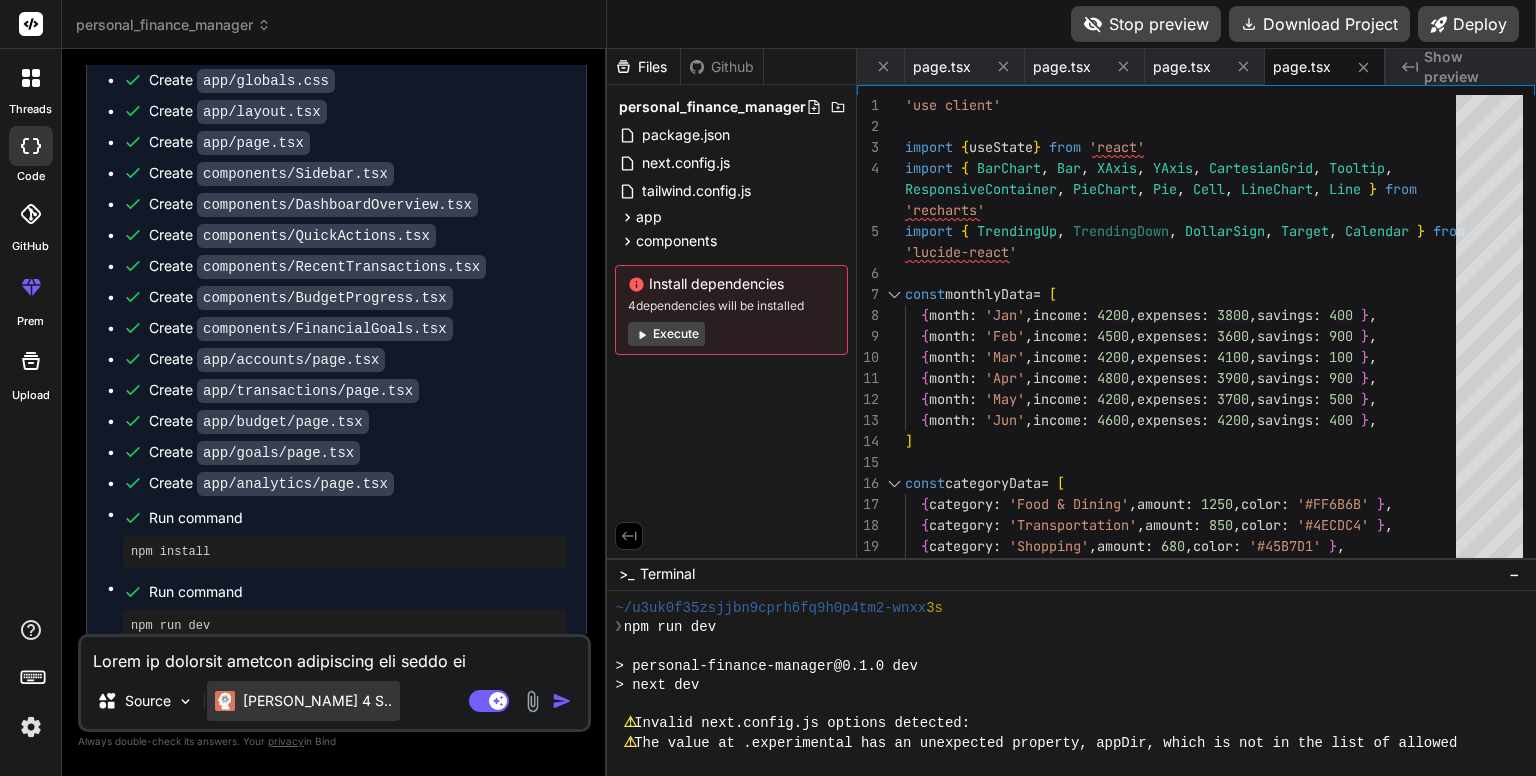 click on "[PERSON_NAME] 4 S.." at bounding box center [303, 701] 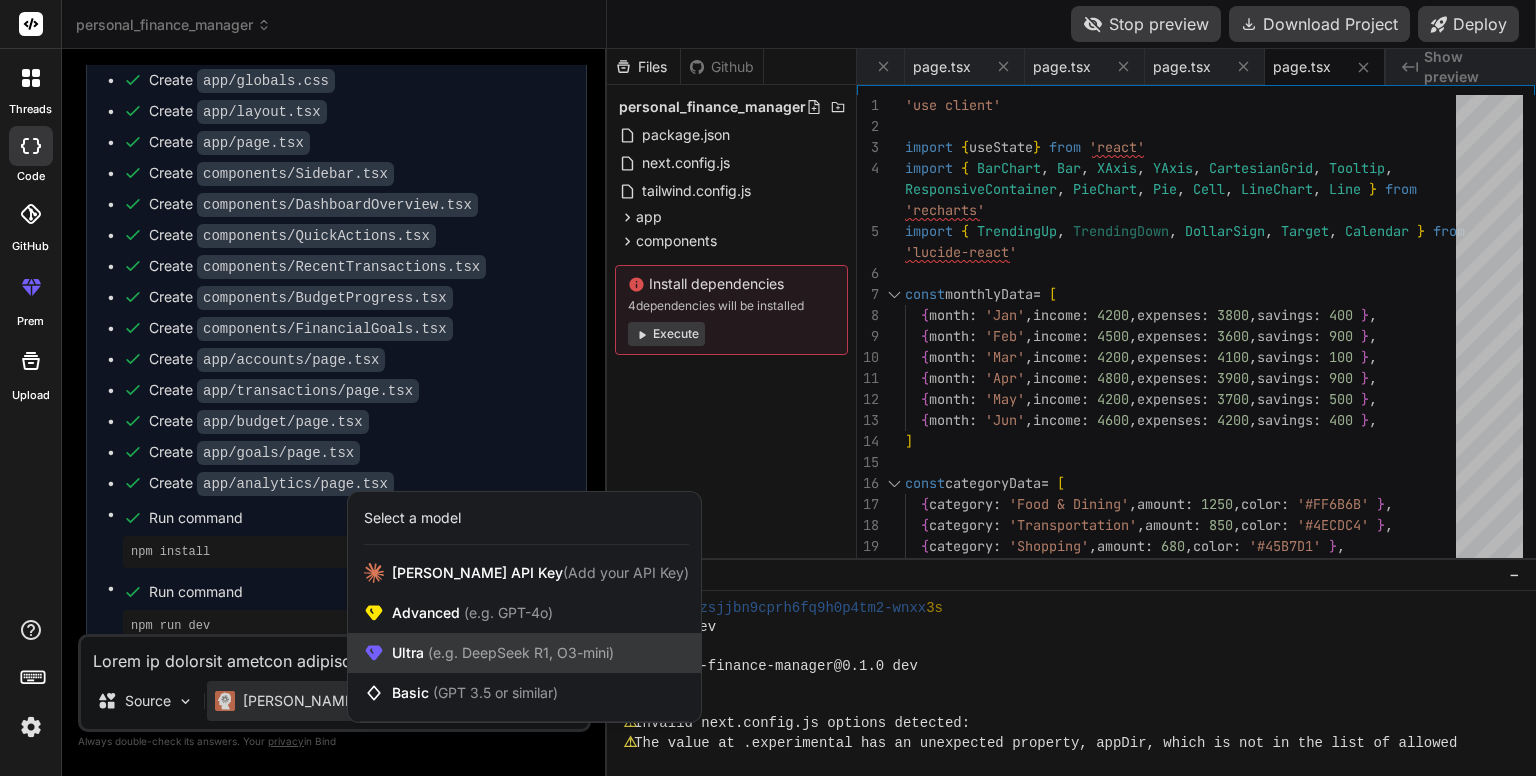 click on "(e.g. DeepSeek R1, O3-mini)" at bounding box center [519, 652] 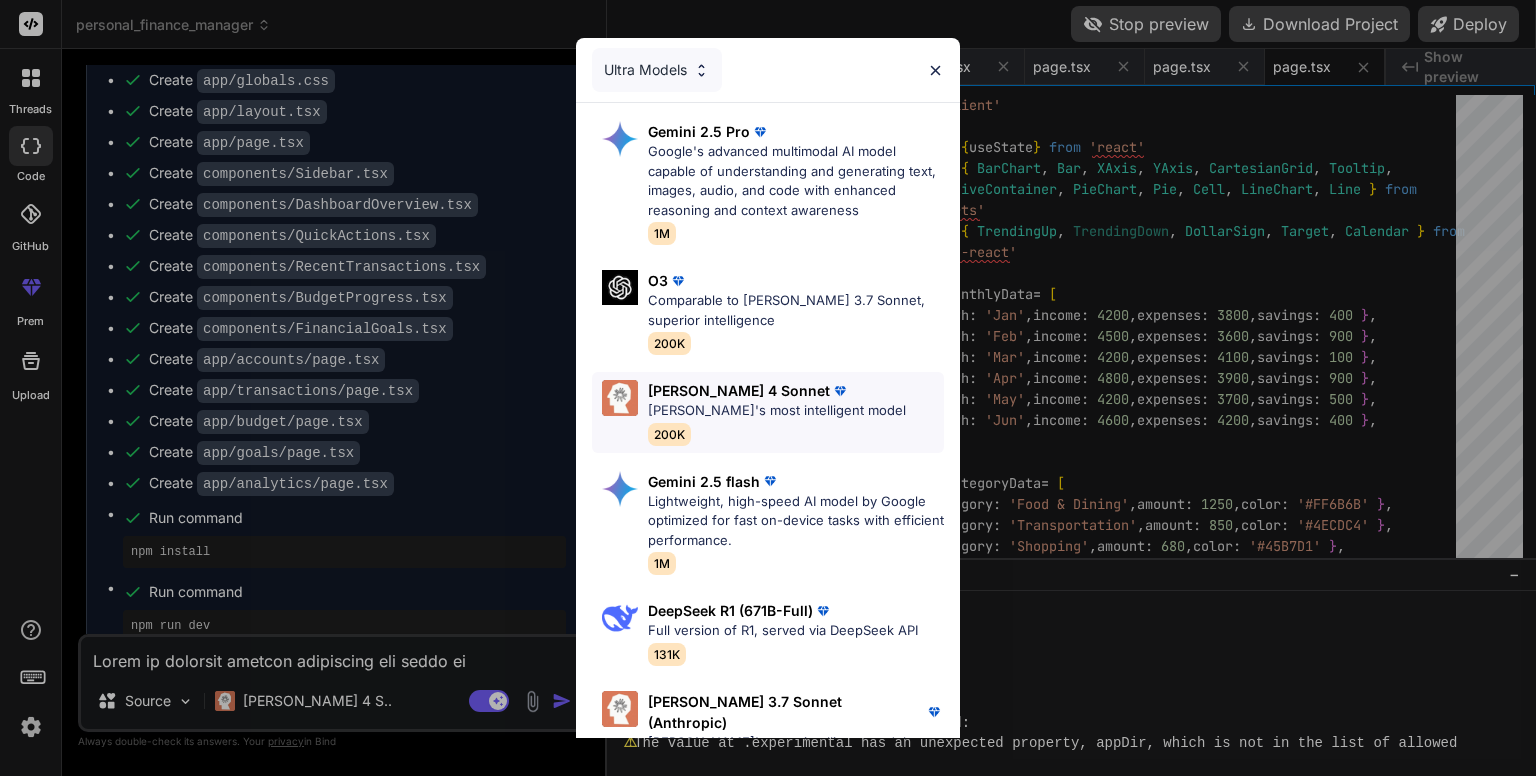 scroll, scrollTop: 248, scrollLeft: 0, axis: vertical 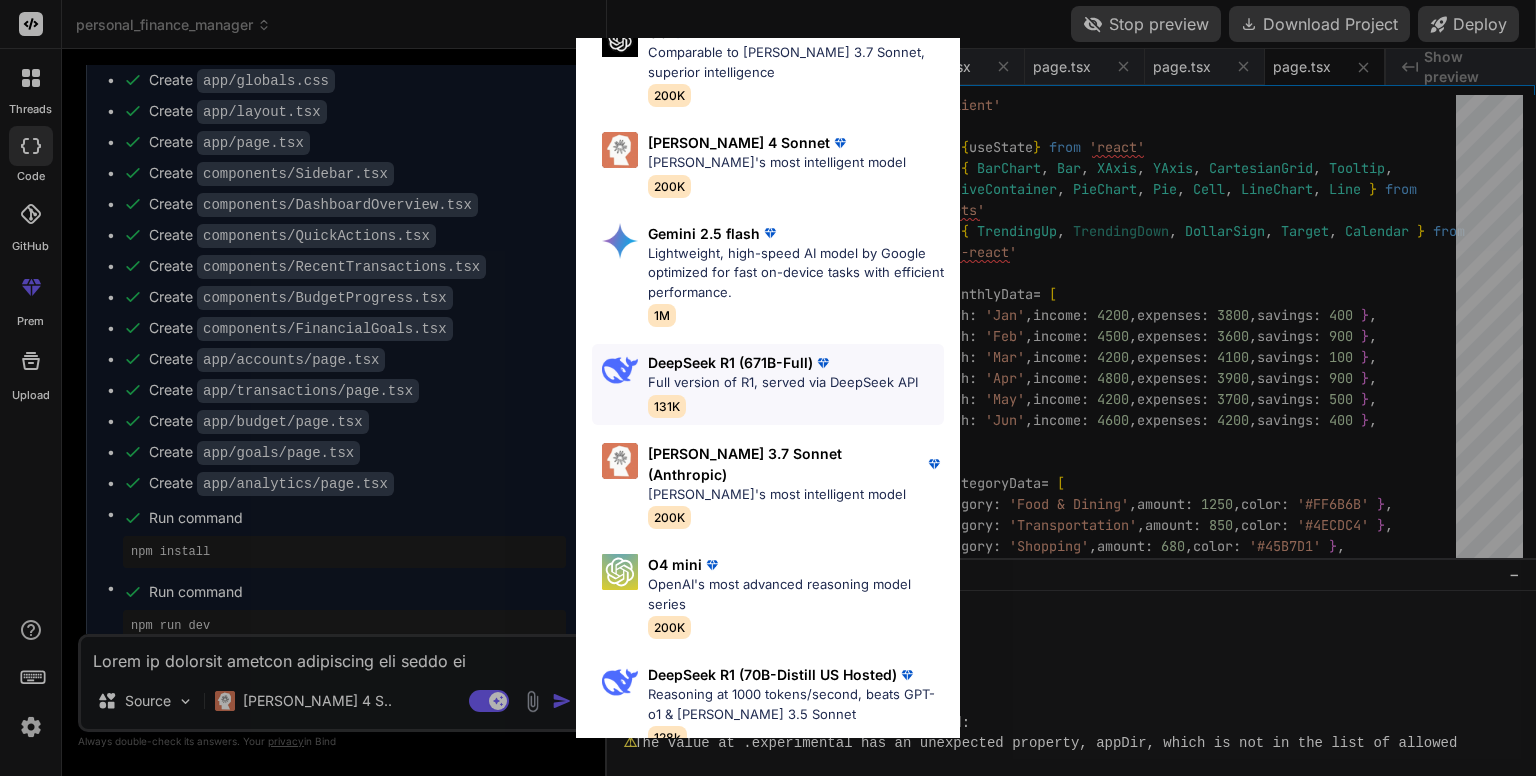 click on "Full version of R1, served via DeepSeek API" at bounding box center [783, 383] 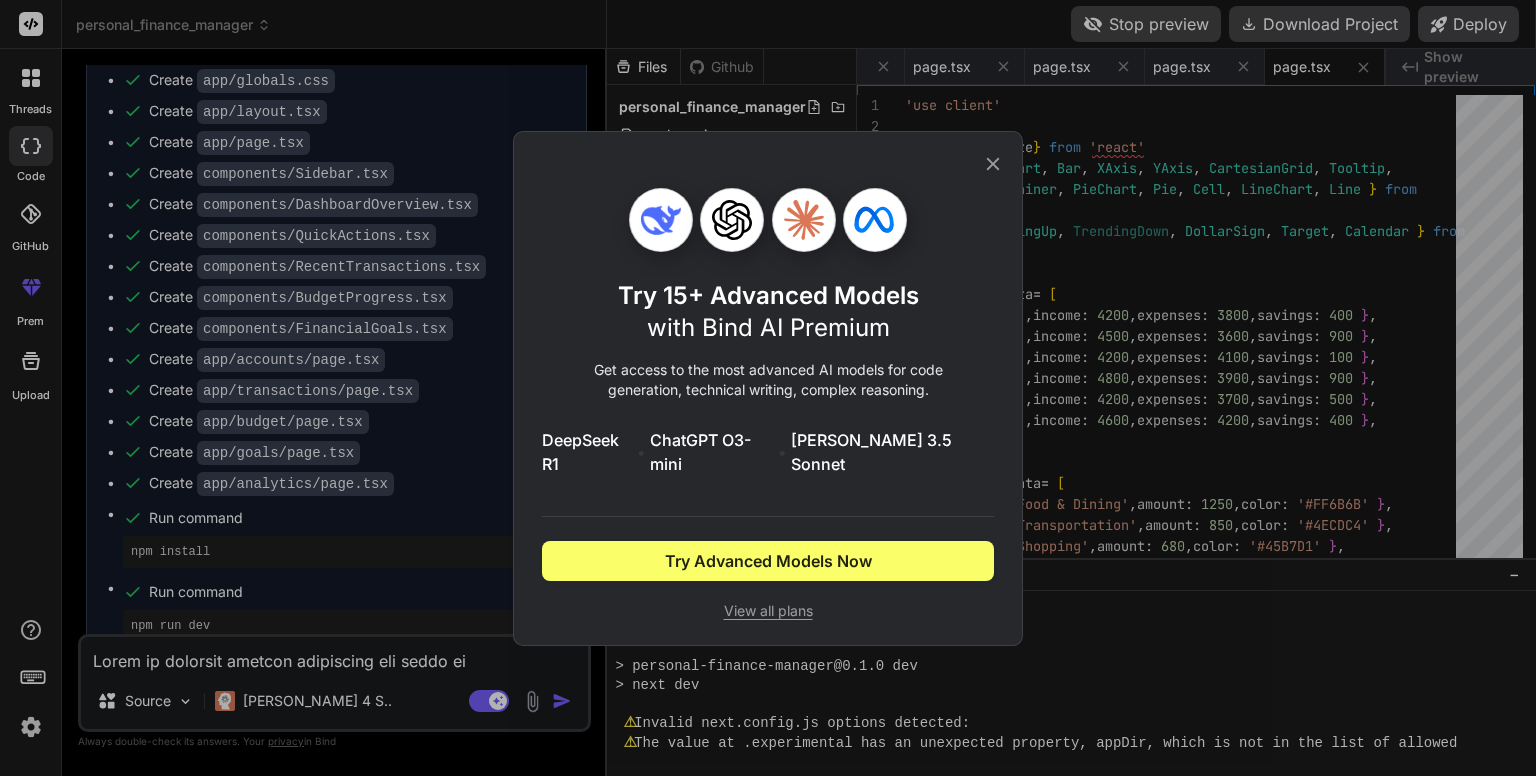 scroll, scrollTop: 0, scrollLeft: 0, axis: both 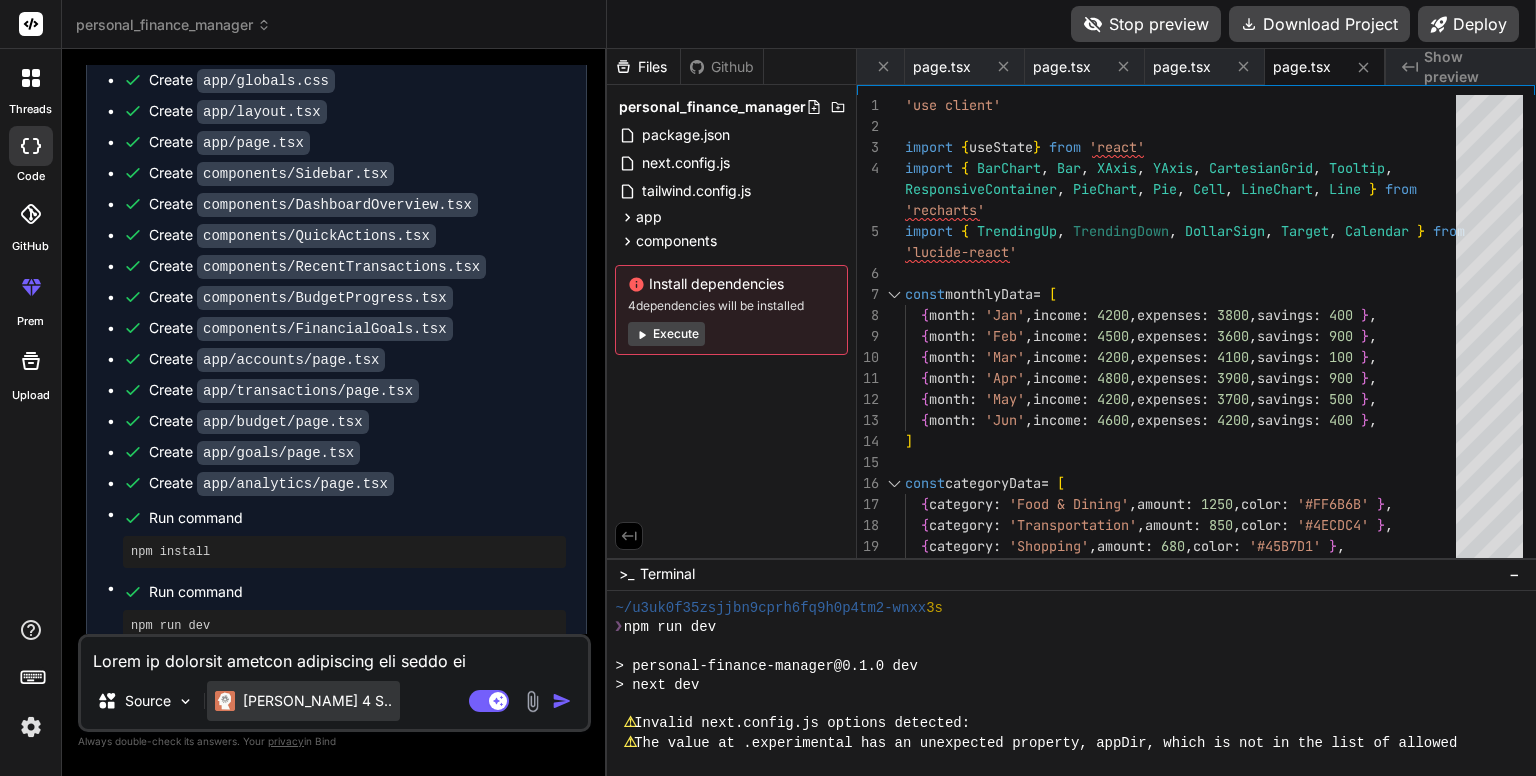 click on "[PERSON_NAME] 4 S.." at bounding box center (317, 701) 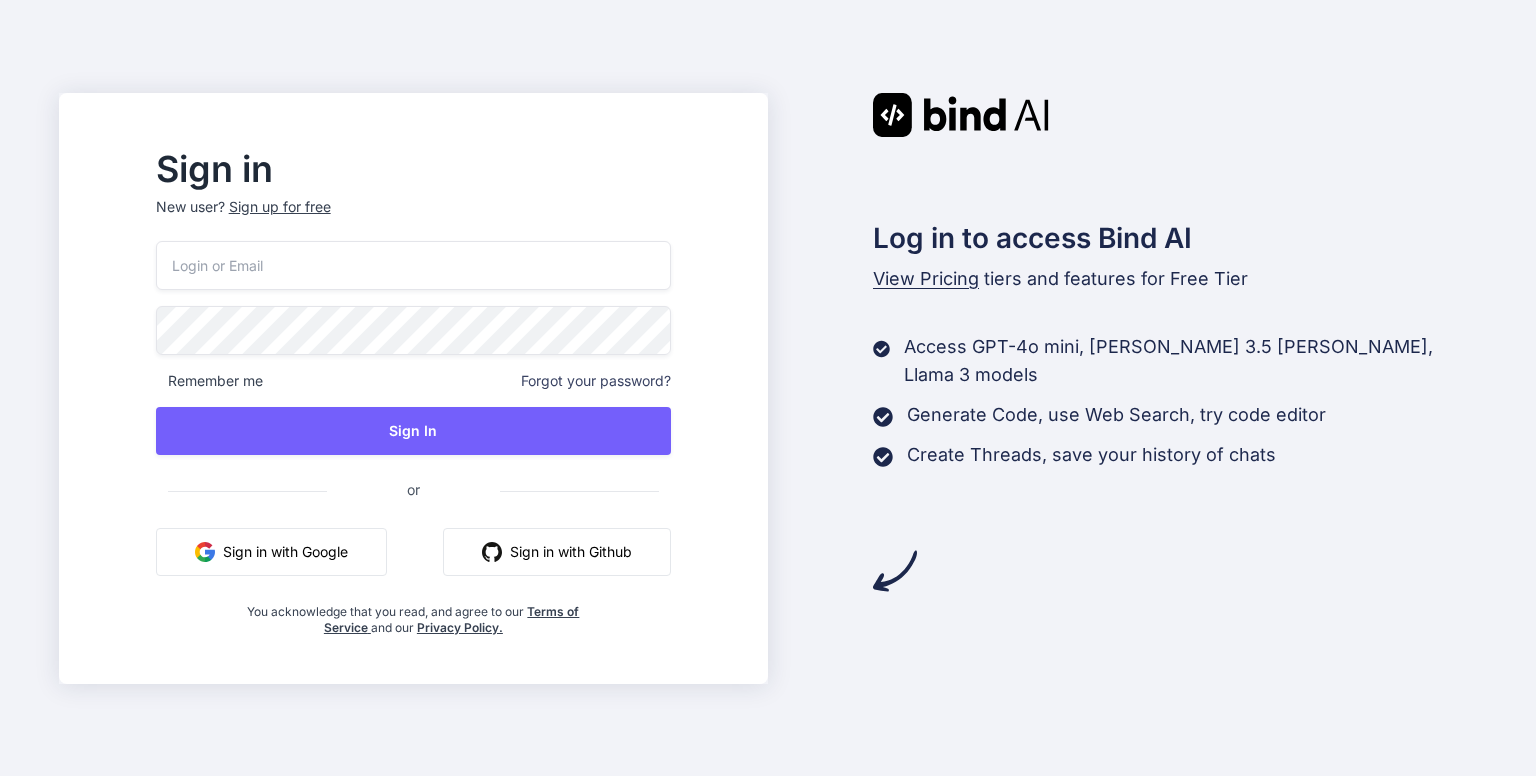scroll, scrollTop: 0, scrollLeft: 0, axis: both 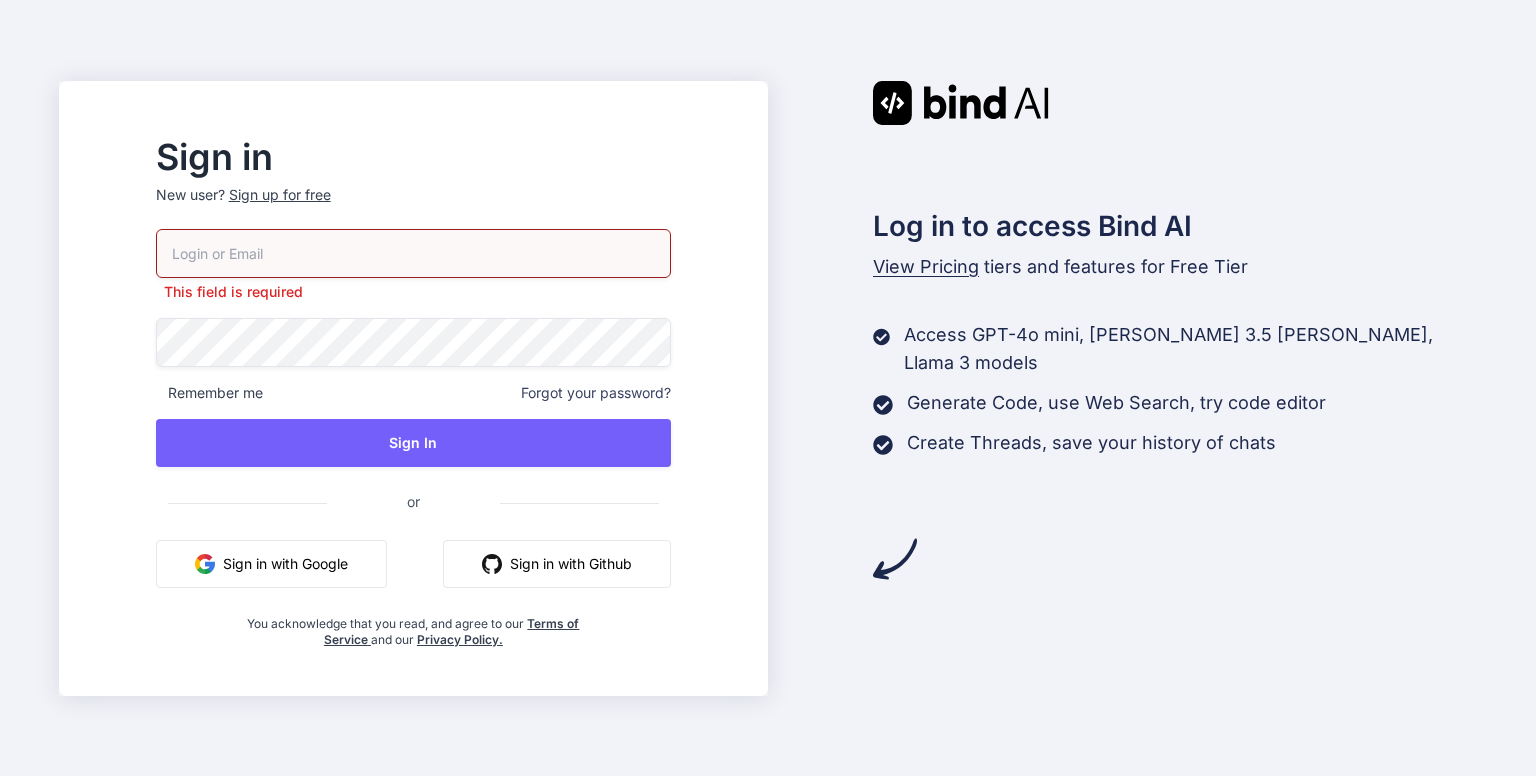 click on "Sign in with Google" at bounding box center (271, 564) 